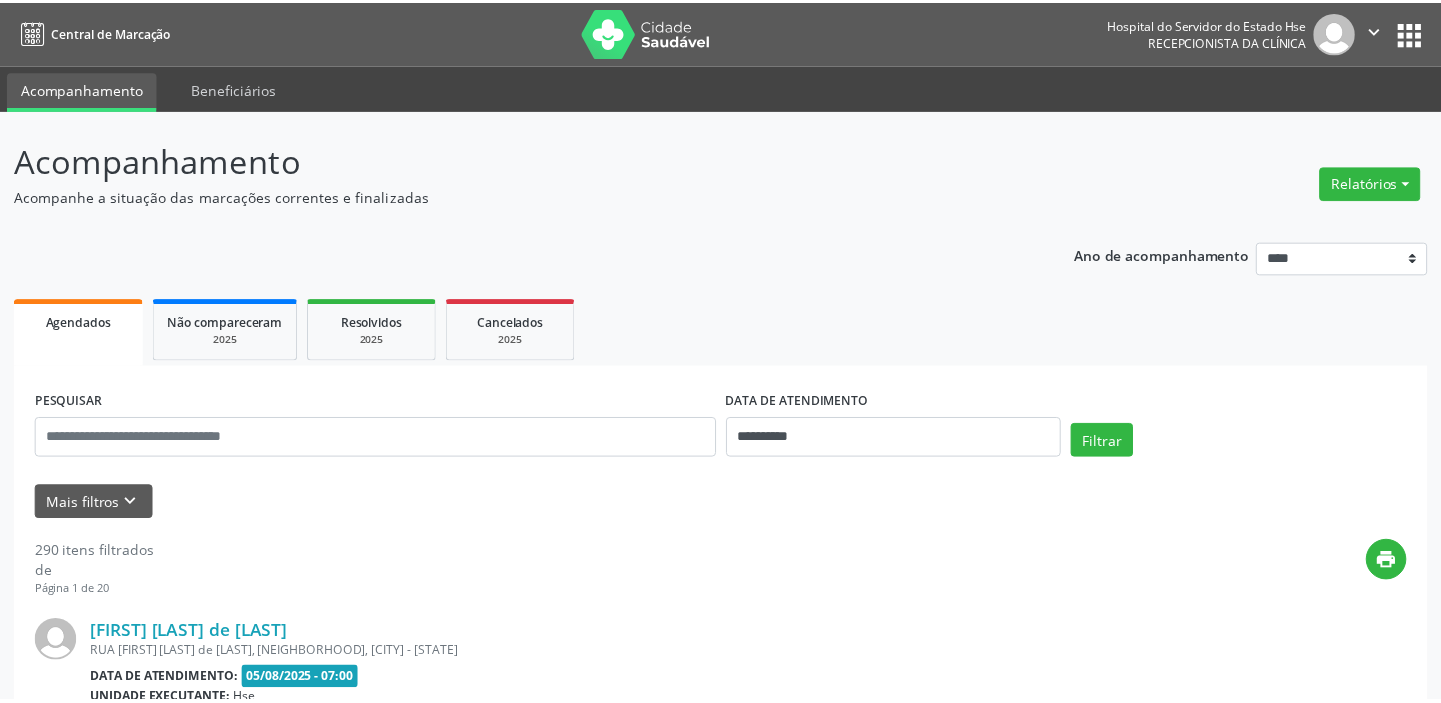 scroll, scrollTop: 0, scrollLeft: 0, axis: both 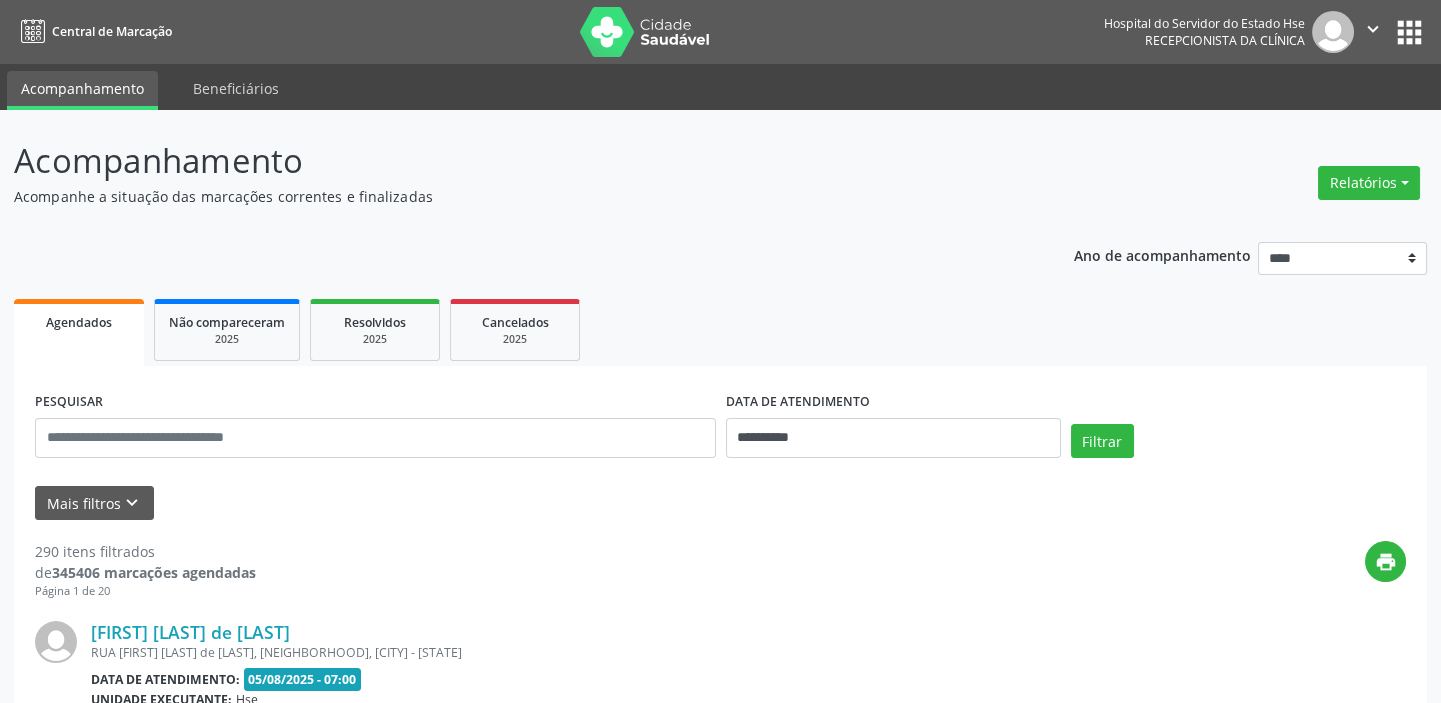 click on "Agendados" at bounding box center (79, 321) 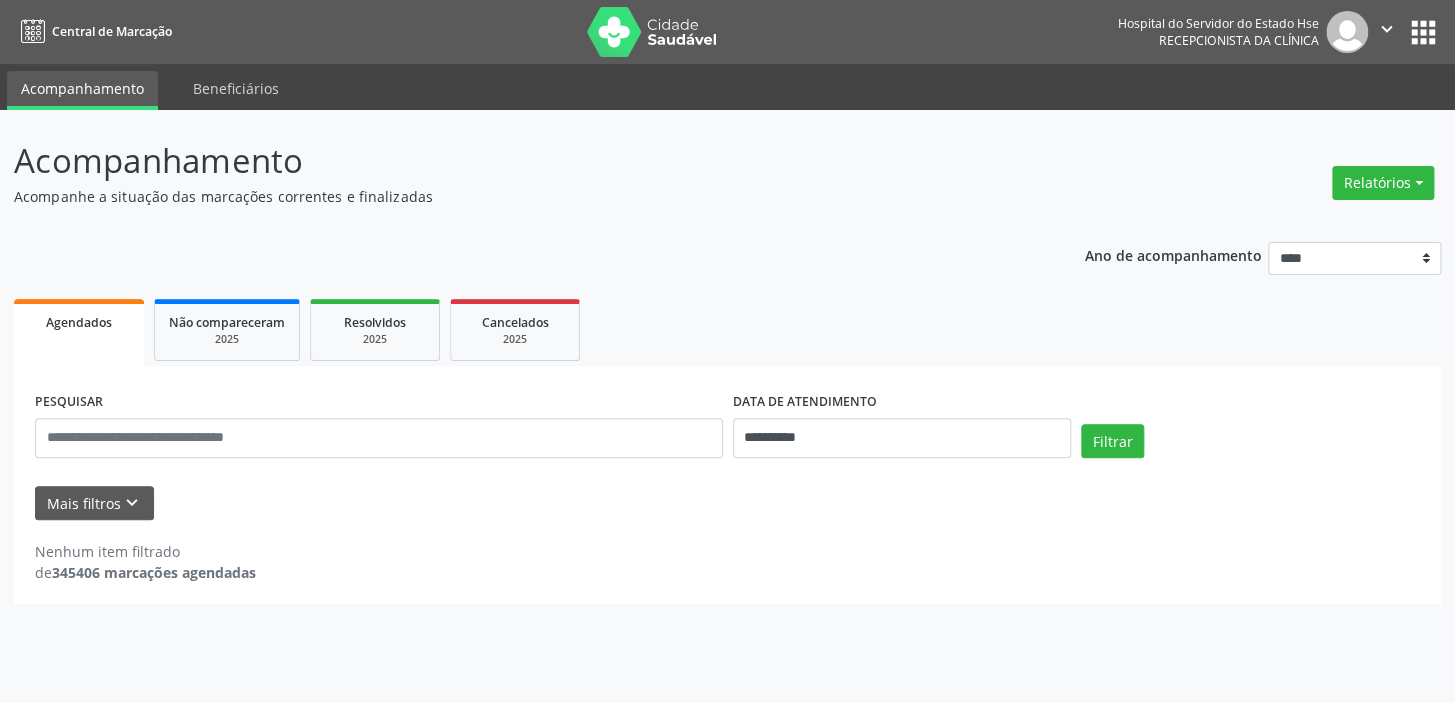 click on "Agendados" at bounding box center [79, 322] 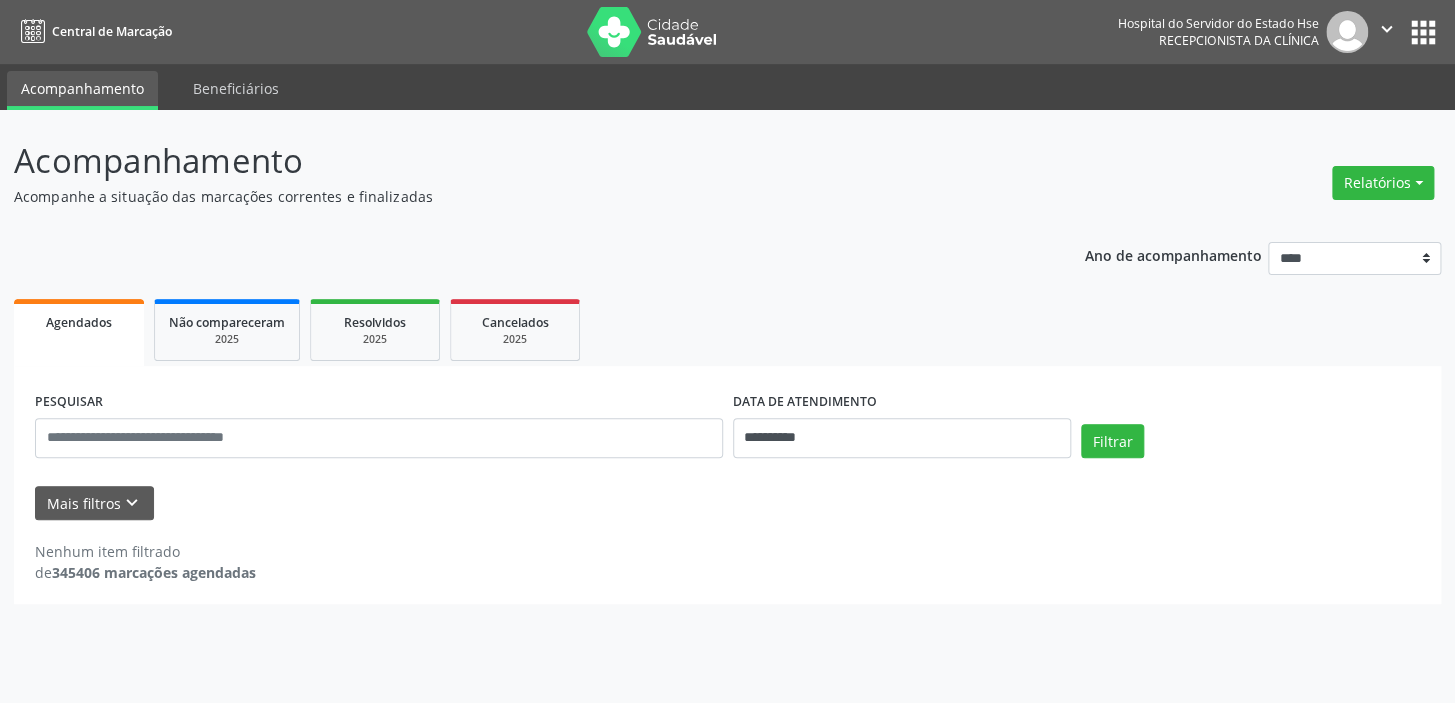 click on "**********" at bounding box center [727, 416] 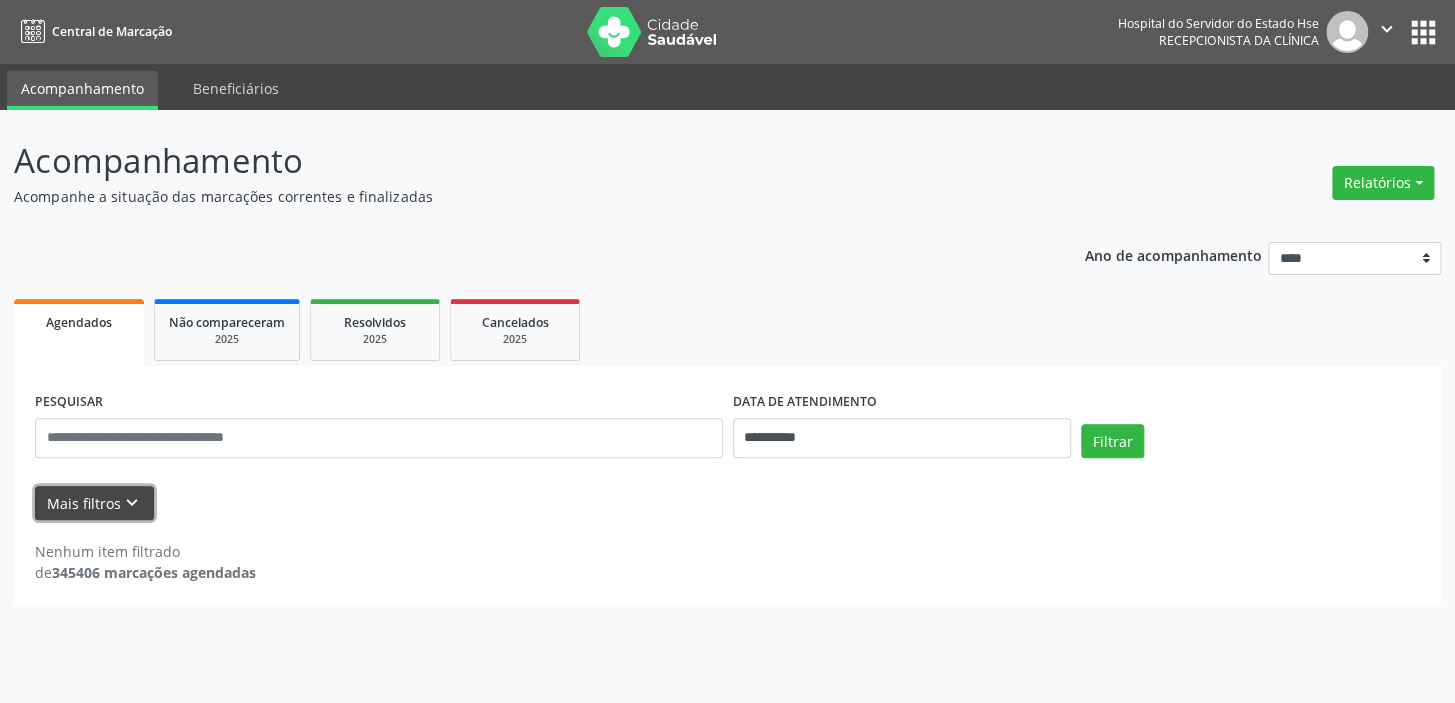 click on "Mais filtros
keyboard_arrow_down" at bounding box center [94, 503] 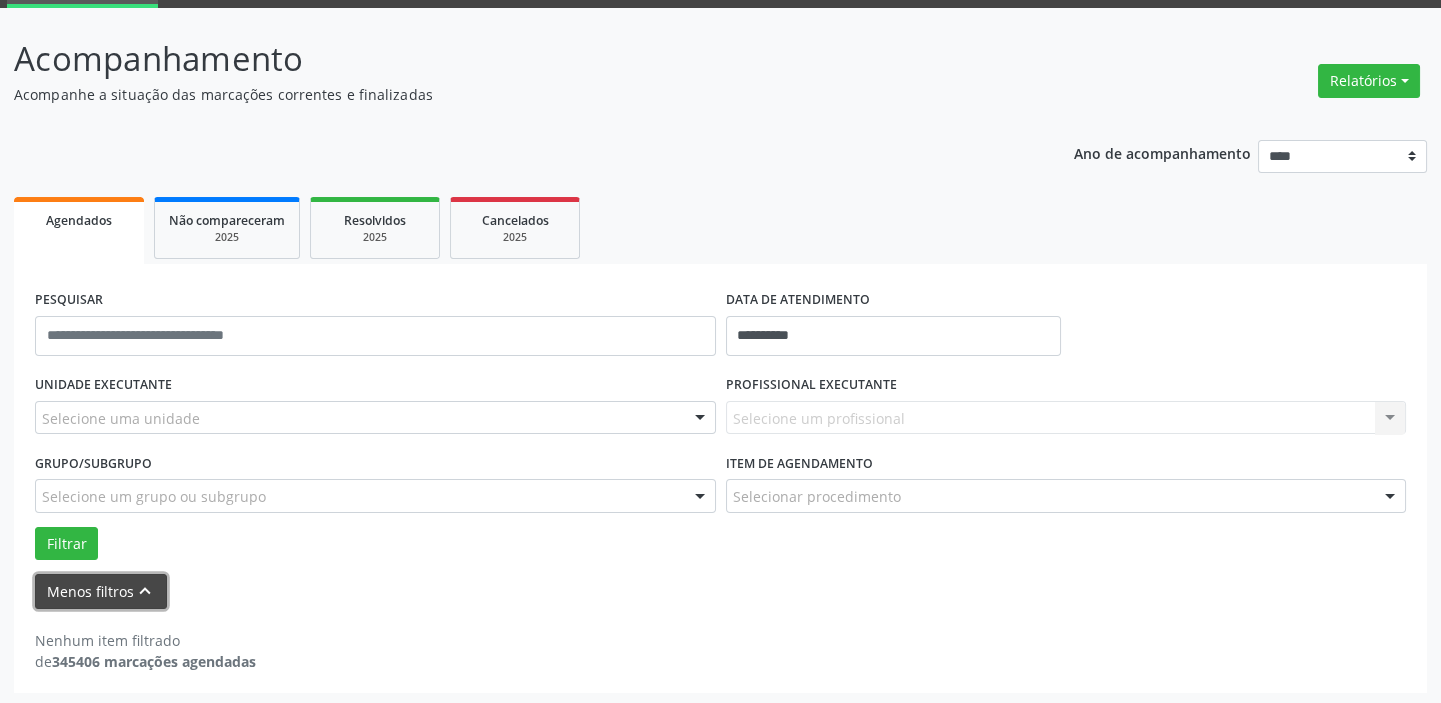 scroll, scrollTop: 104, scrollLeft: 0, axis: vertical 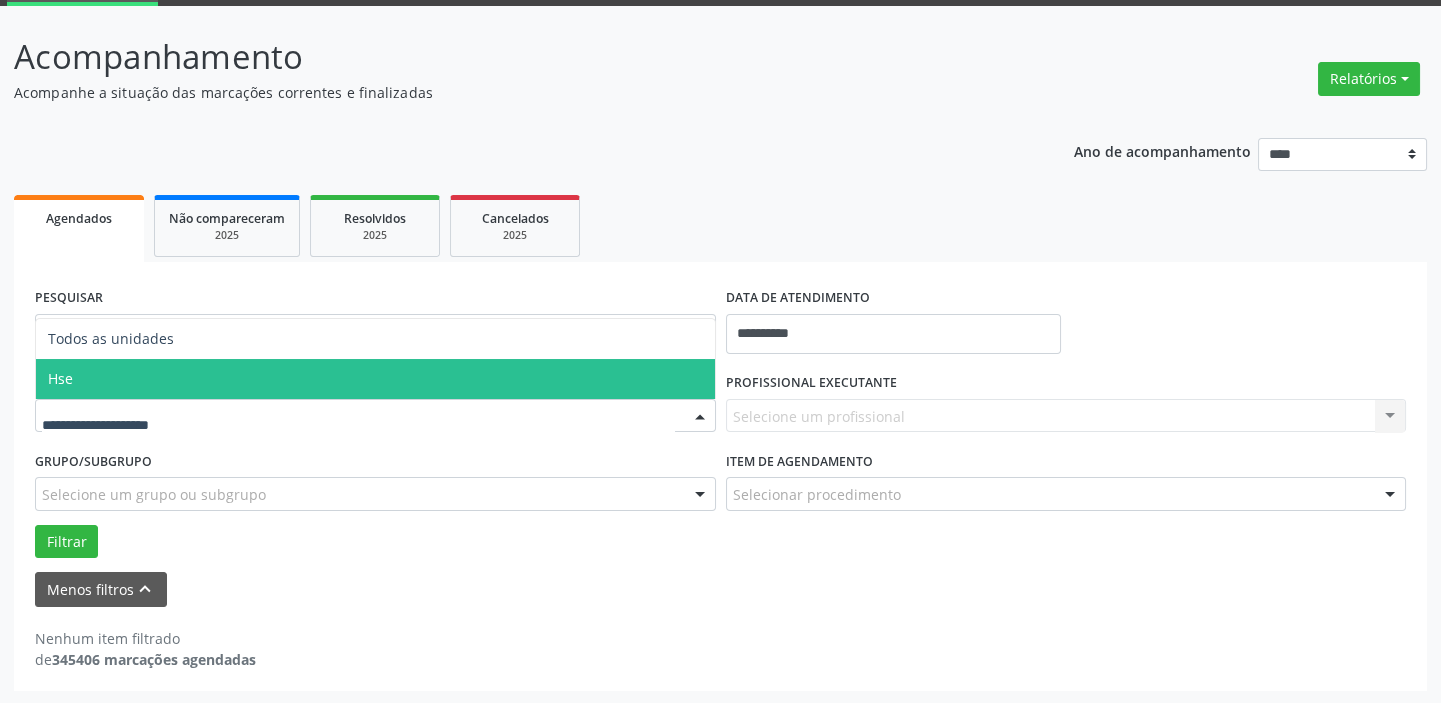 click on "Hse" at bounding box center [375, 379] 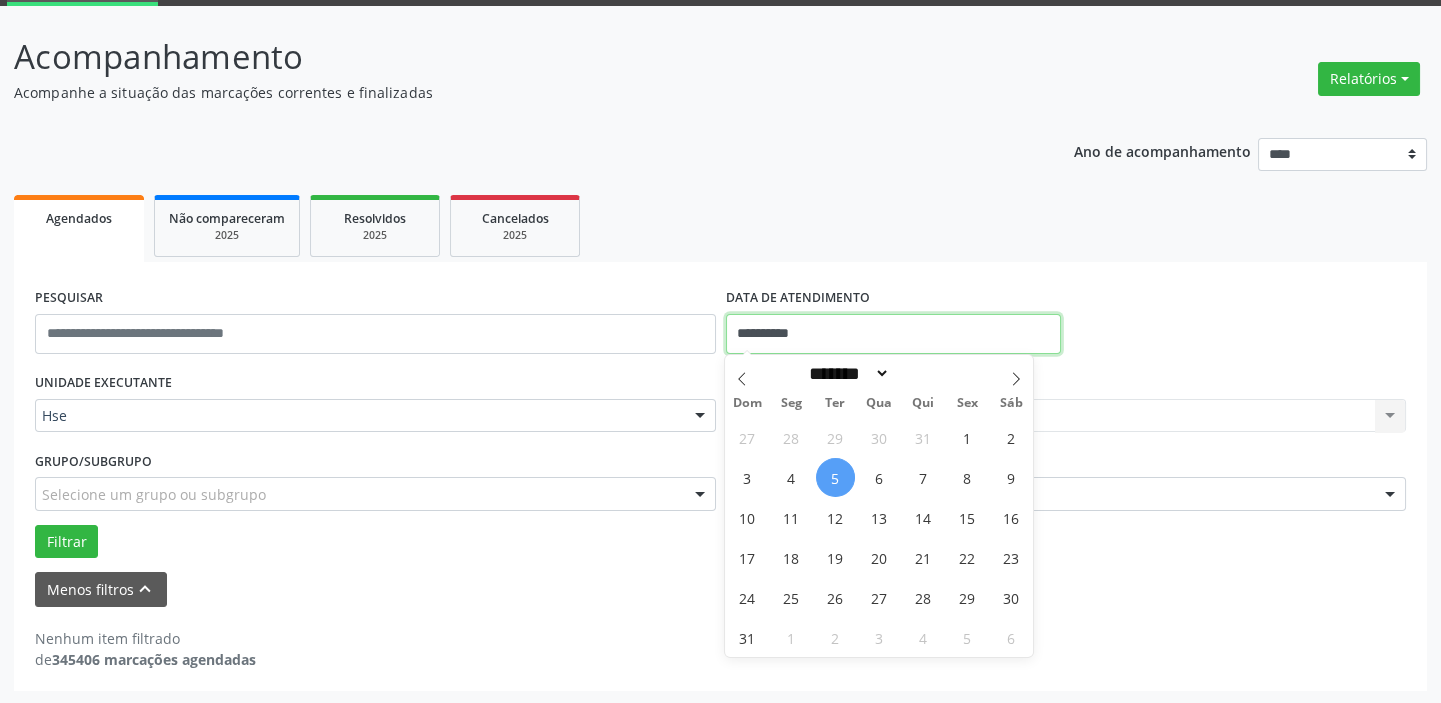 click on "**********" at bounding box center (893, 334) 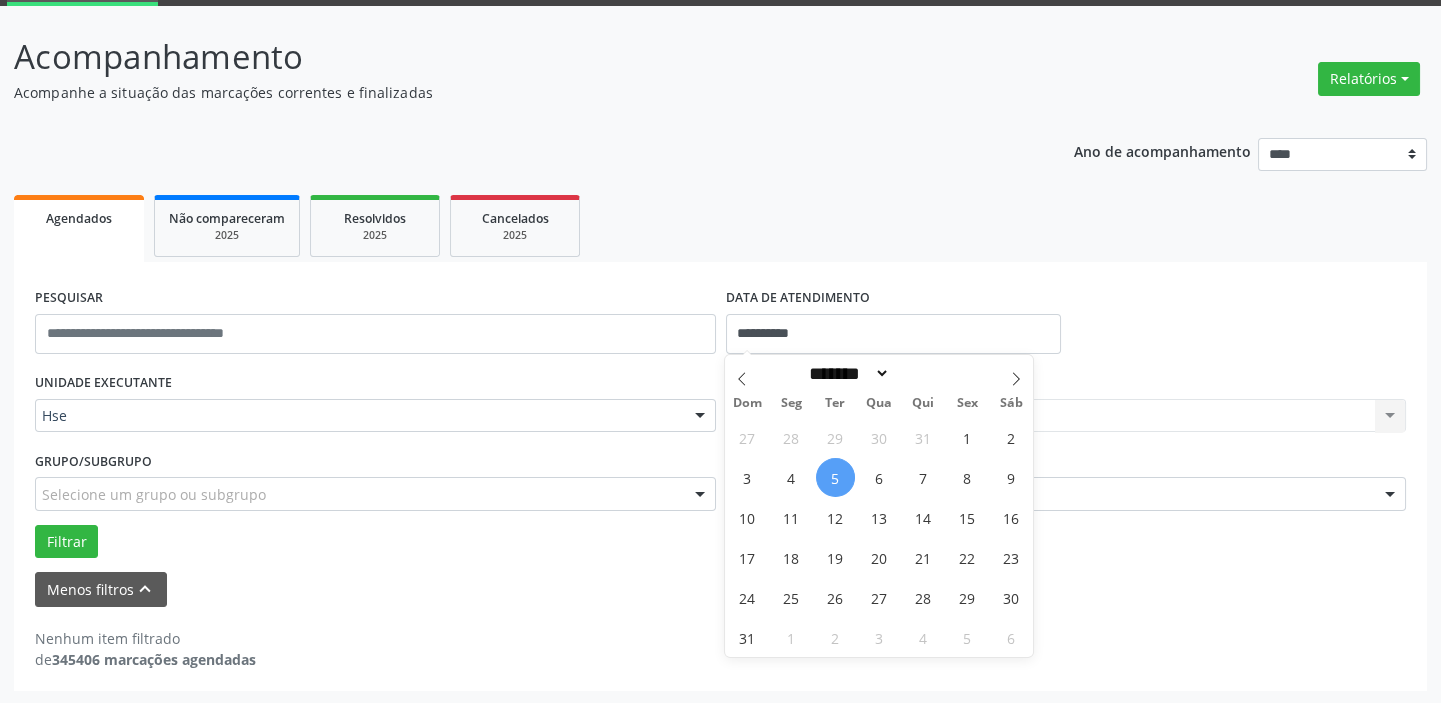 click on "5" at bounding box center (835, 477) 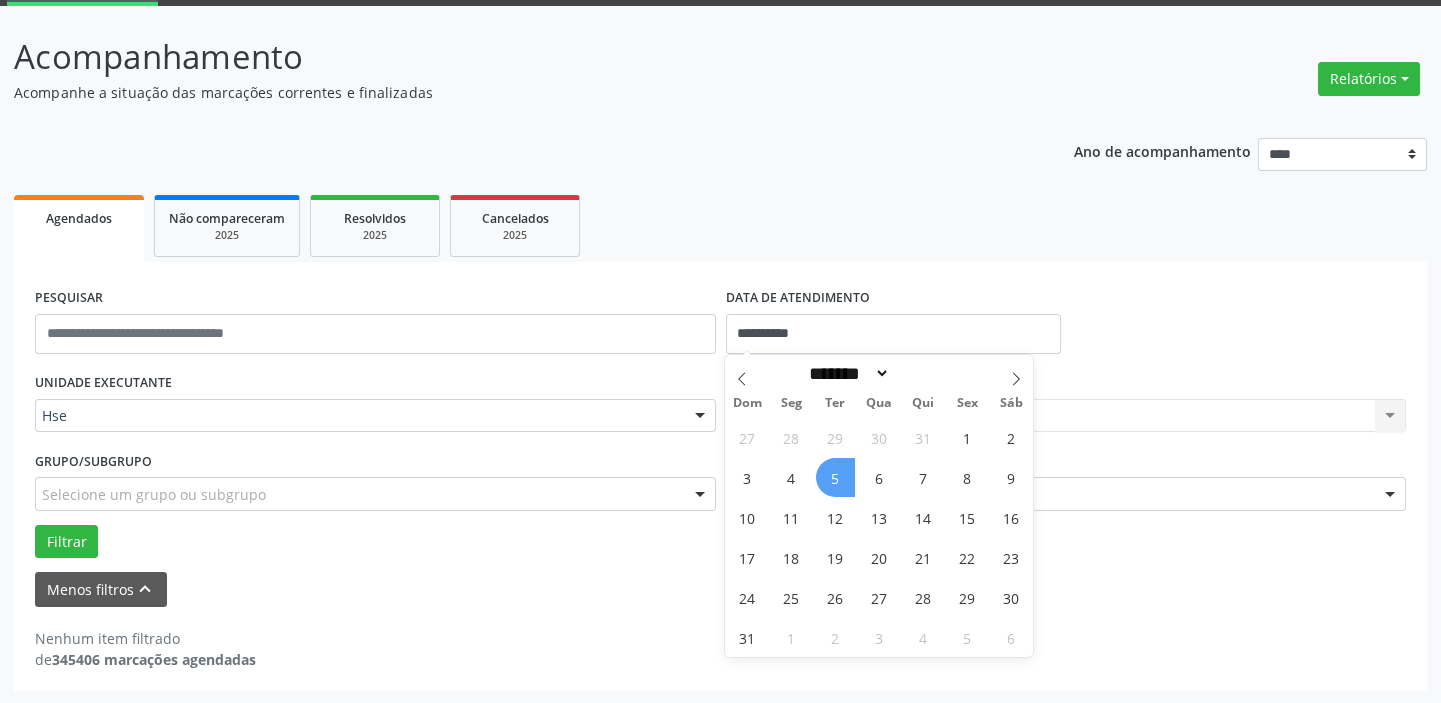 click on "5" at bounding box center (835, 477) 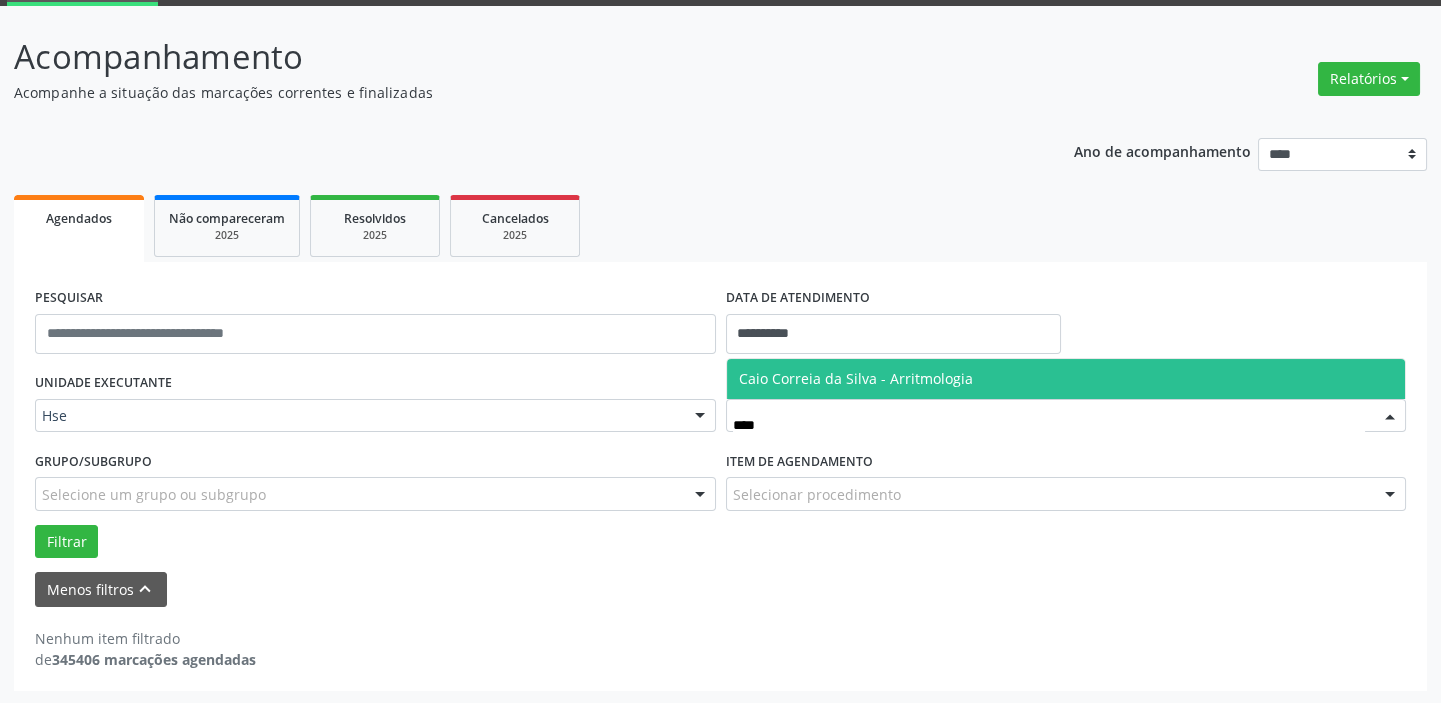 click on "Caio Correia da Silva - Arritmologia" at bounding box center [856, 378] 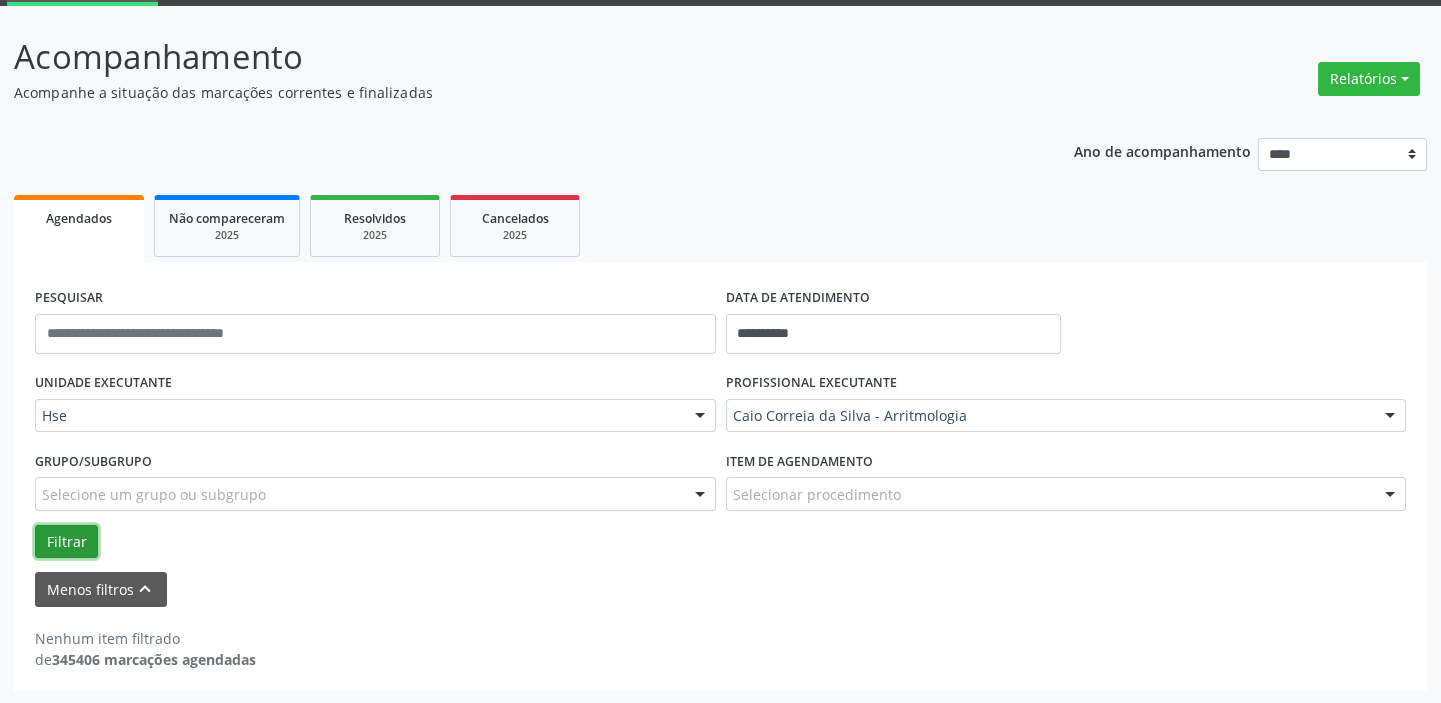 click on "Filtrar" at bounding box center [66, 542] 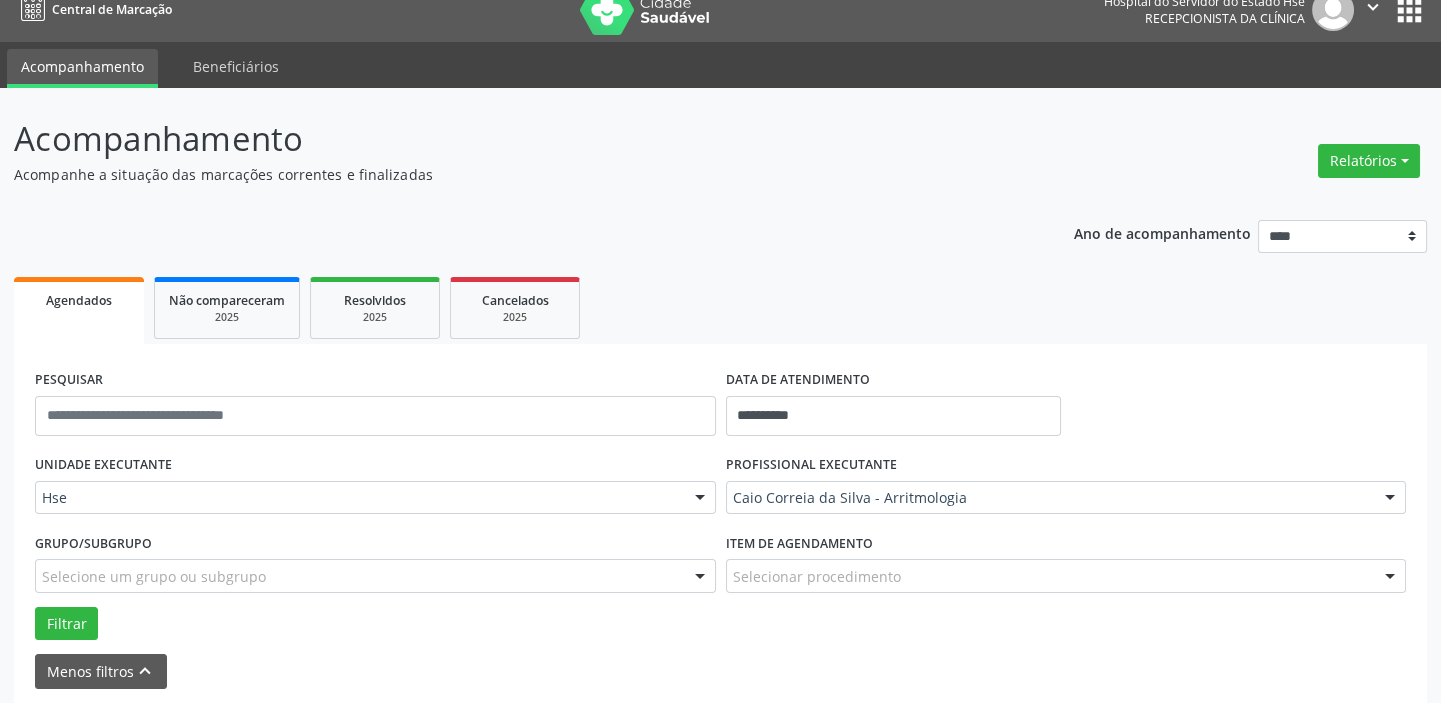 scroll, scrollTop: 6, scrollLeft: 0, axis: vertical 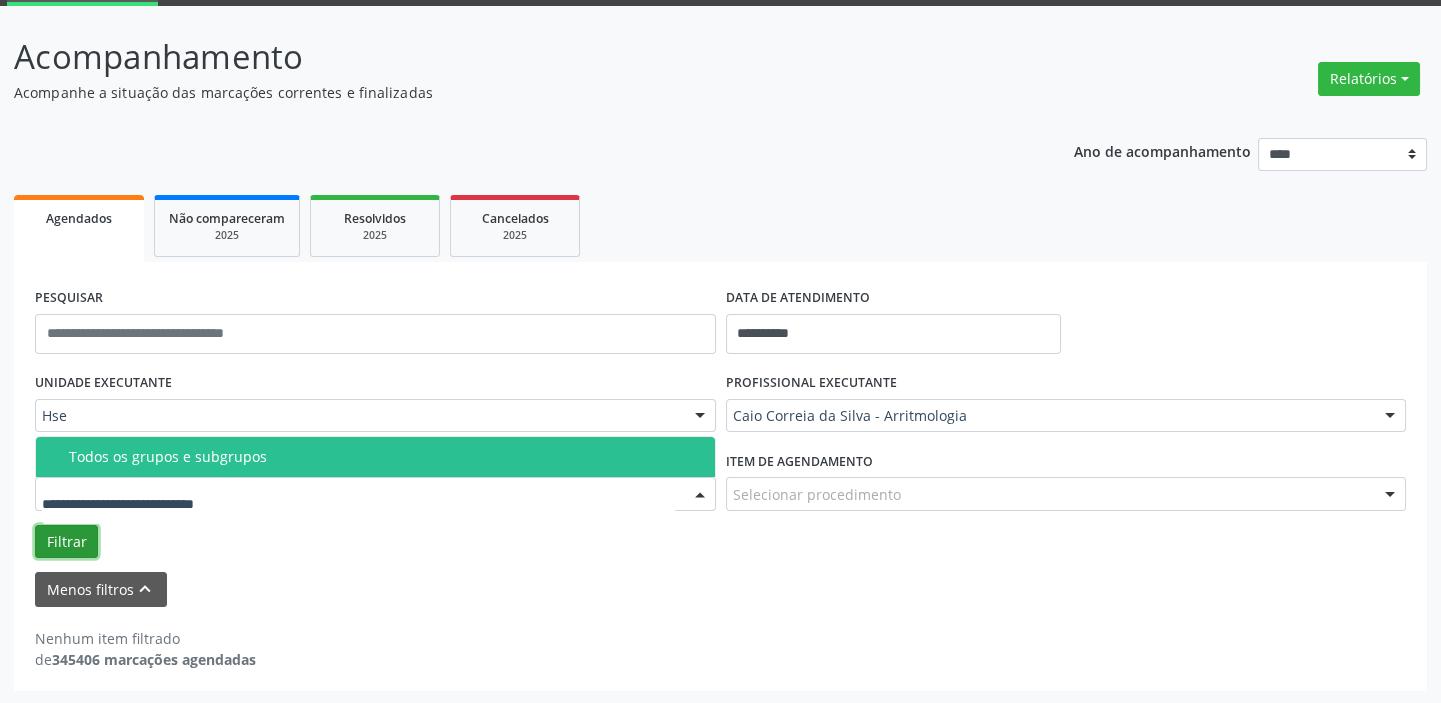click on "Filtrar" at bounding box center (66, 542) 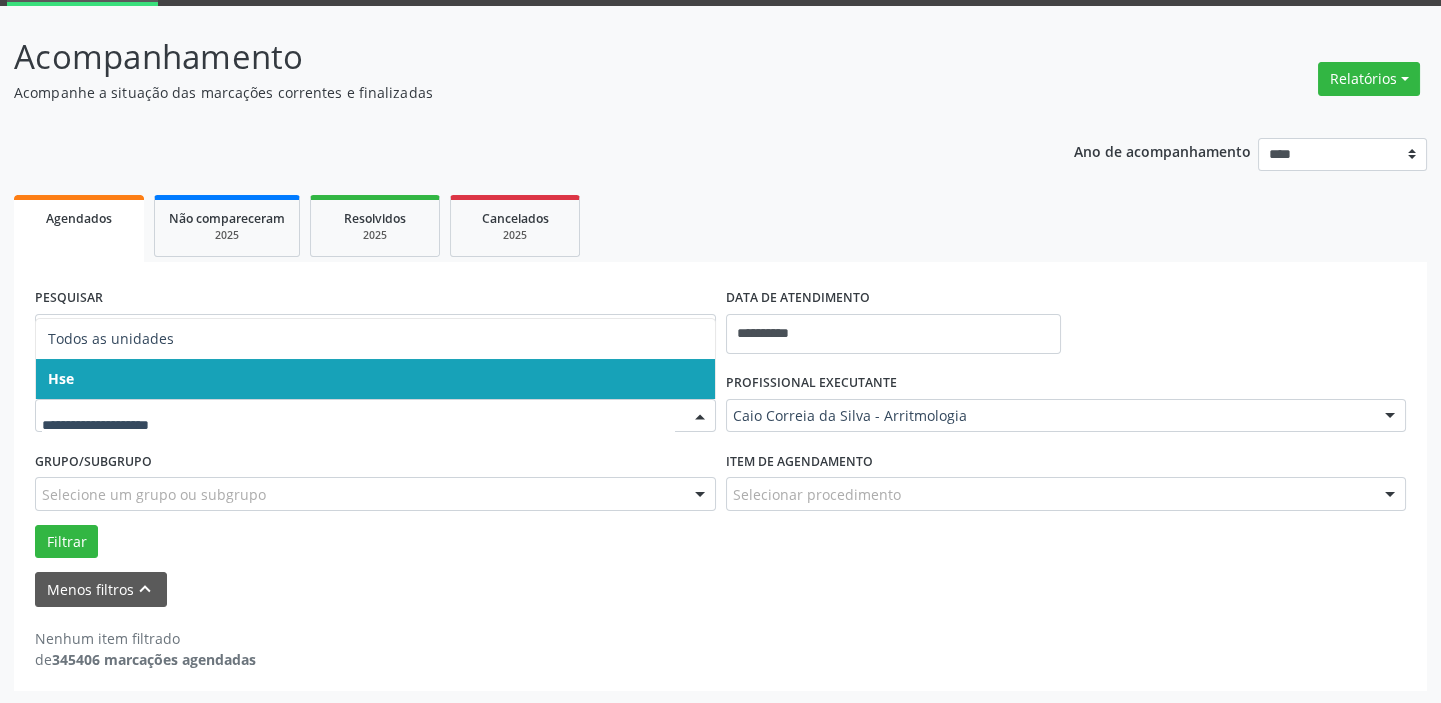 click on "Hse" at bounding box center (375, 379) 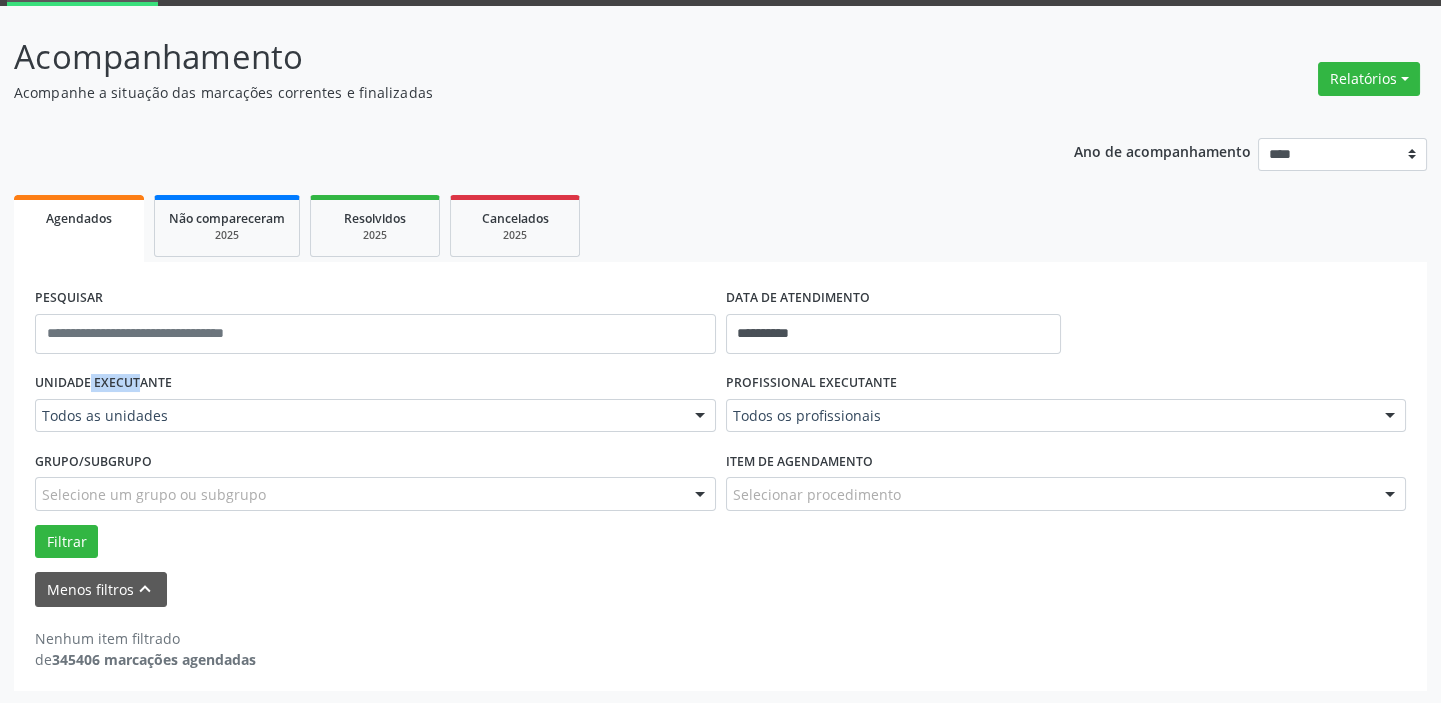 click on "UNIDADE EXECUTANTE" at bounding box center [103, 383] 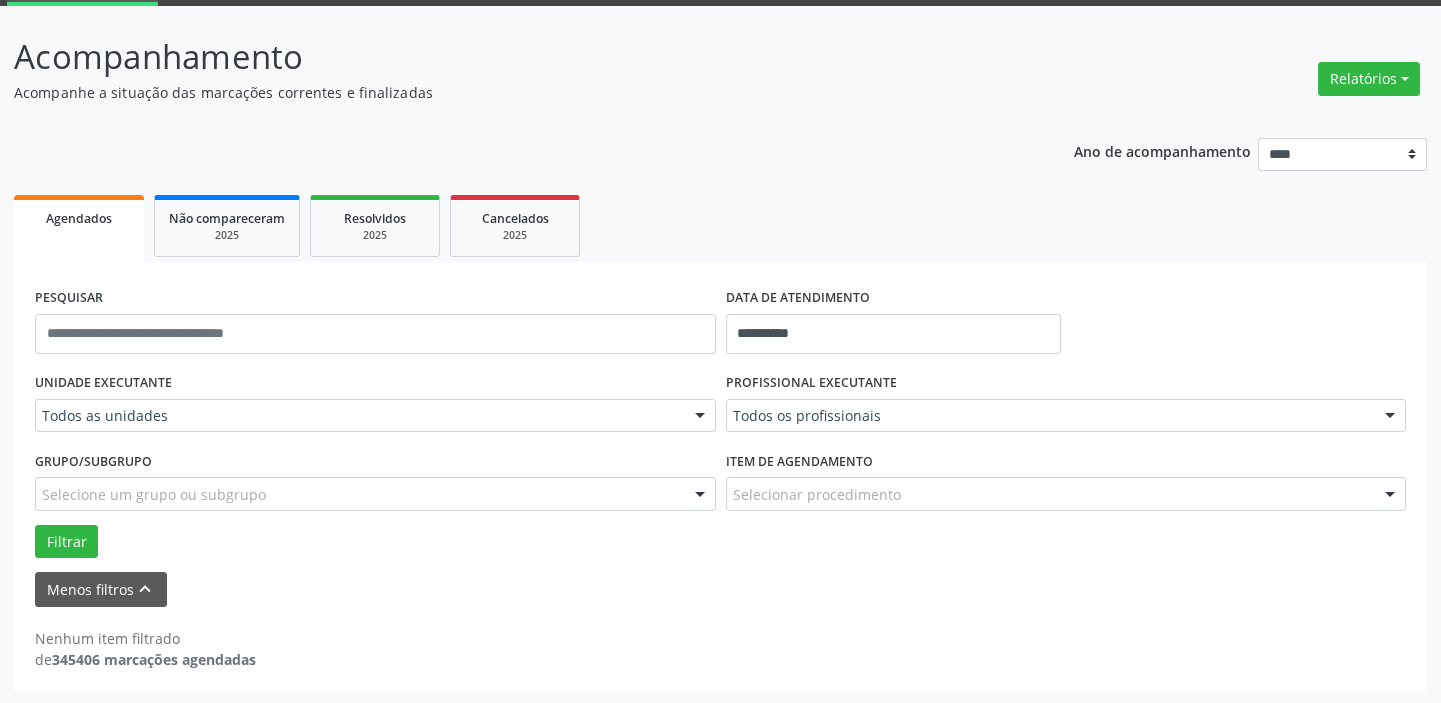 click on "Acompanhamento" at bounding box center [508, 57] 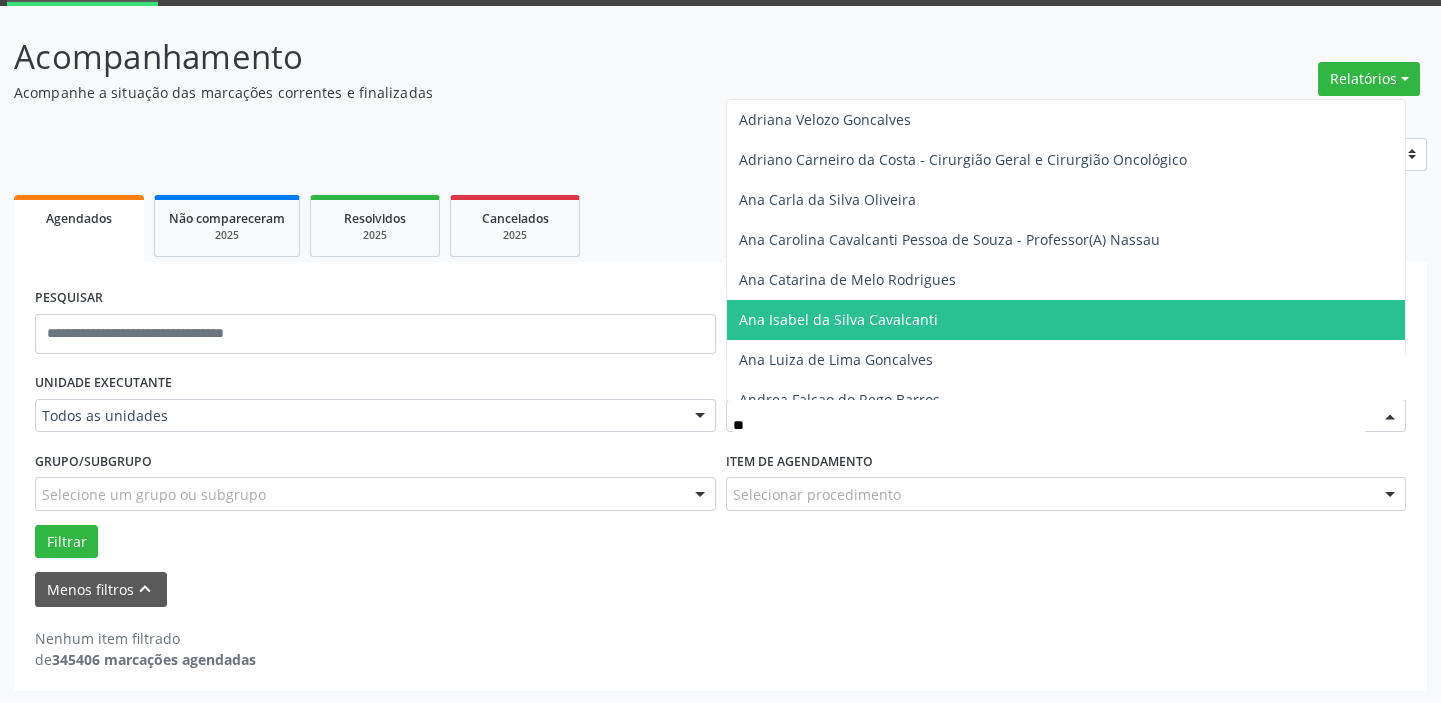 type on "***" 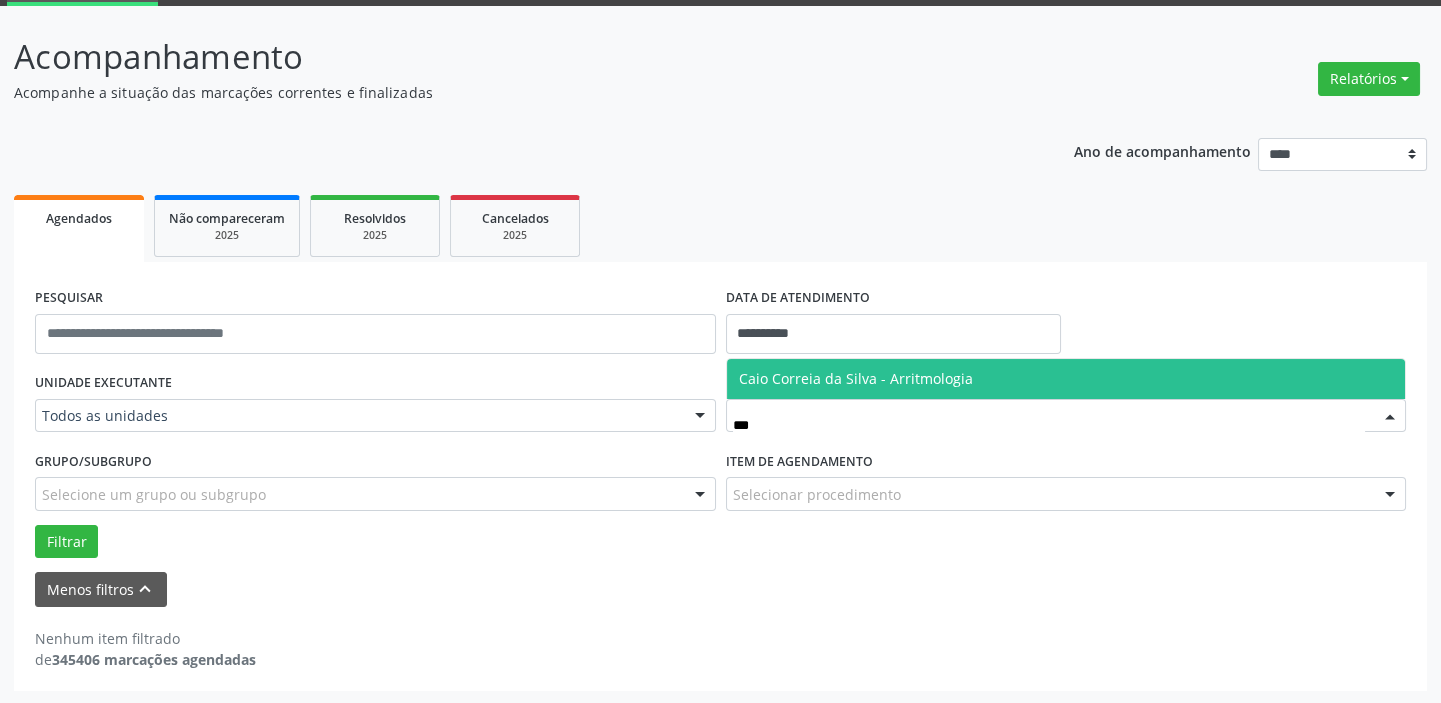 click on "Caio Correia da Silva - Arritmologia" at bounding box center [856, 378] 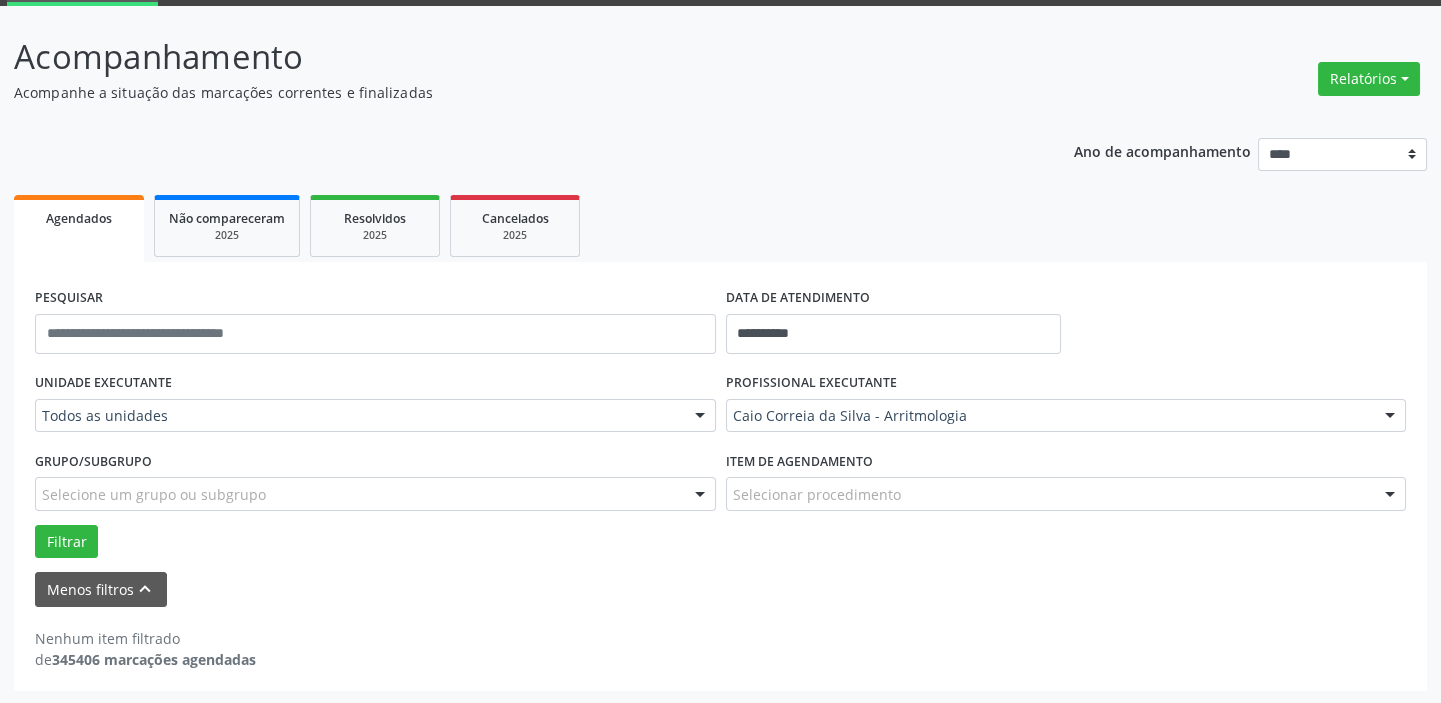click on "PROFISSIONAL EXECUTANTE
Caio Correia da Silva - Arritmologia         Todos os profissionais   Adalberto Aguiar Interaminense Junior   Adriana Velozo Goncalves   Adriana Xavier Tavares - Professor(A) Nassau   Adriano Carneiro da Costa - Cirurgião Geral e Cirurgião Oncológico   Alberto Barros Araujo   Alessandra Ferraz de Sa - Professor(A) Nassau   Alex Rodrigues da Cruz   Alex Rodrigues da Cruz - Perícia Neurodivergente   Alexandre Dantas - Professor(A) Nassau | Geral   Alexandre David de Souza   Alexey Alves (Ortopedia Nassau)   Alexey Alves Garcez | Geral, Coluna, Cotovelo, Ombro e Joelho   Aleyde Loureiro   Aline Alves Nunes - Professor(A) Nassau   Allan Vinicius Martins de Barros   Alynne Kelly Ferreira Costa   Amanda Brito Barros   Amanda Vilma Brito Pires do Rego Barros   Ana Carla da Silva Oliveira   Ana Carolina Cavalcanti Pessoa de Souza - Professor(A) Nassau   Ana Catarina de Melo Rodrigues   Ana Isabel da Silva Cavalcanti   Ana Karla Lopes   Ana Luiza de Lima Goncalves" at bounding box center (1066, 407) 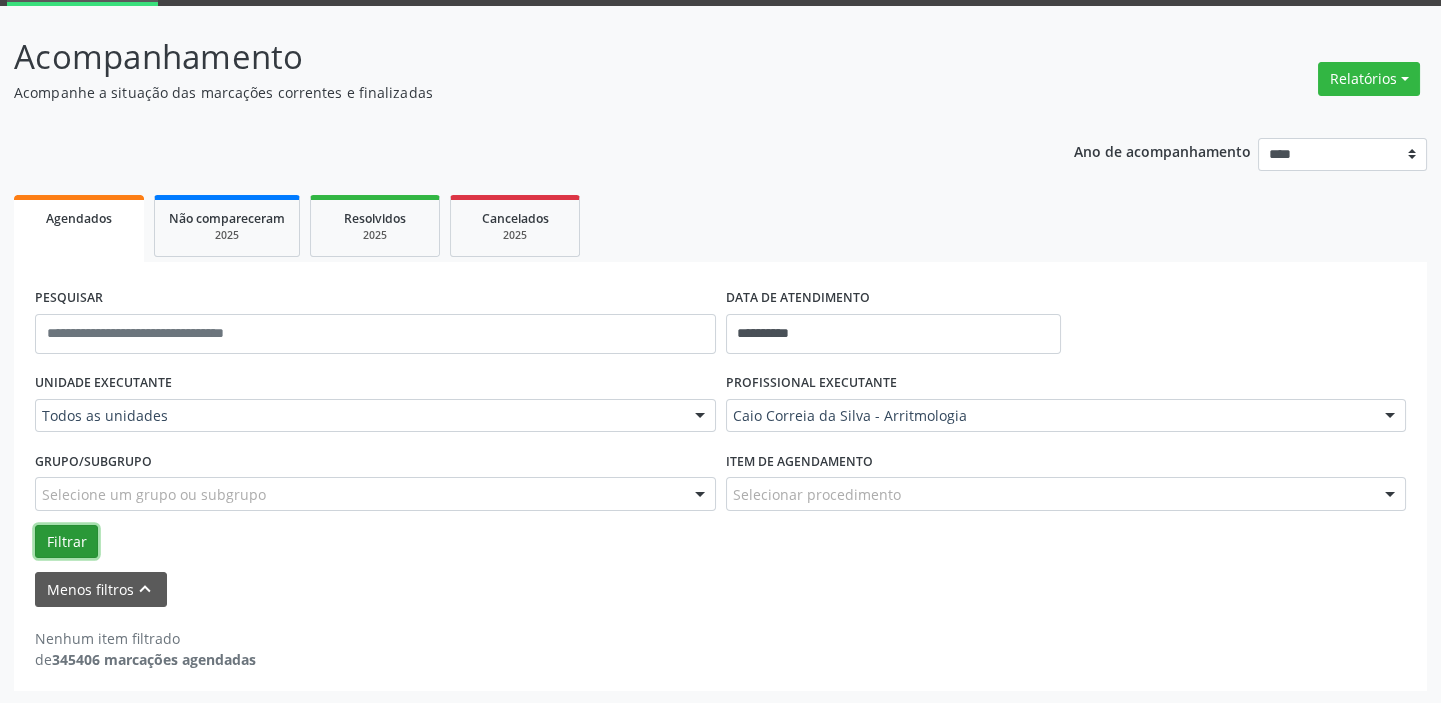 click on "Filtrar" at bounding box center (66, 542) 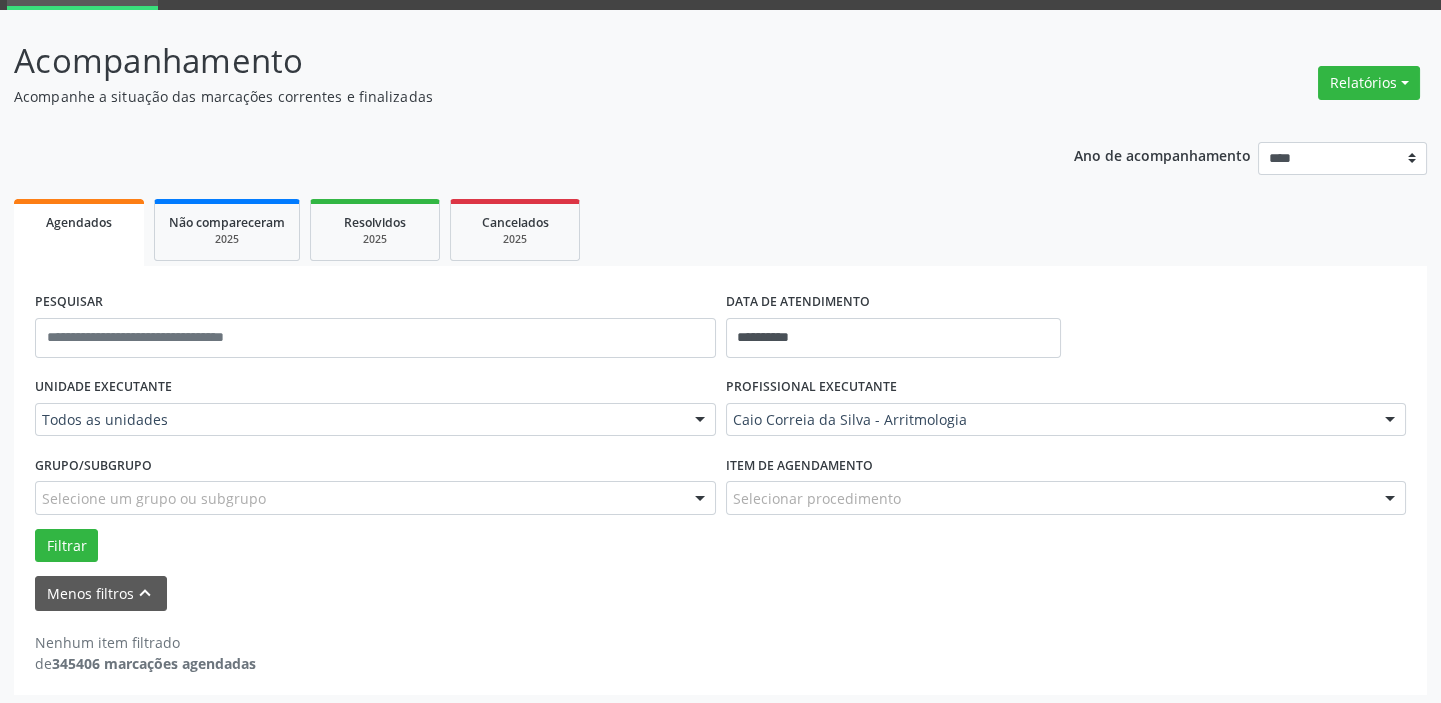 scroll, scrollTop: 104, scrollLeft: 0, axis: vertical 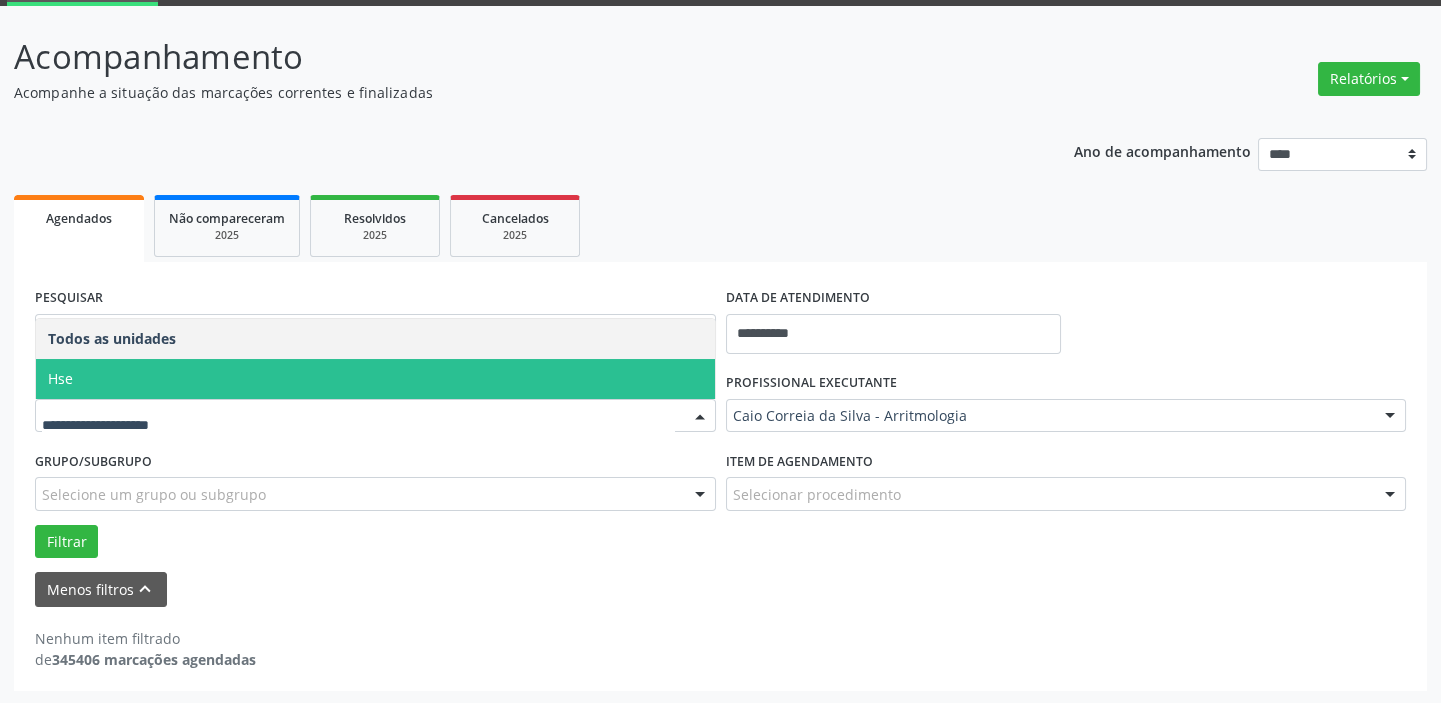click on "Hse" at bounding box center [60, 378] 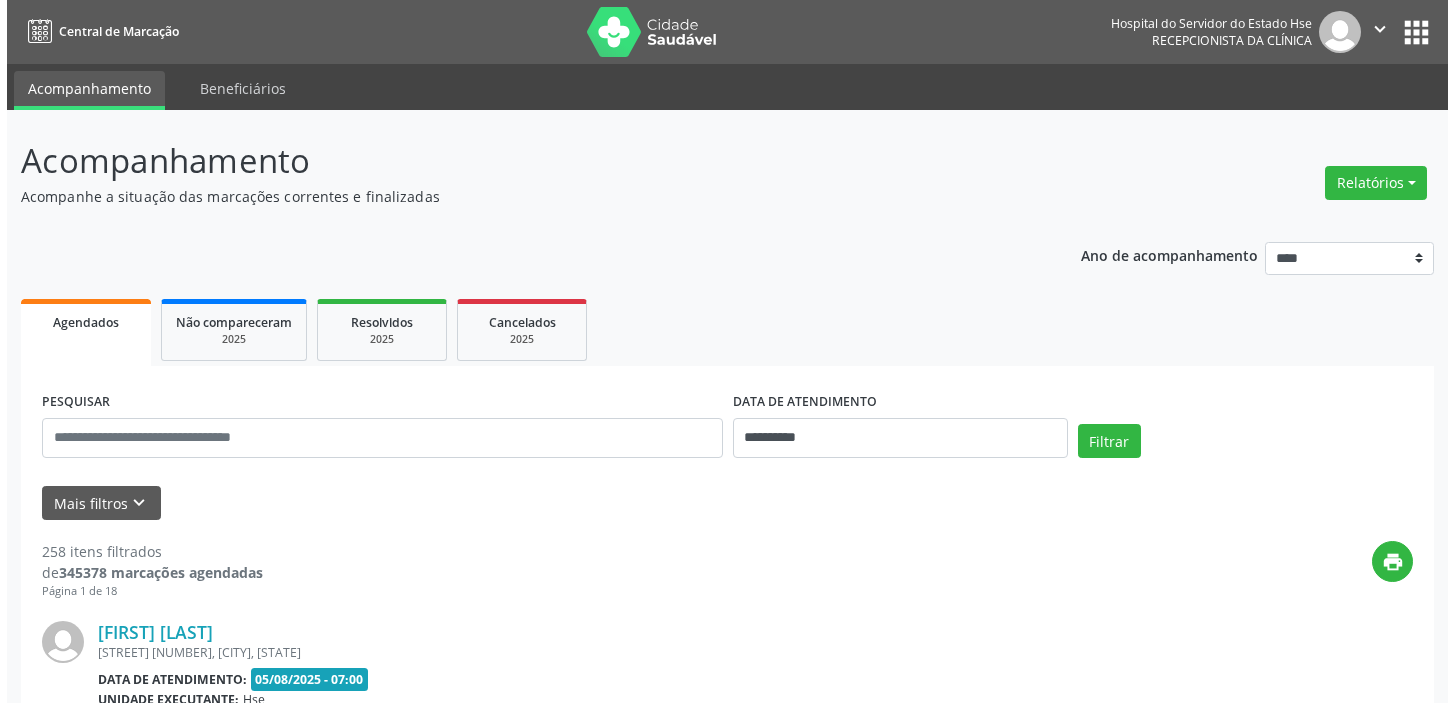 scroll, scrollTop: 454, scrollLeft: 0, axis: vertical 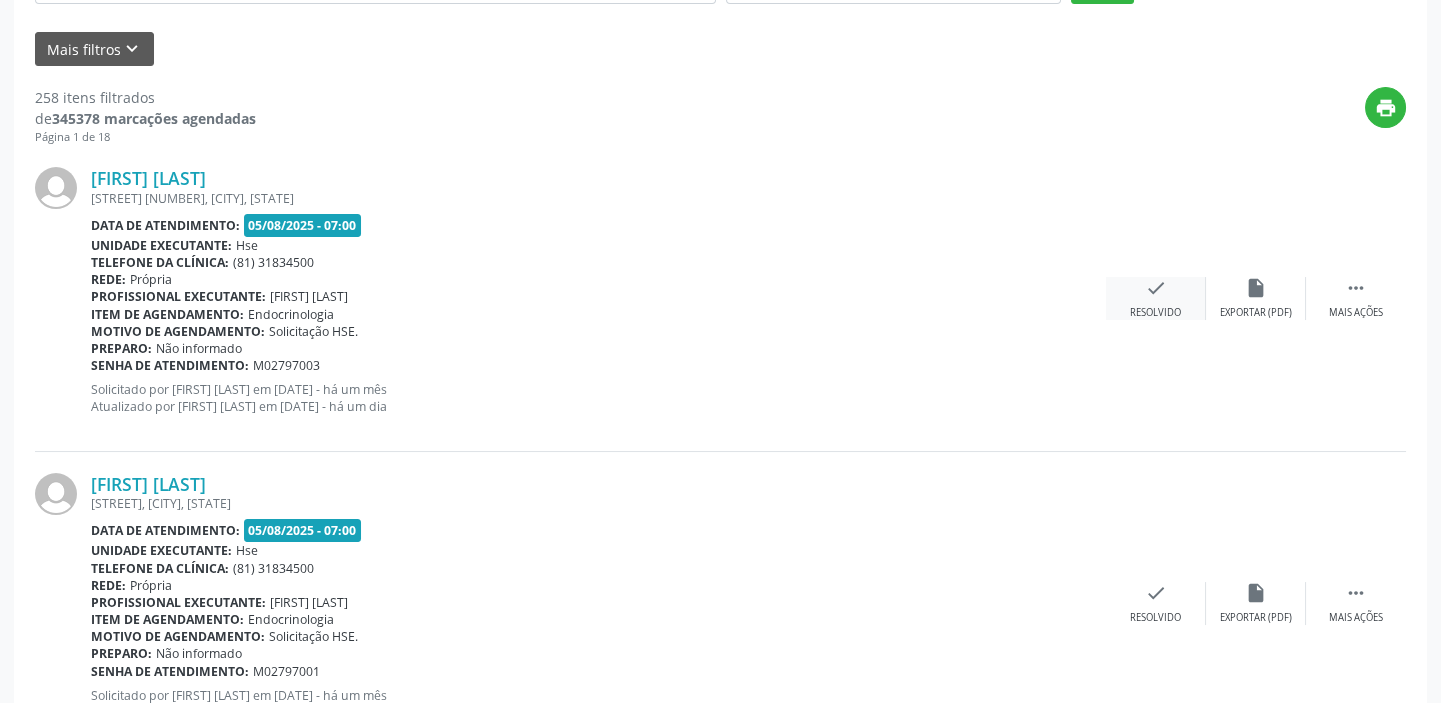 click on "check
Resolvido" at bounding box center [1156, 298] 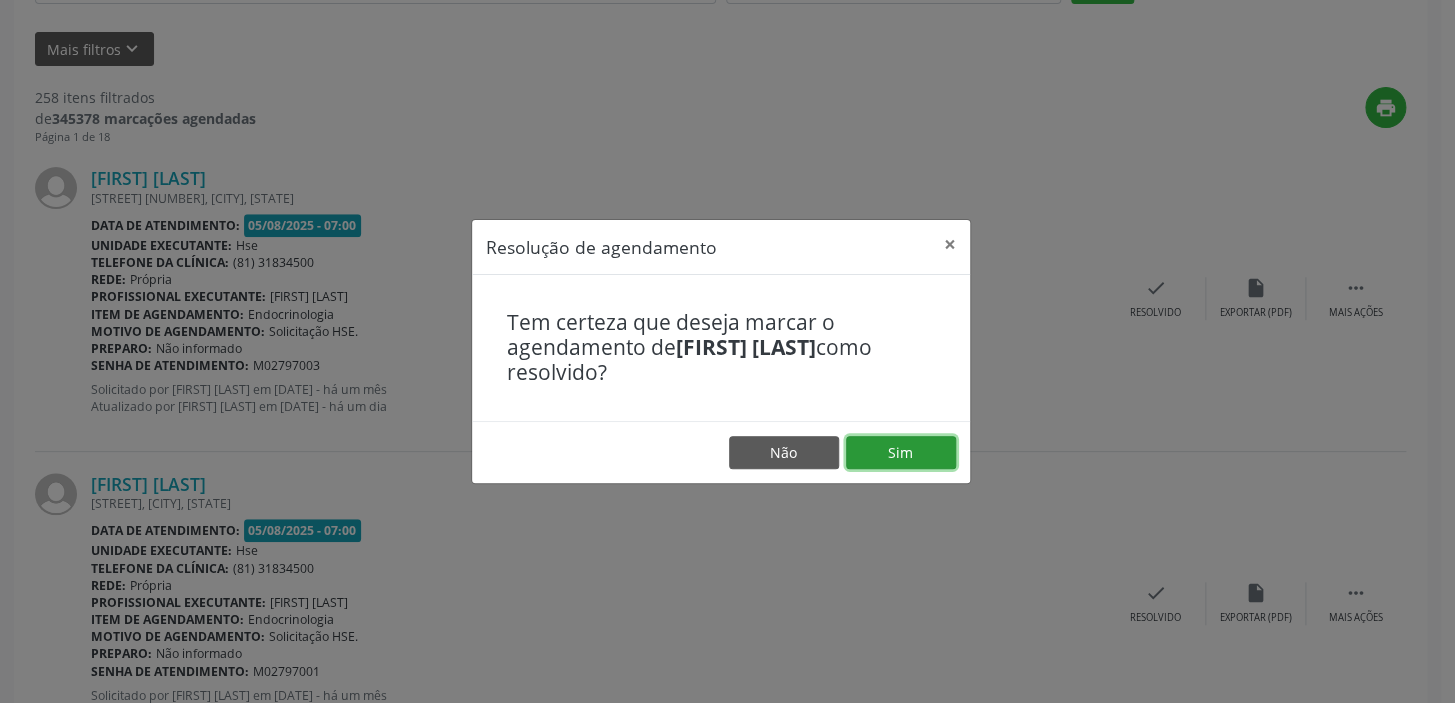 click on "Sim" at bounding box center (901, 453) 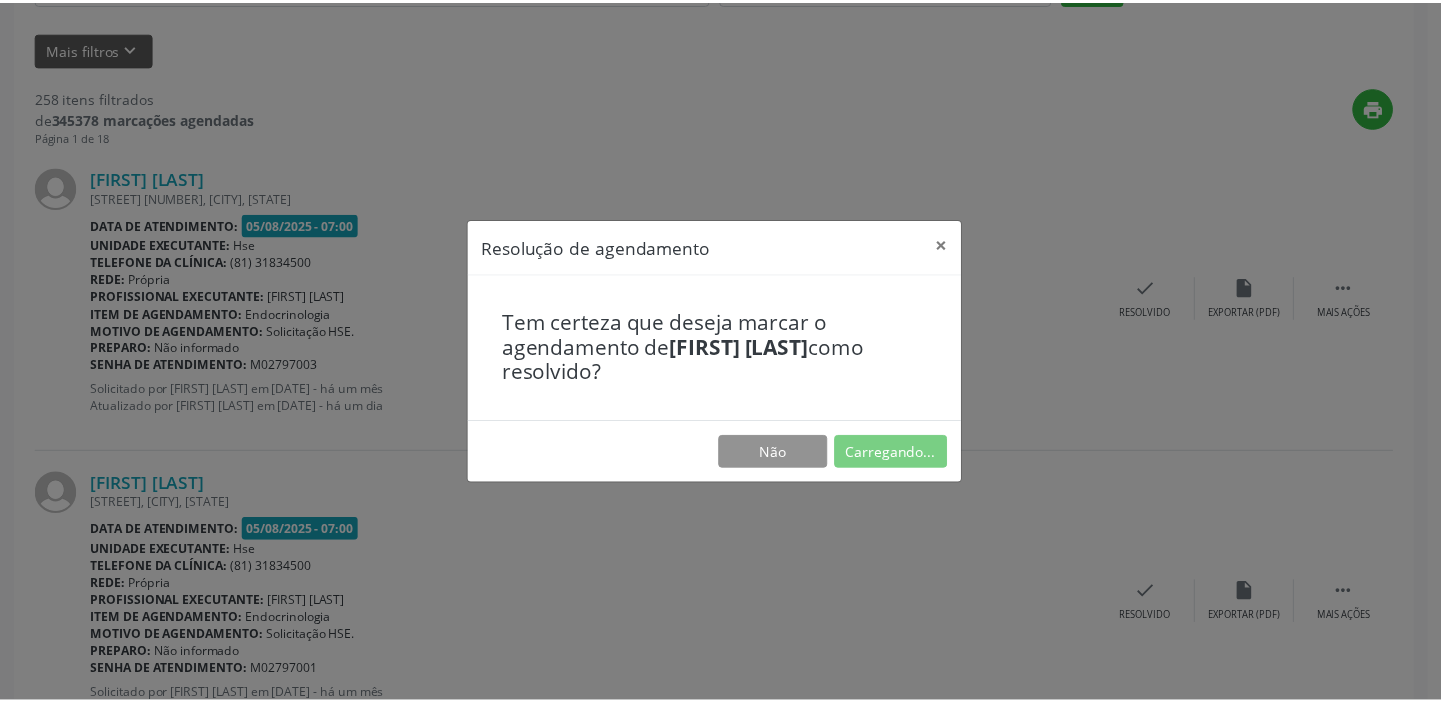 scroll, scrollTop: 0, scrollLeft: 0, axis: both 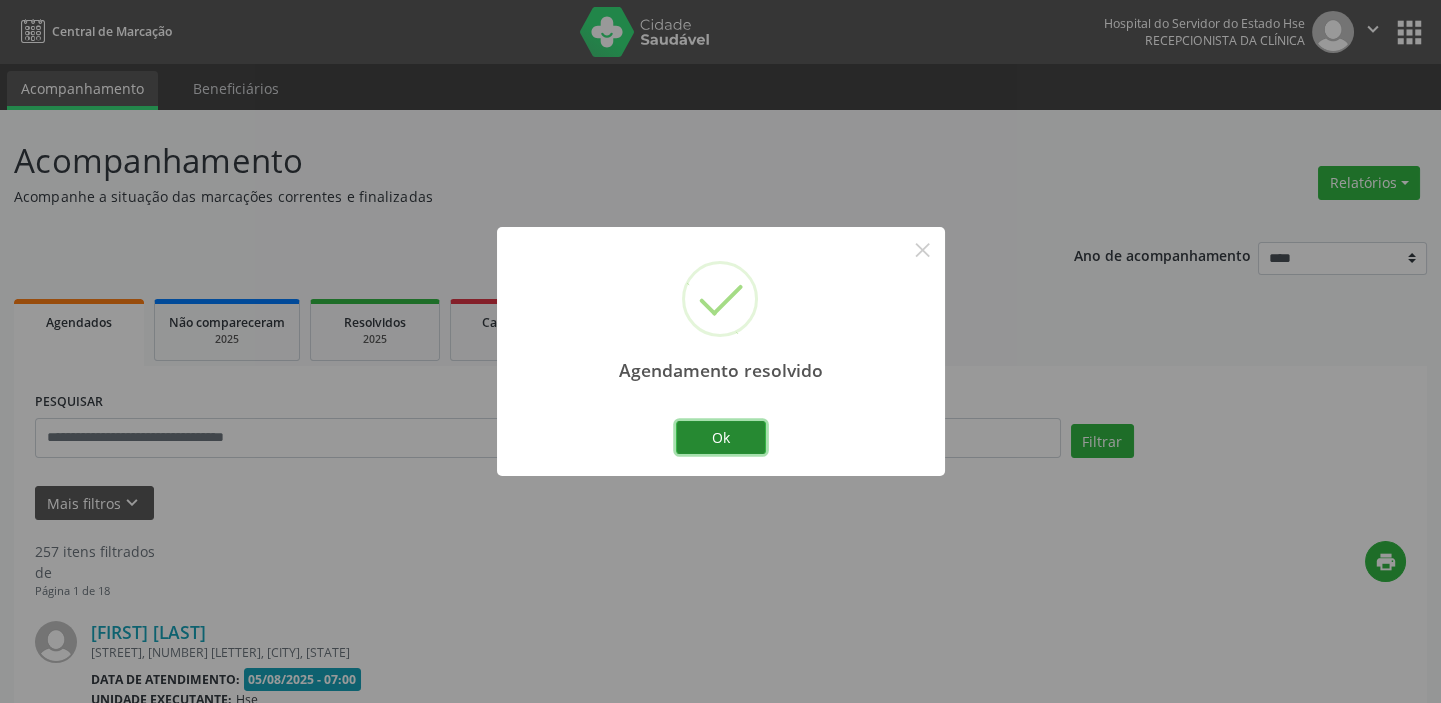click on "Ok" at bounding box center (721, 438) 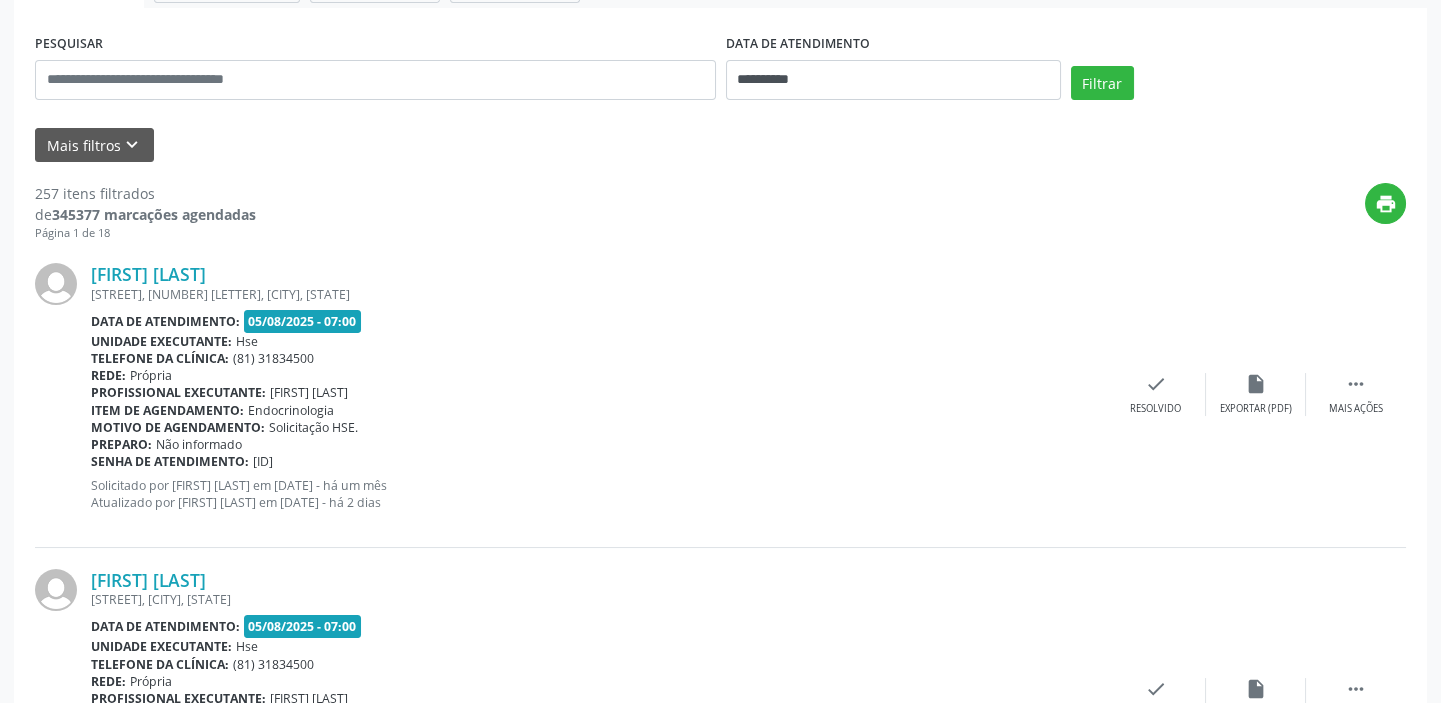 scroll, scrollTop: 363, scrollLeft: 0, axis: vertical 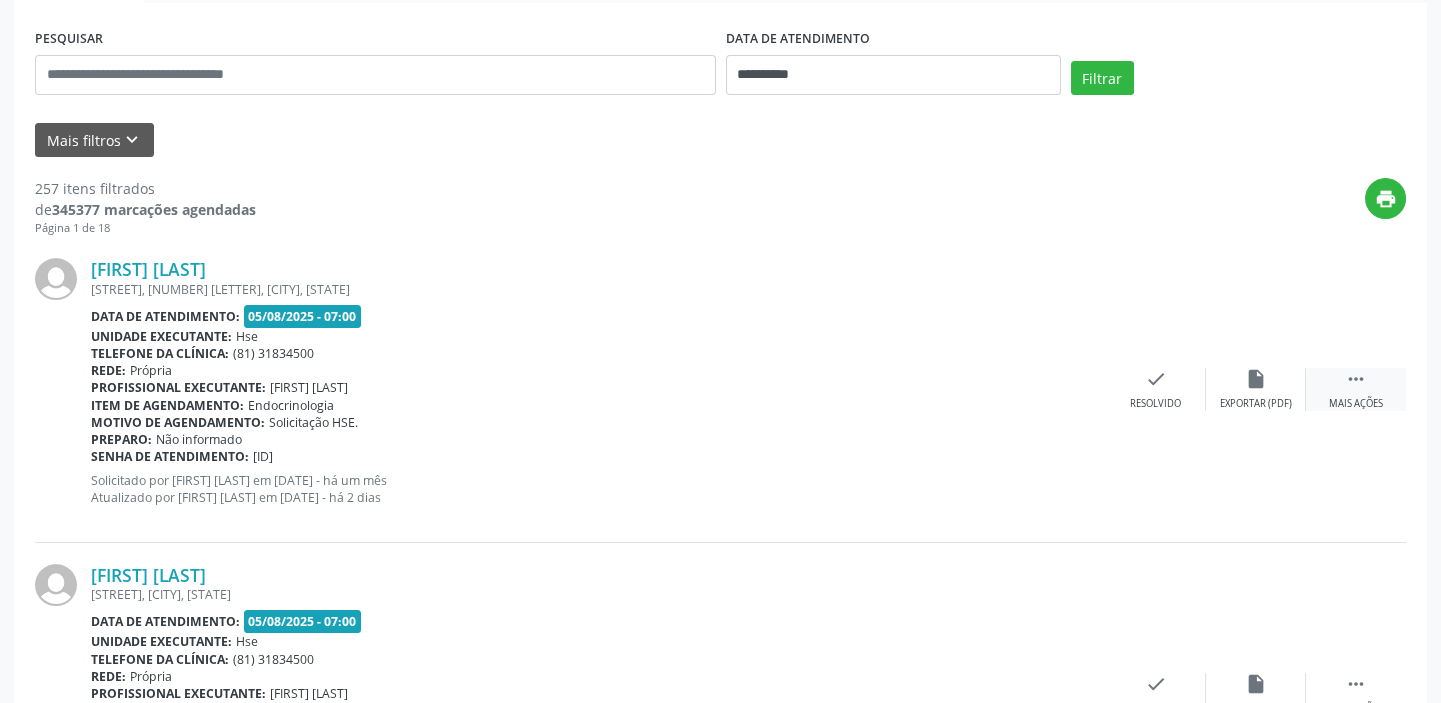 click on "" at bounding box center [1356, 379] 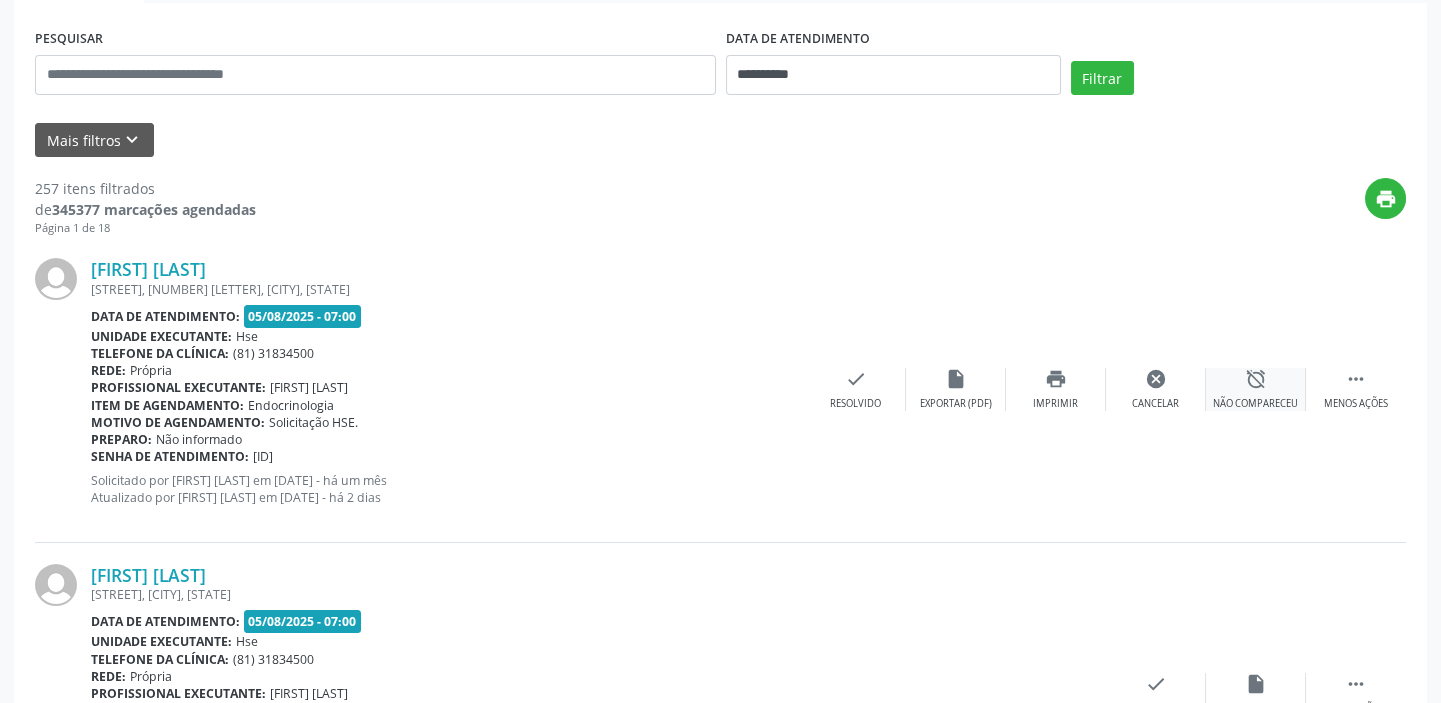 click on "alarm_off" at bounding box center [1256, 379] 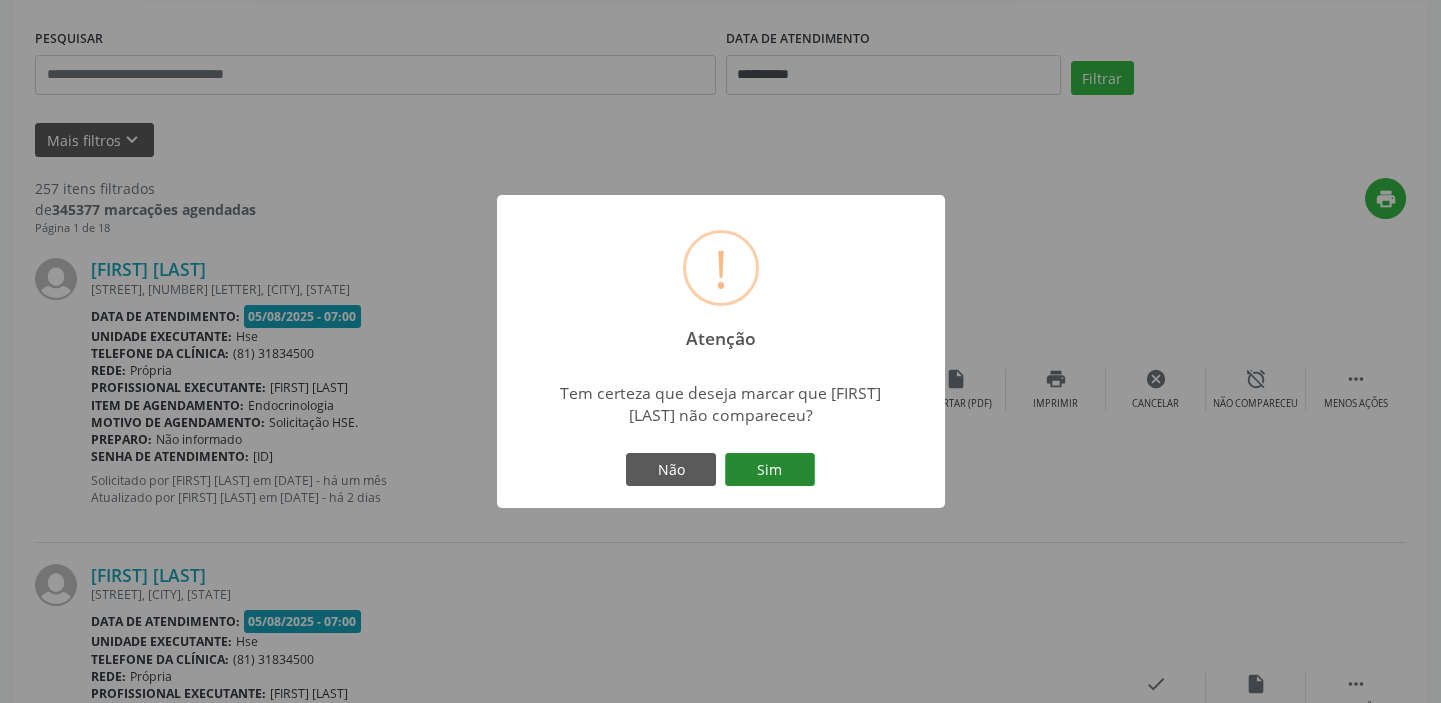 click on "Sim" at bounding box center [770, 470] 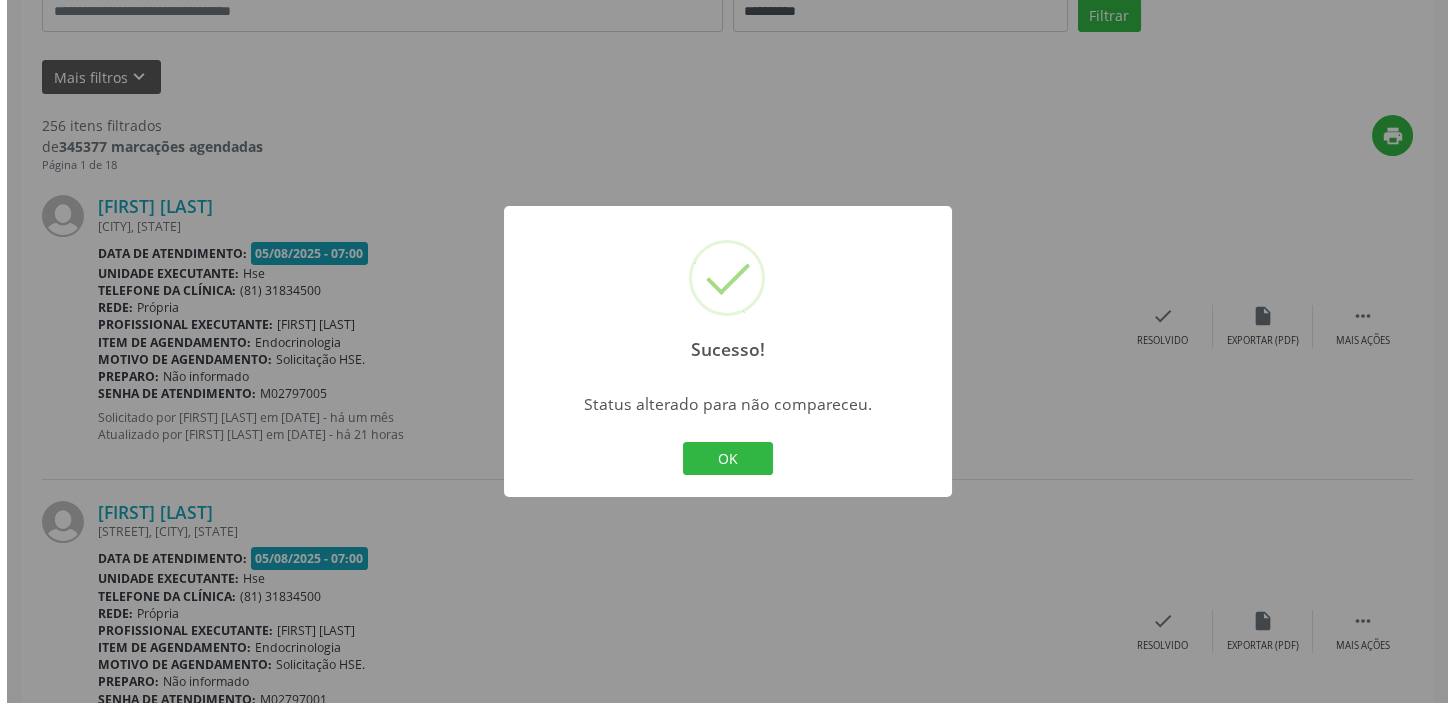 scroll, scrollTop: 454, scrollLeft: 0, axis: vertical 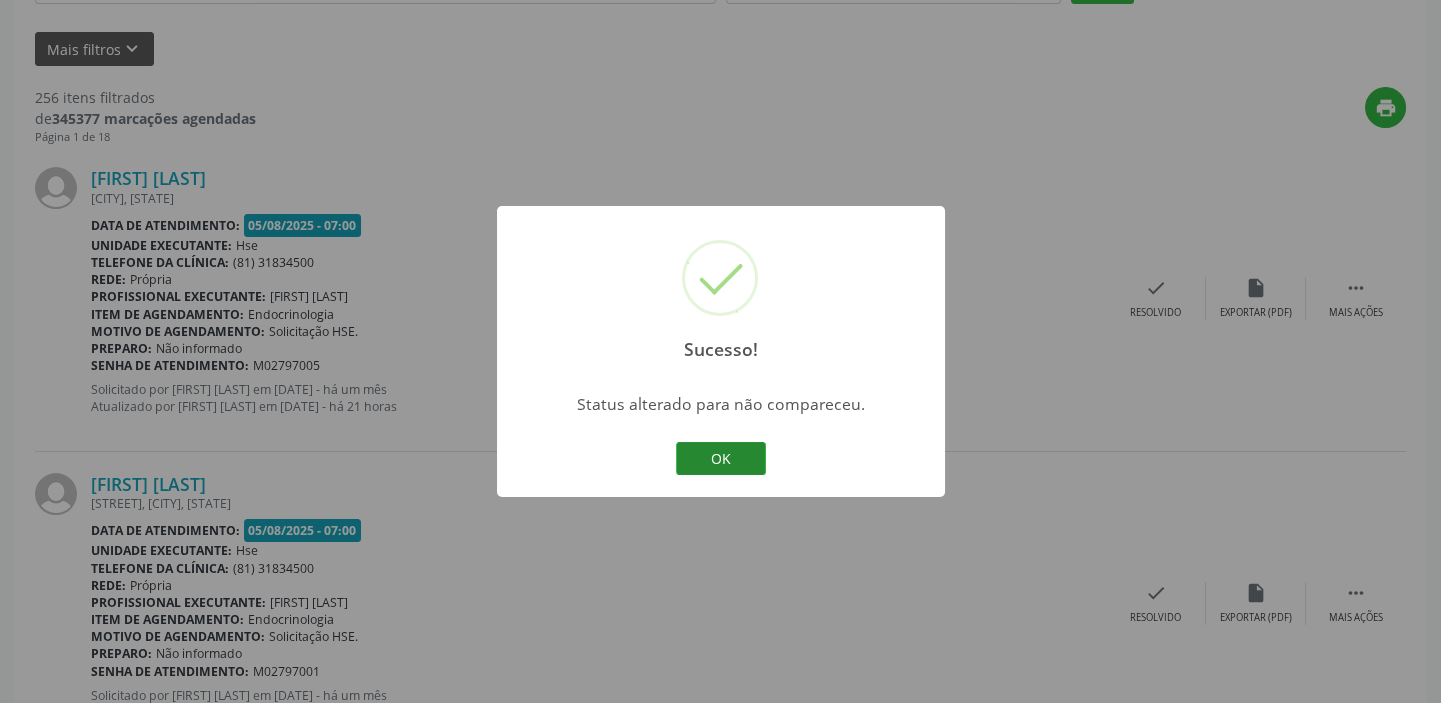 click on "OK" at bounding box center [721, 459] 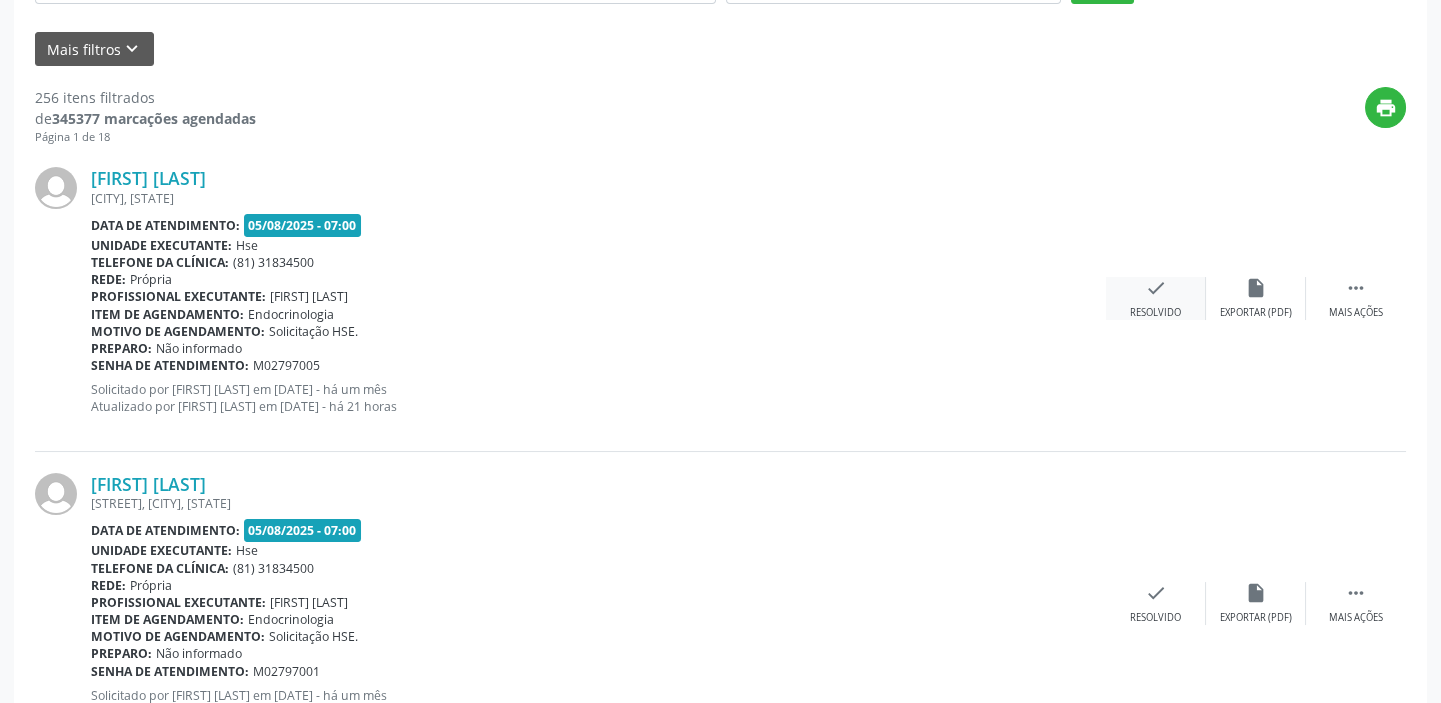 click on "check" at bounding box center [1156, 288] 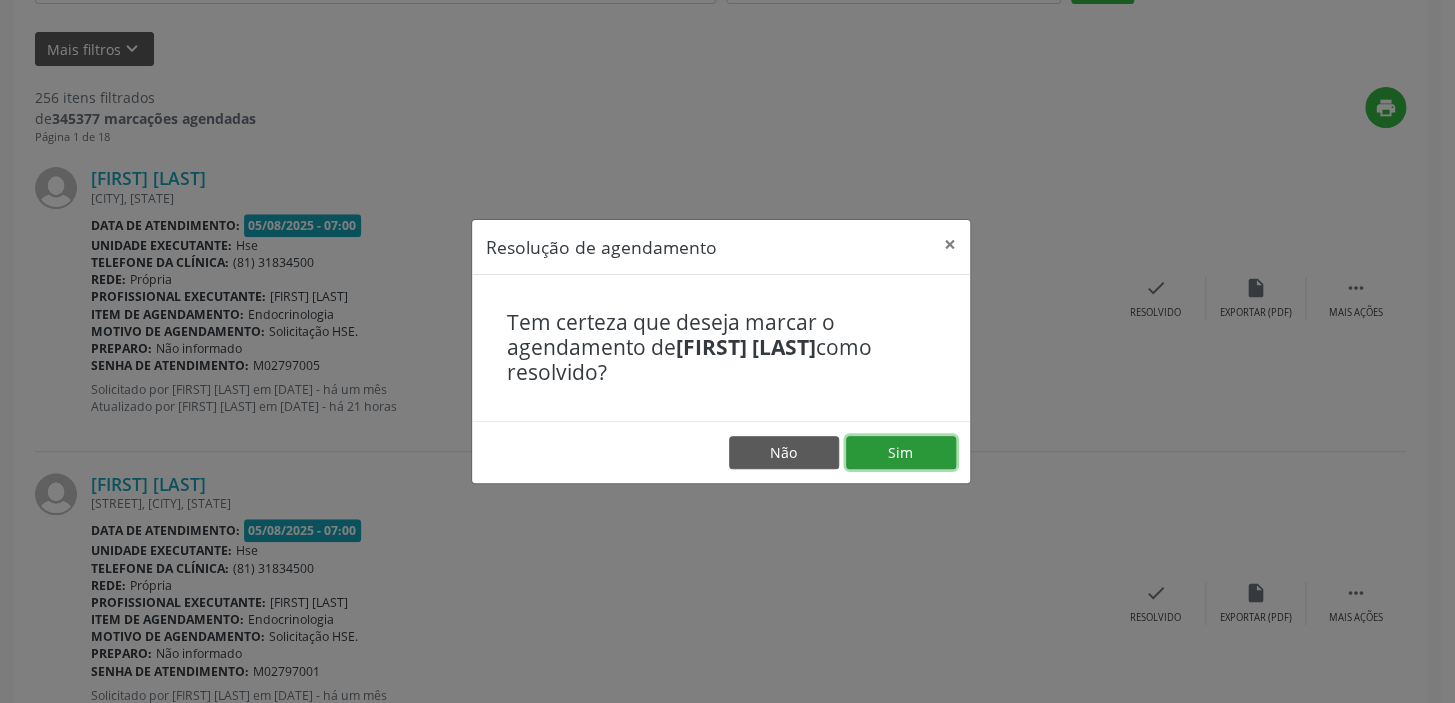 click on "Sim" at bounding box center [901, 453] 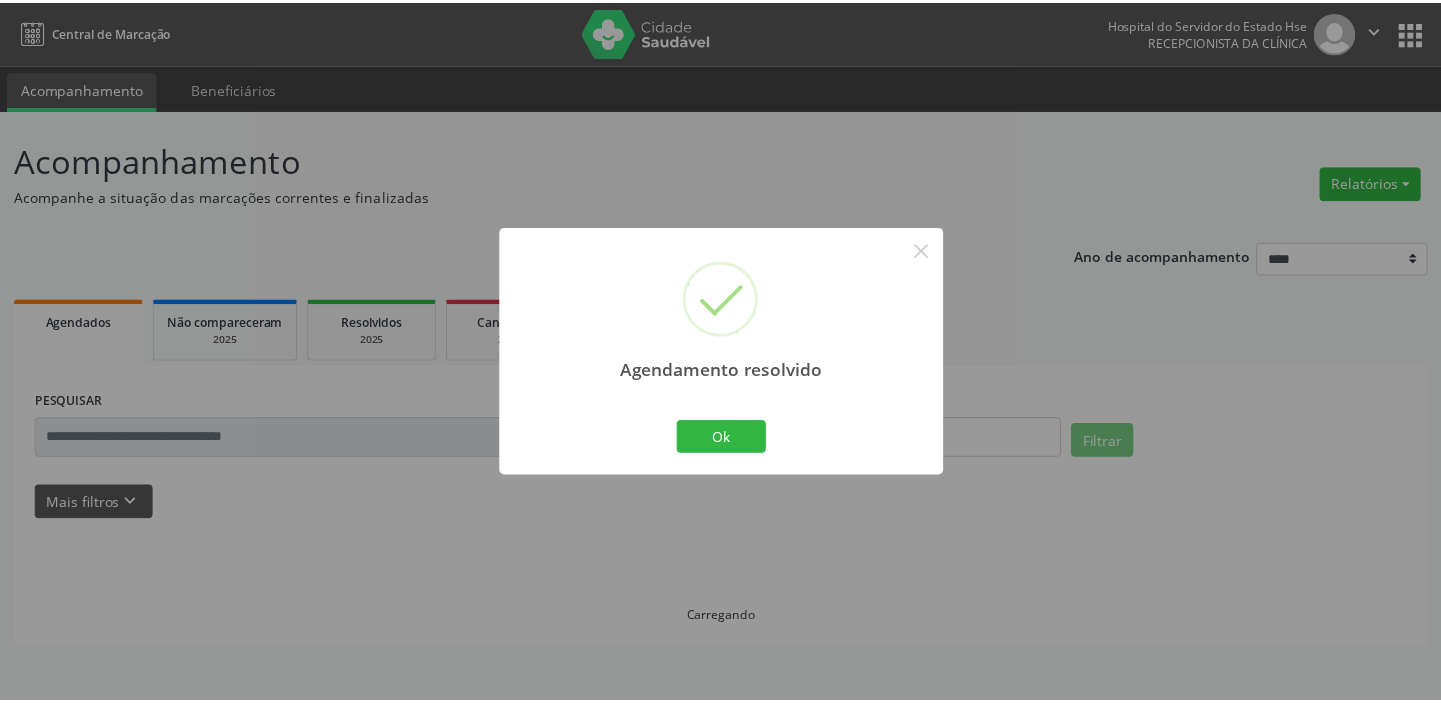 scroll, scrollTop: 0, scrollLeft: 0, axis: both 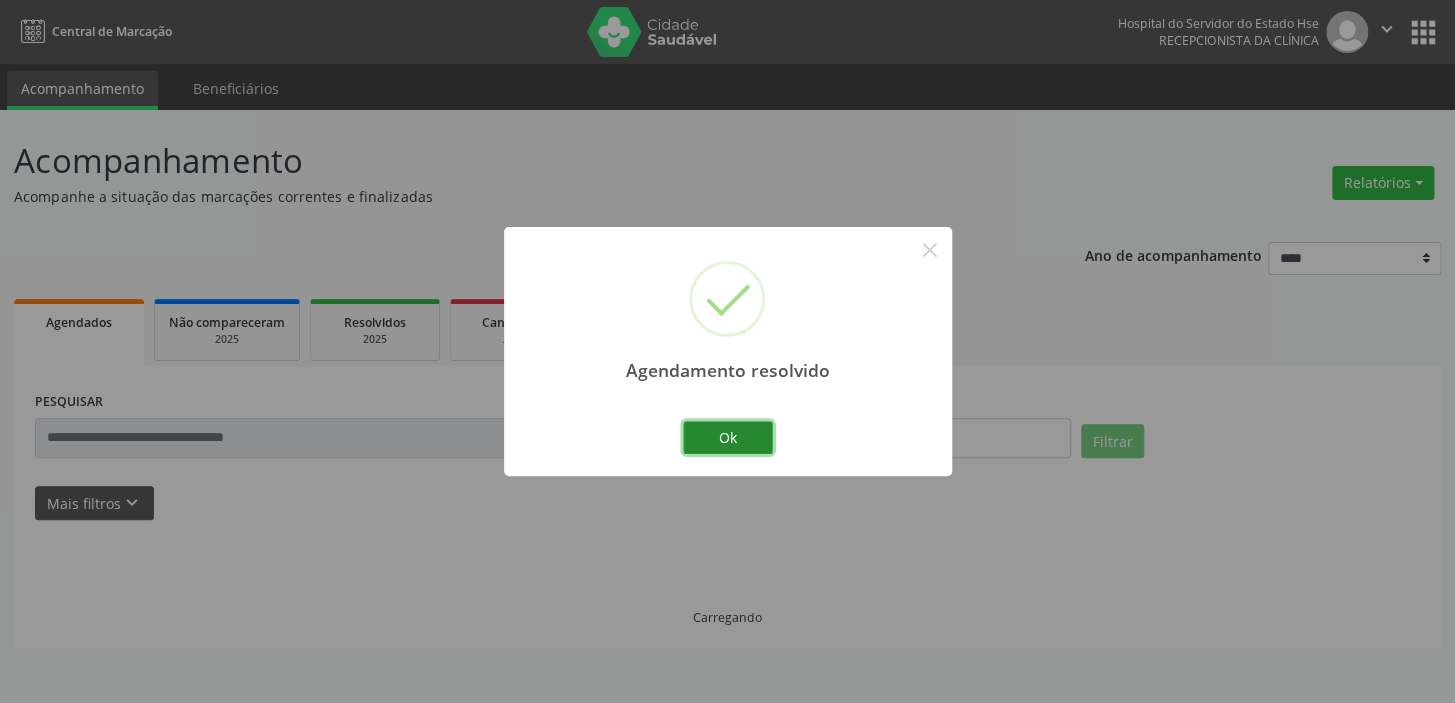 click on "Ok" at bounding box center (728, 438) 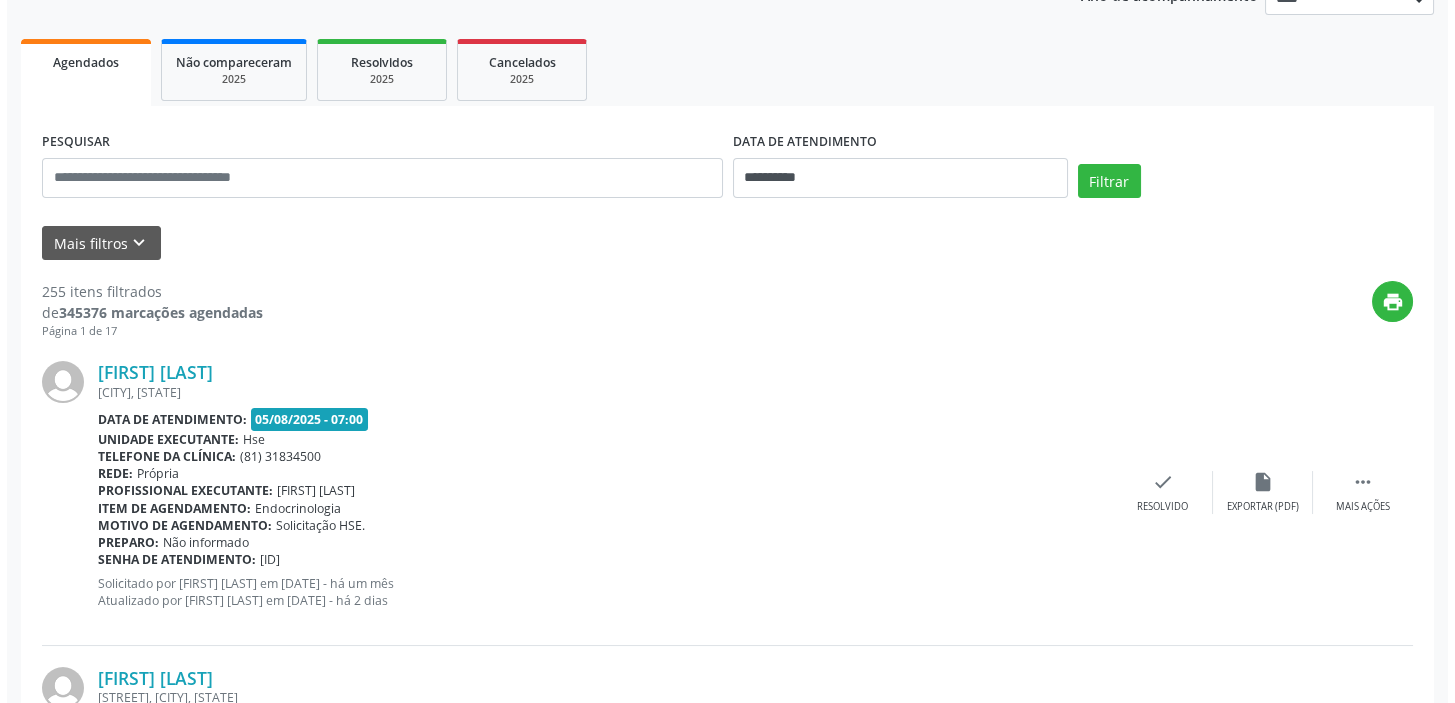 scroll, scrollTop: 272, scrollLeft: 0, axis: vertical 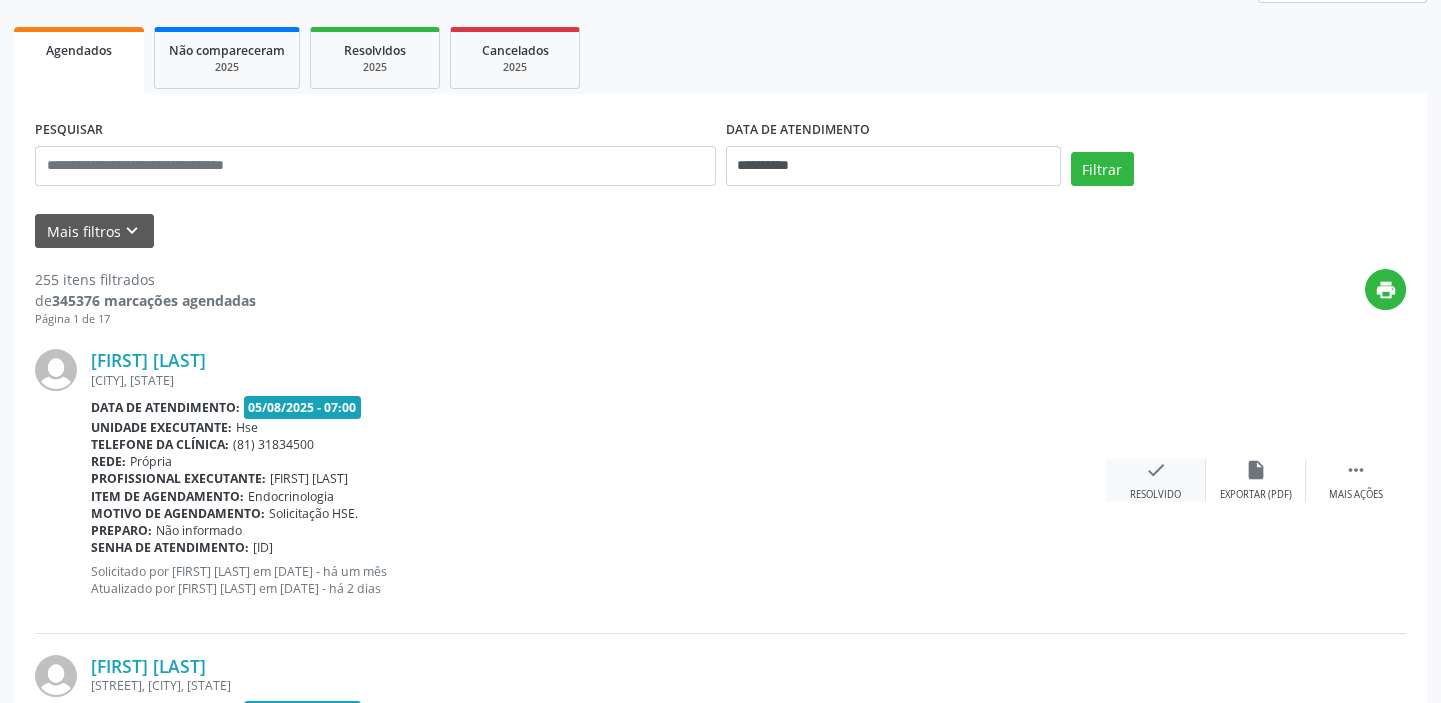 click on "check
Resolvido" at bounding box center [1156, 480] 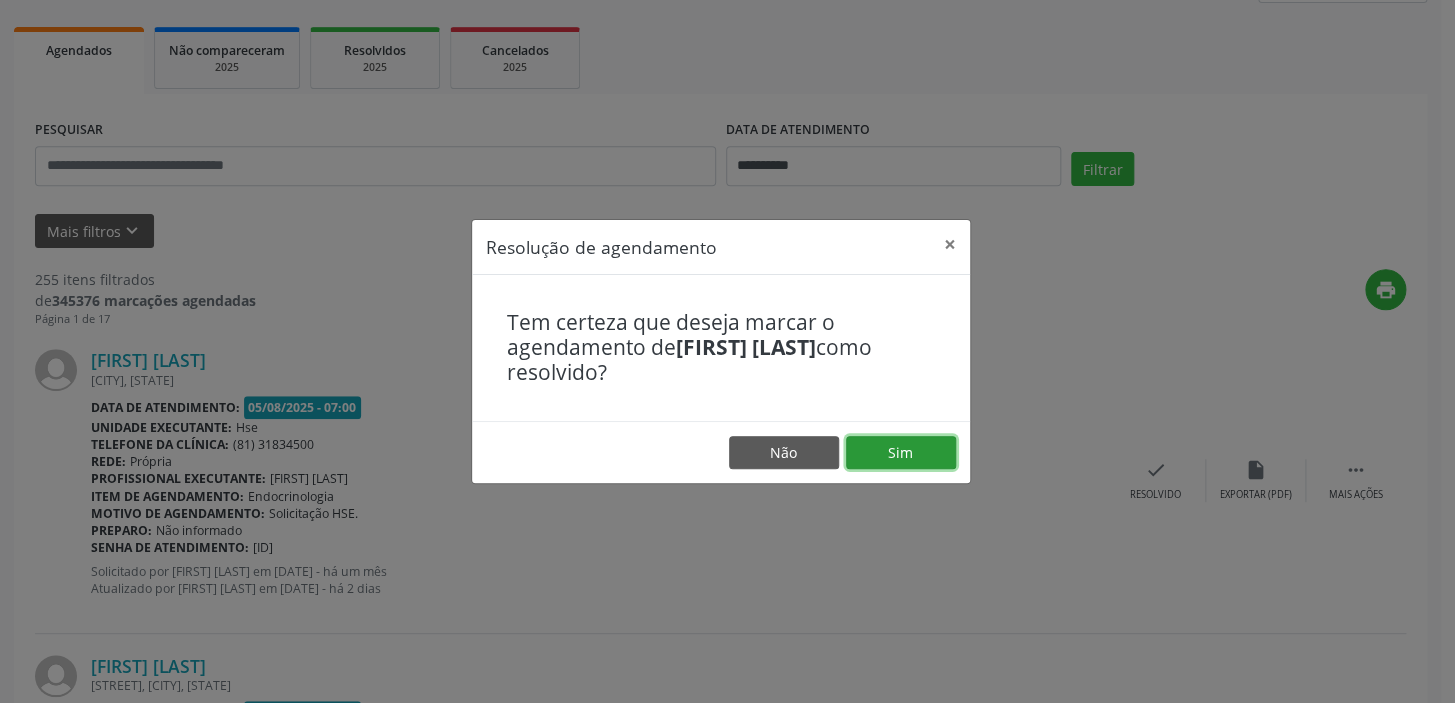 click on "Sim" at bounding box center (901, 453) 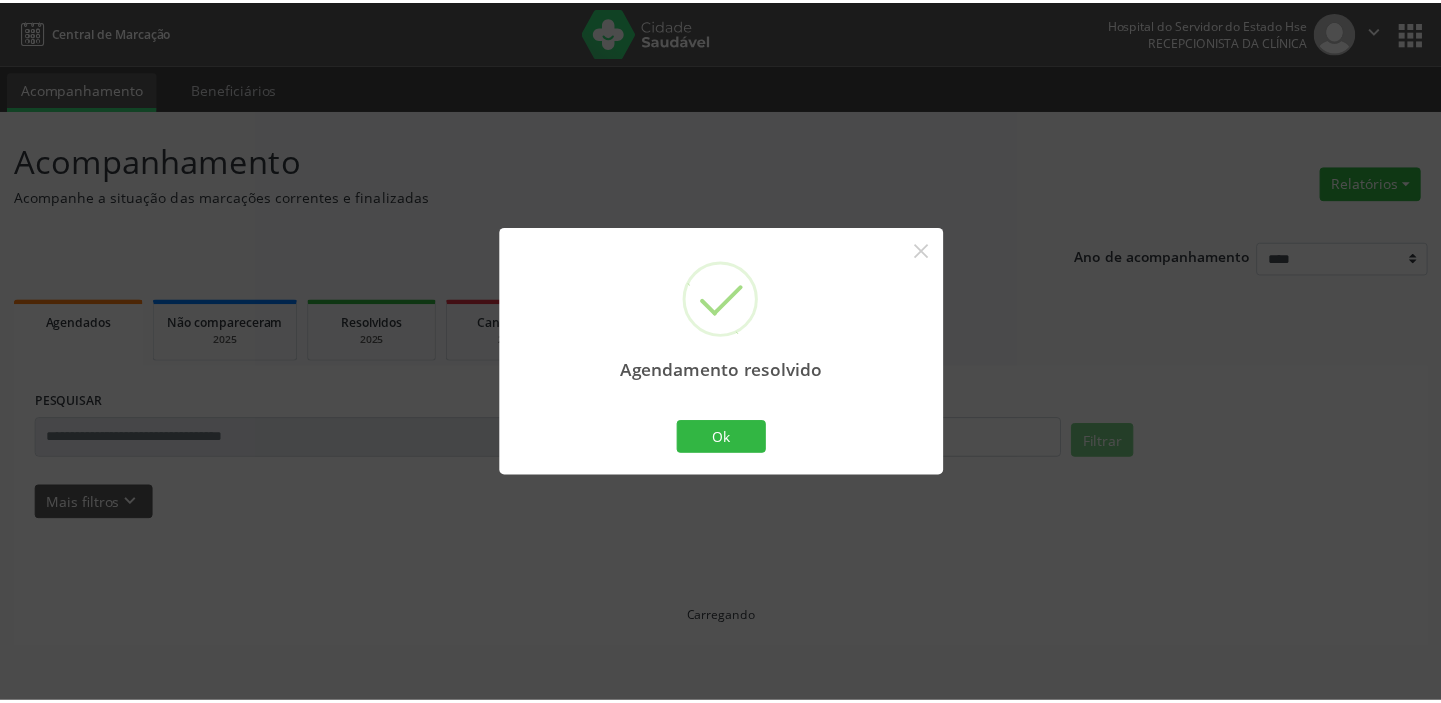 scroll, scrollTop: 0, scrollLeft: 0, axis: both 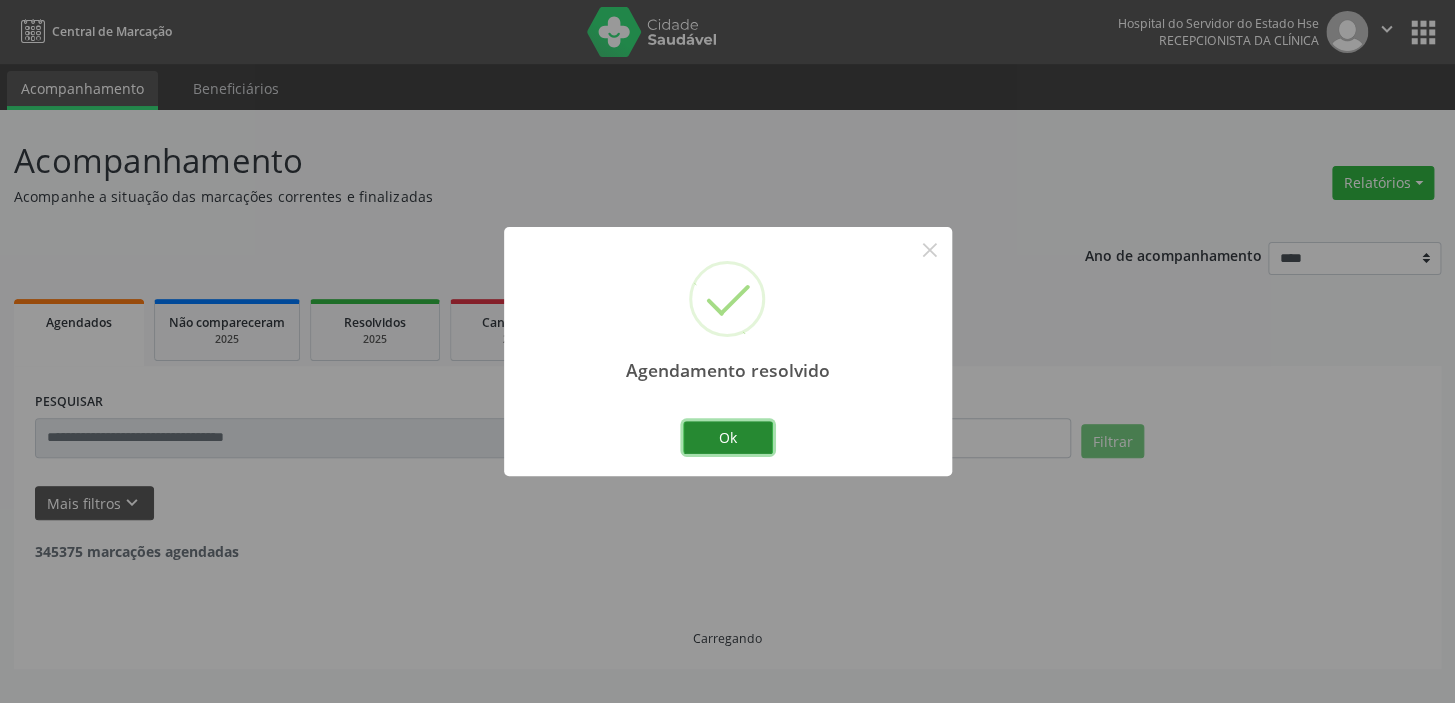 click on "Ok" at bounding box center (728, 438) 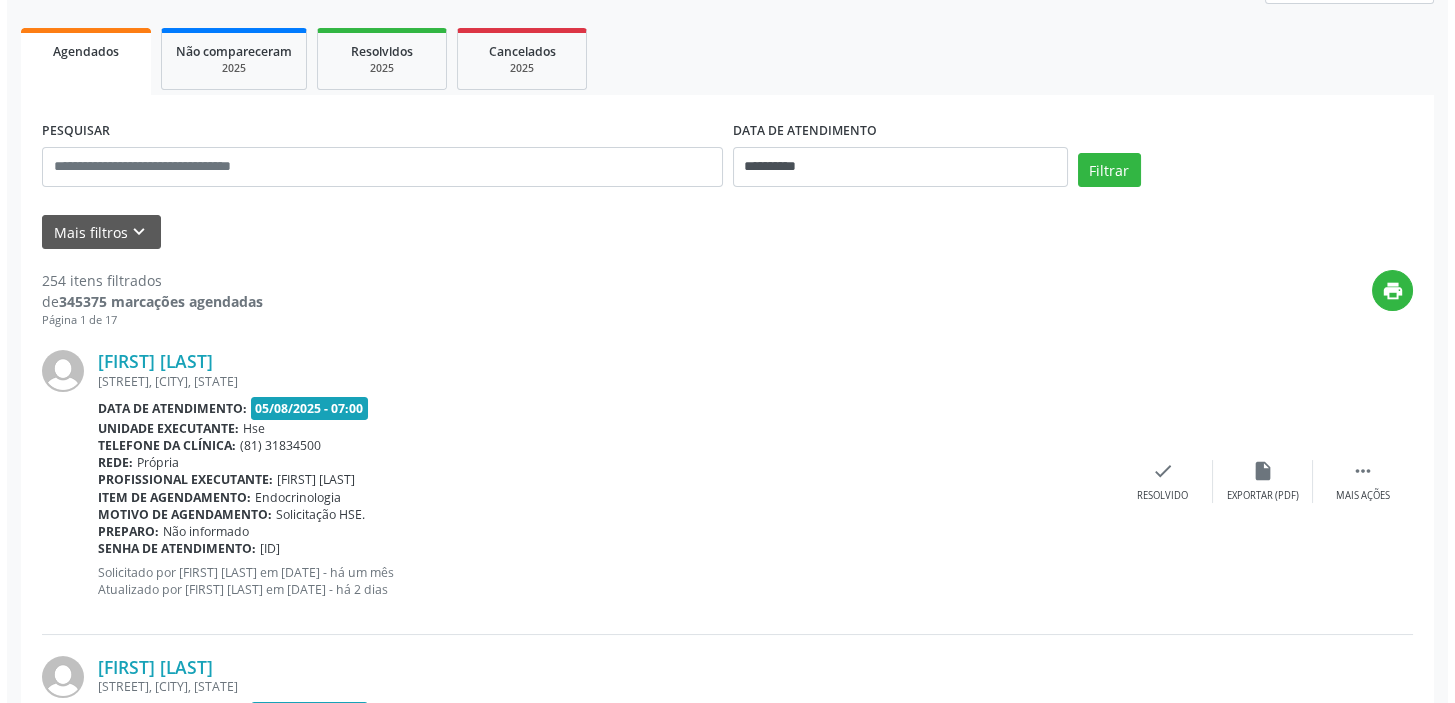 scroll, scrollTop: 272, scrollLeft: 0, axis: vertical 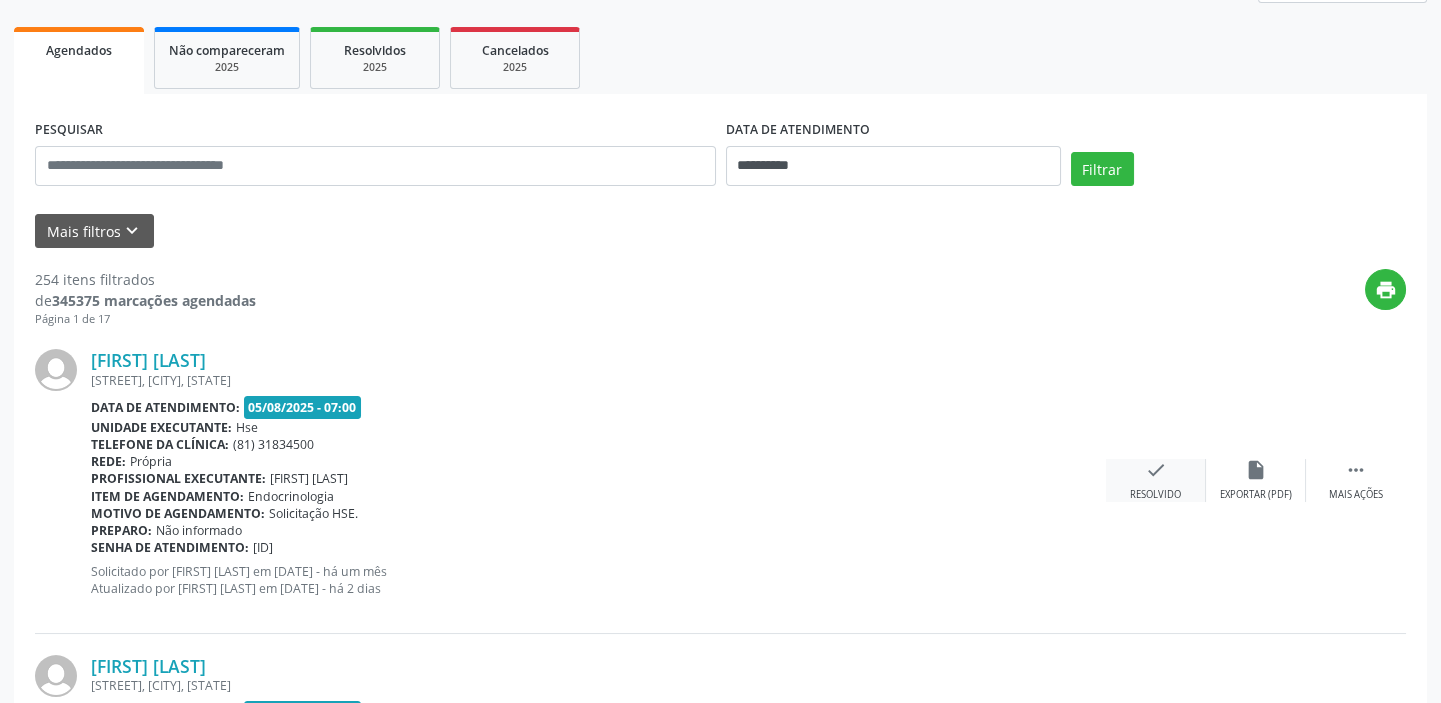 click on "check" at bounding box center (1156, 470) 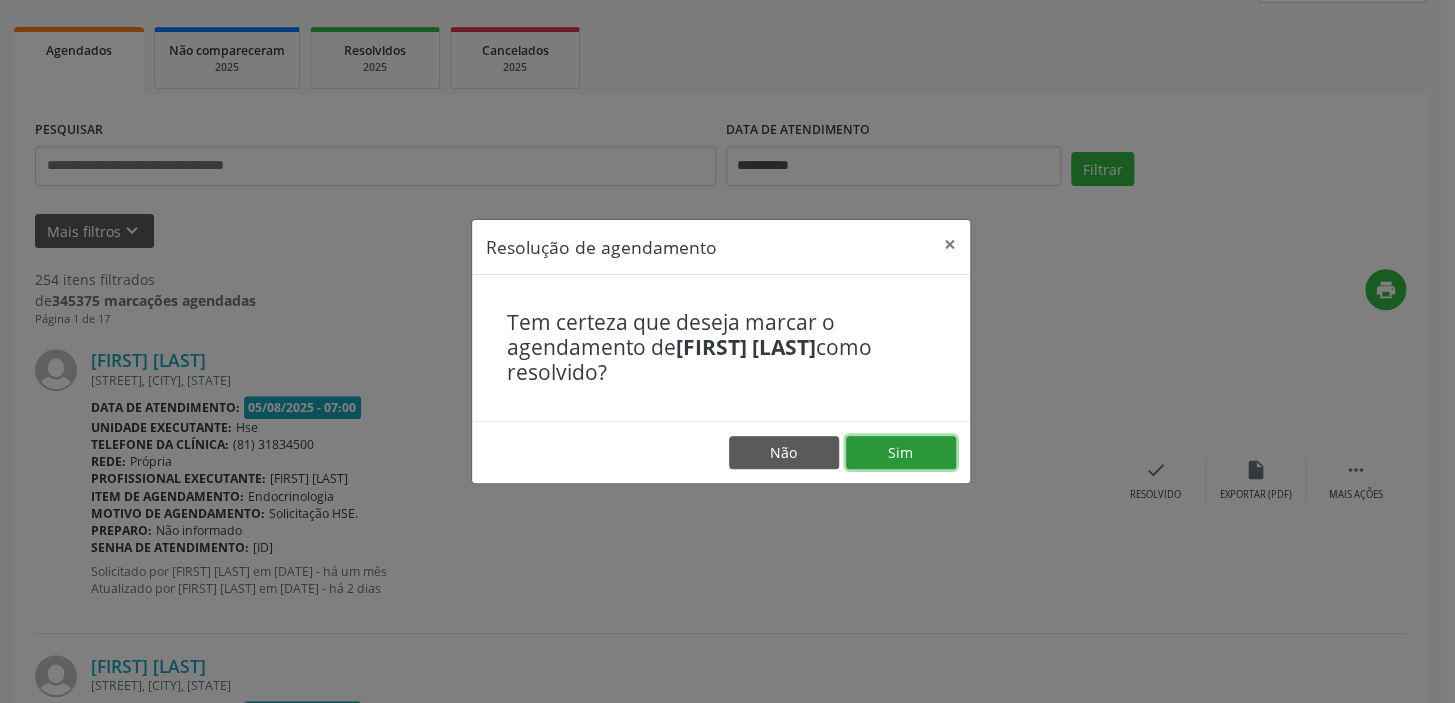 click on "Sim" at bounding box center (901, 453) 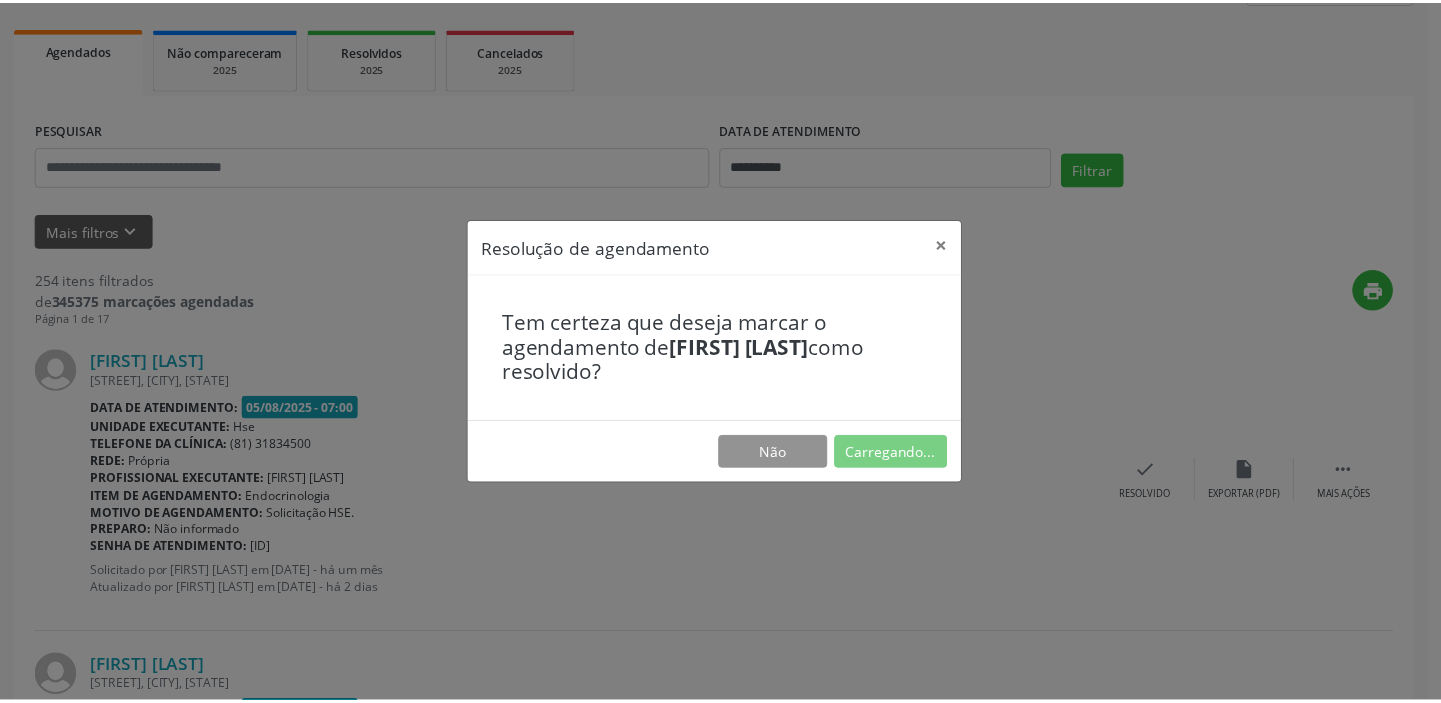 scroll, scrollTop: 0, scrollLeft: 0, axis: both 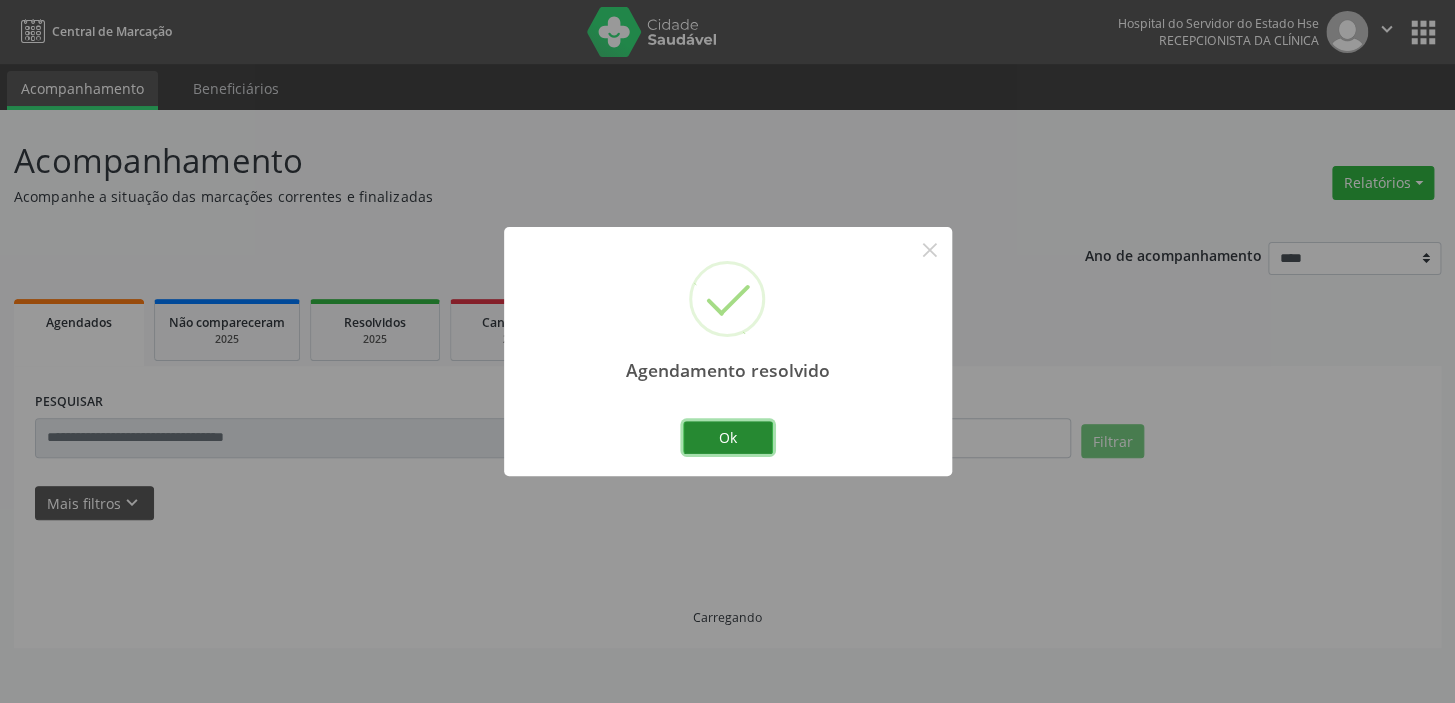 click on "Ok" at bounding box center (728, 438) 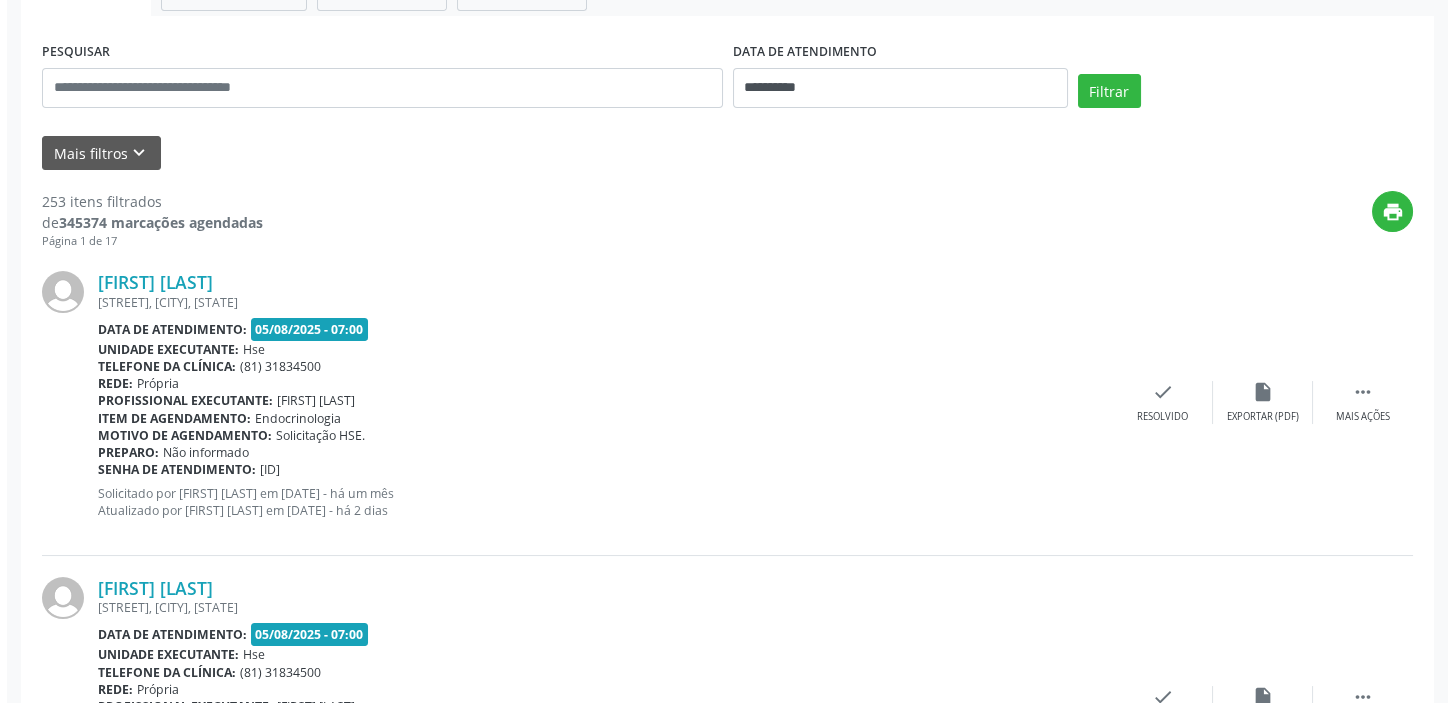 scroll, scrollTop: 454, scrollLeft: 0, axis: vertical 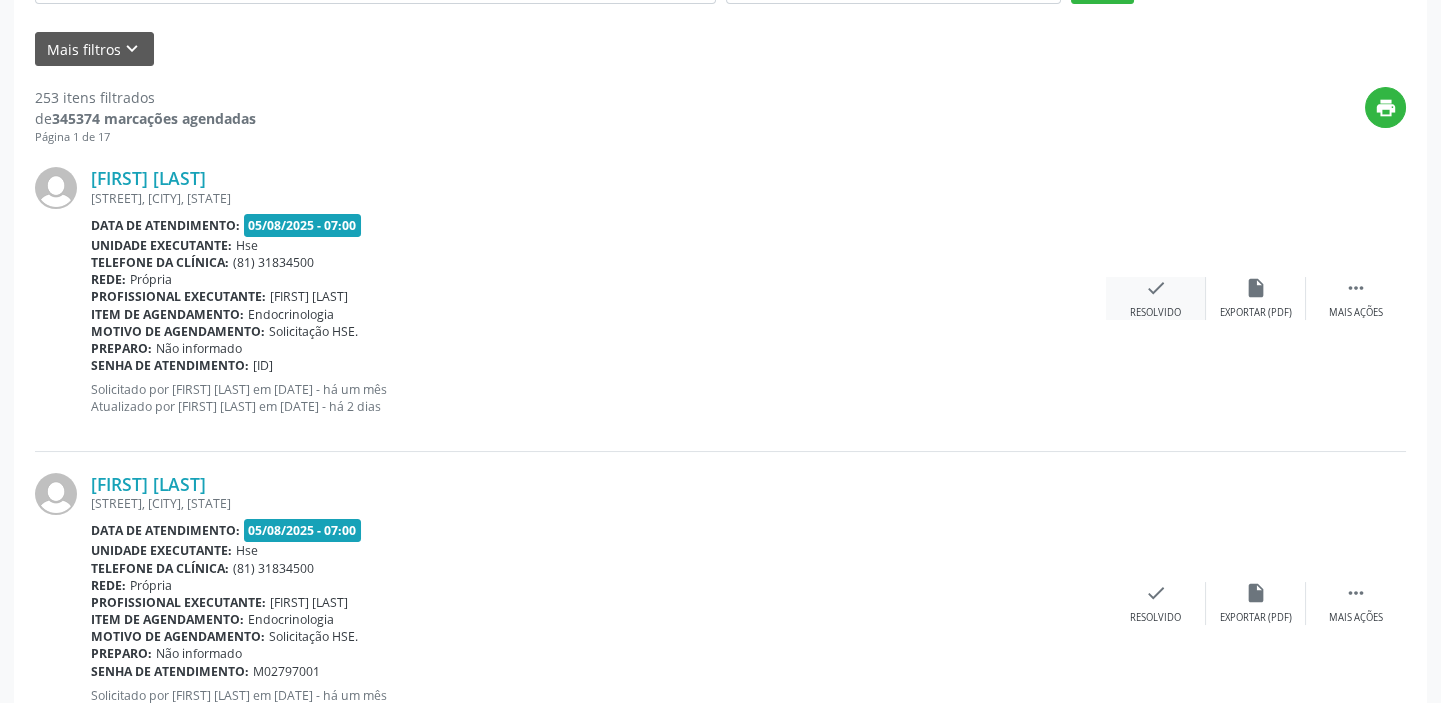 click on "check" at bounding box center (1156, 288) 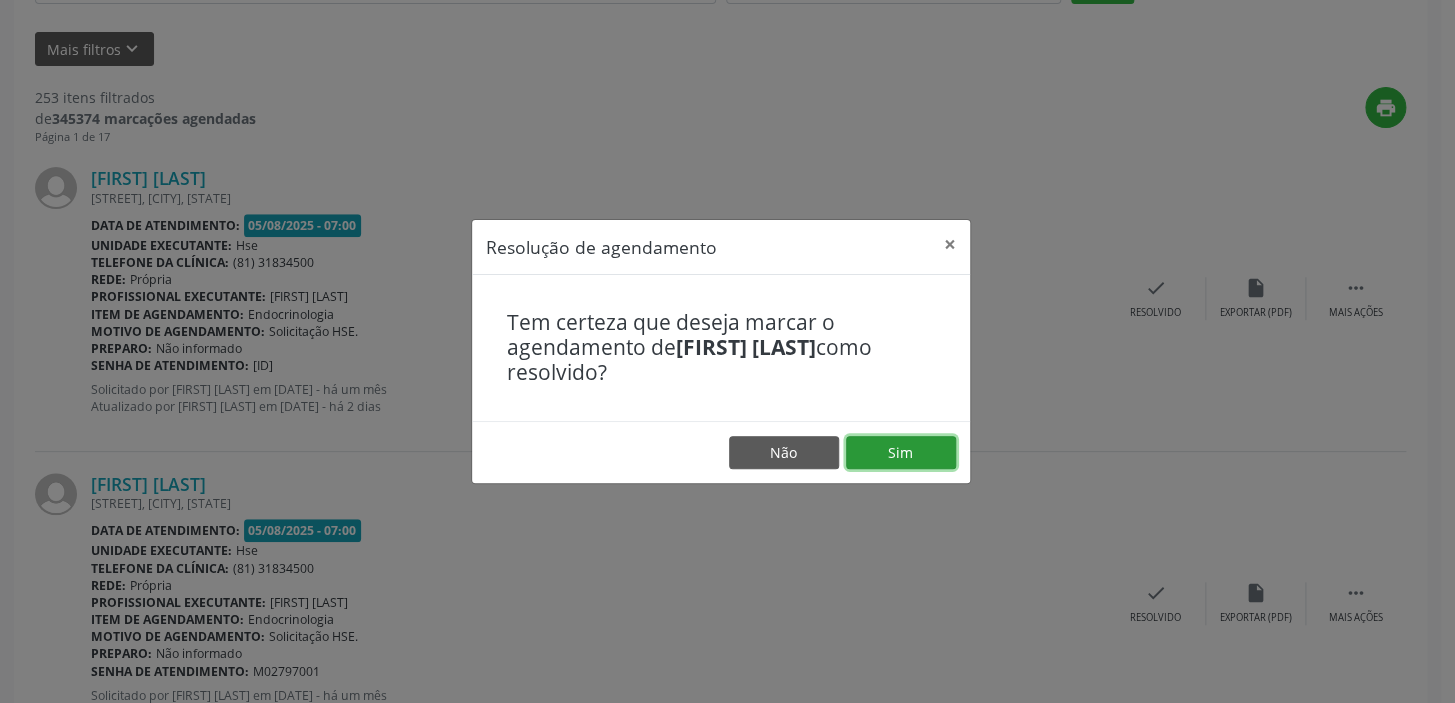 click on "Sim" at bounding box center (901, 453) 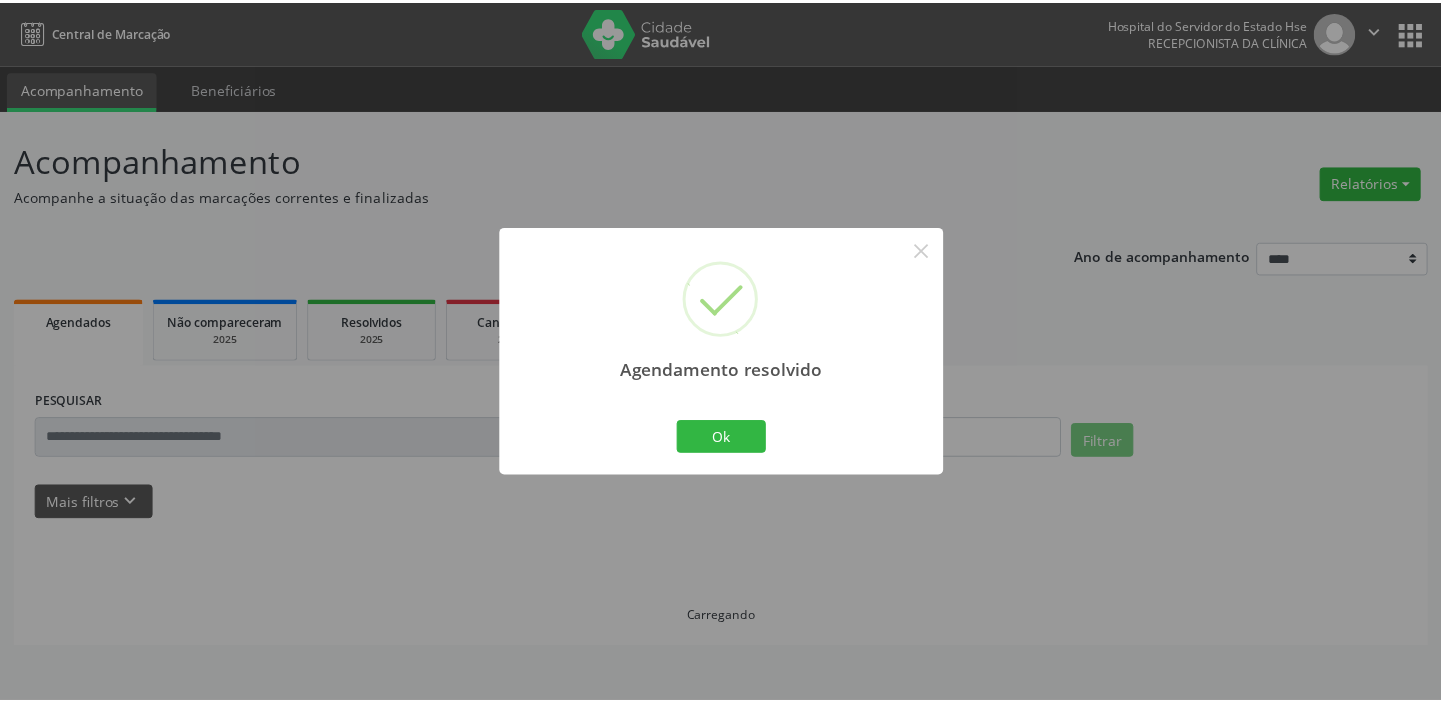 scroll, scrollTop: 0, scrollLeft: 0, axis: both 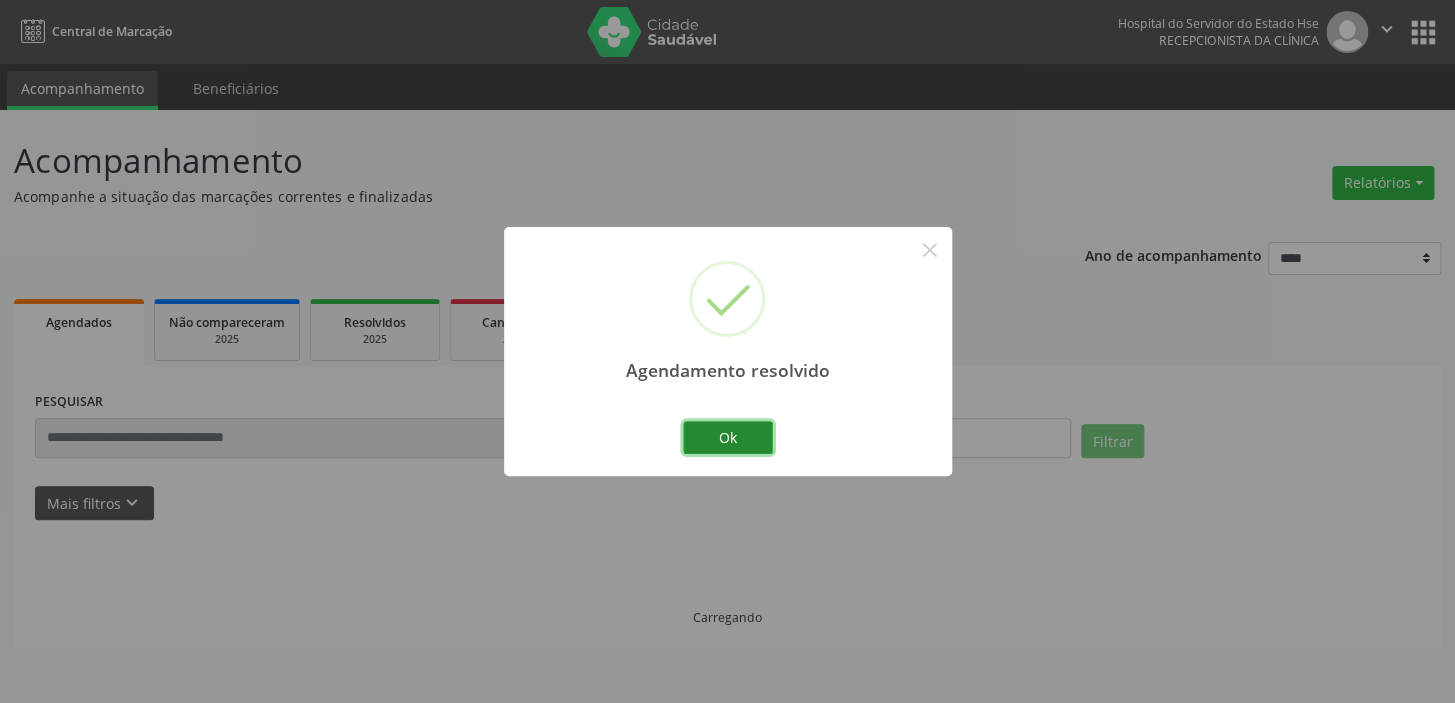 click on "Ok" at bounding box center (728, 438) 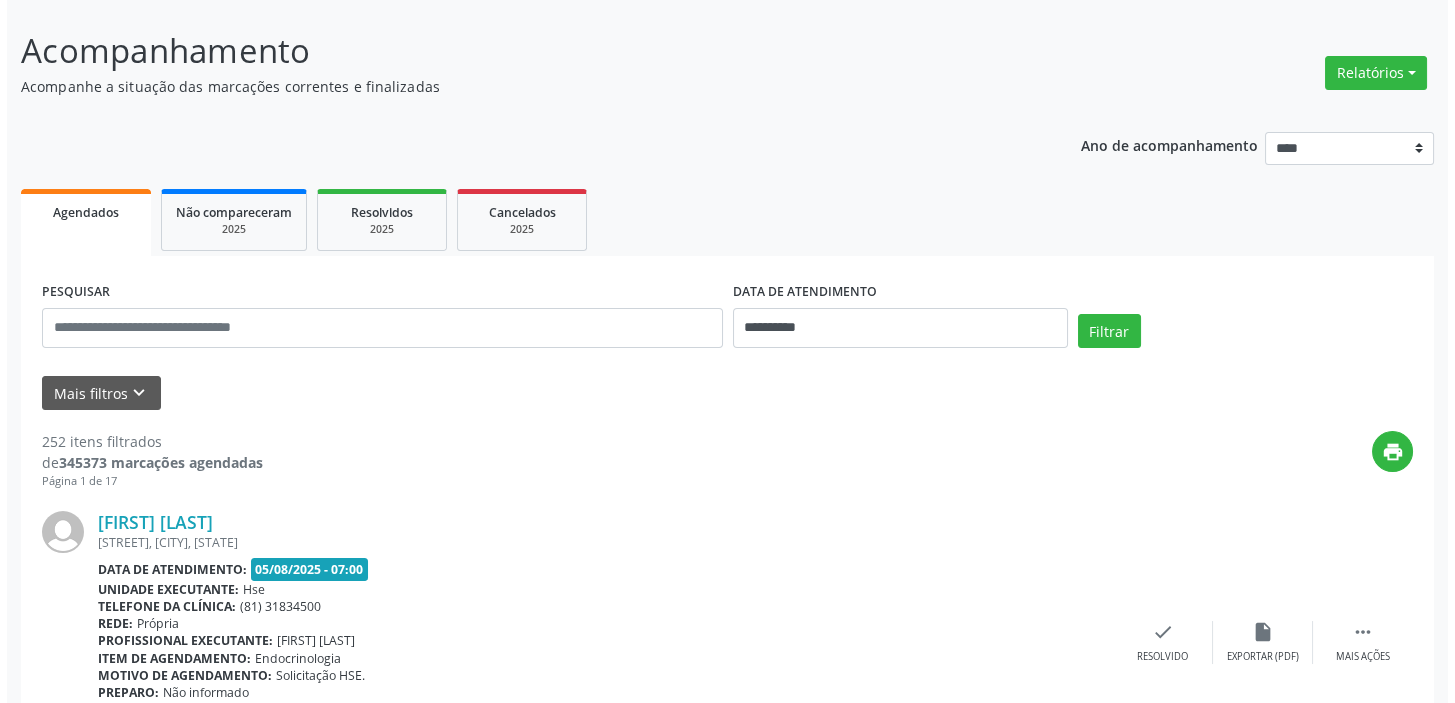 scroll, scrollTop: 363, scrollLeft: 0, axis: vertical 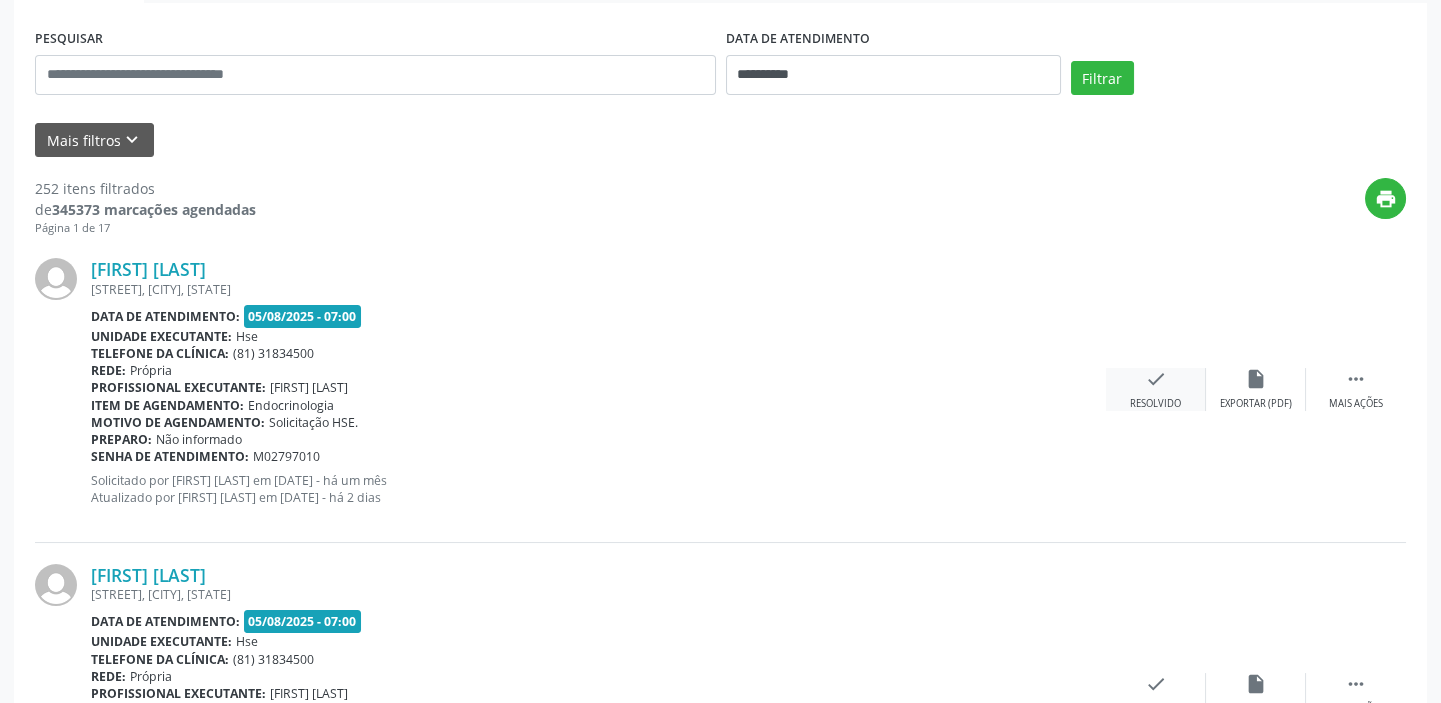click on "check" at bounding box center [1156, 379] 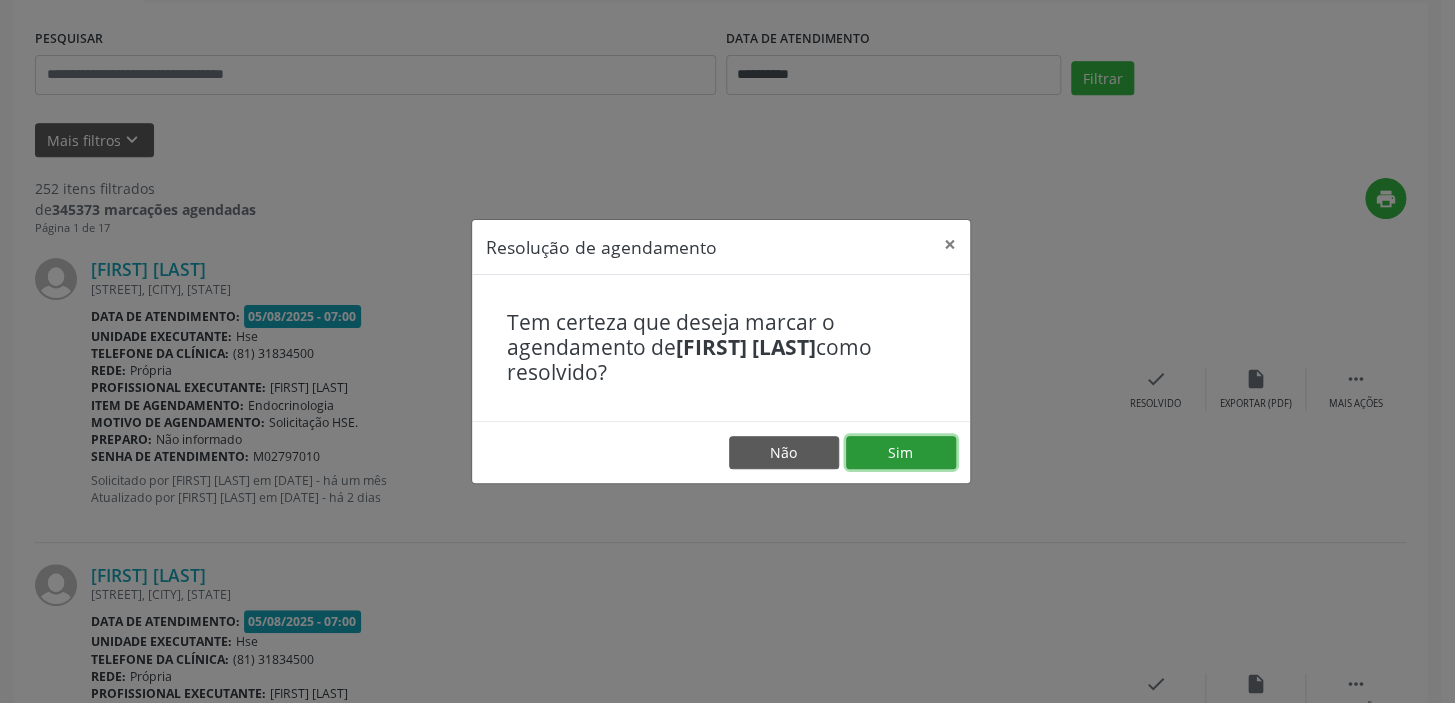 click on "Sim" at bounding box center (901, 453) 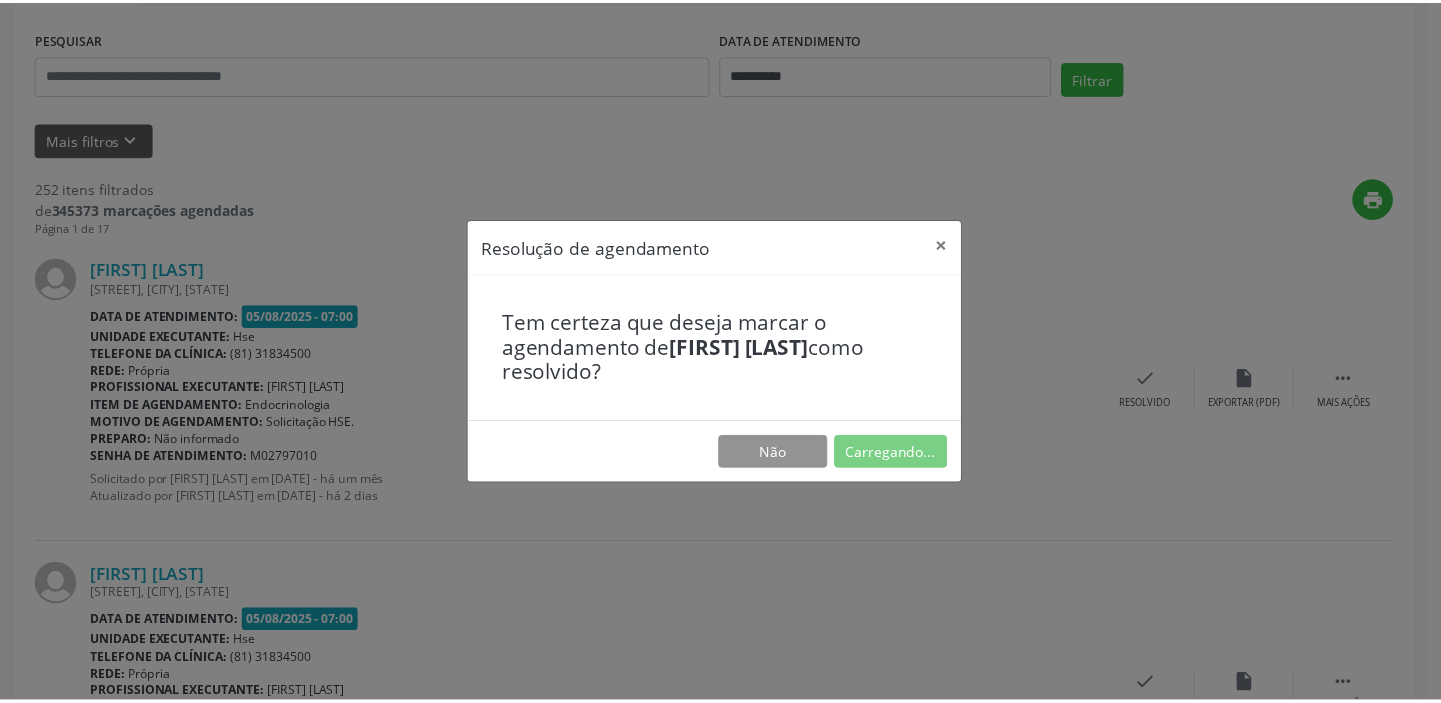 scroll, scrollTop: 0, scrollLeft: 0, axis: both 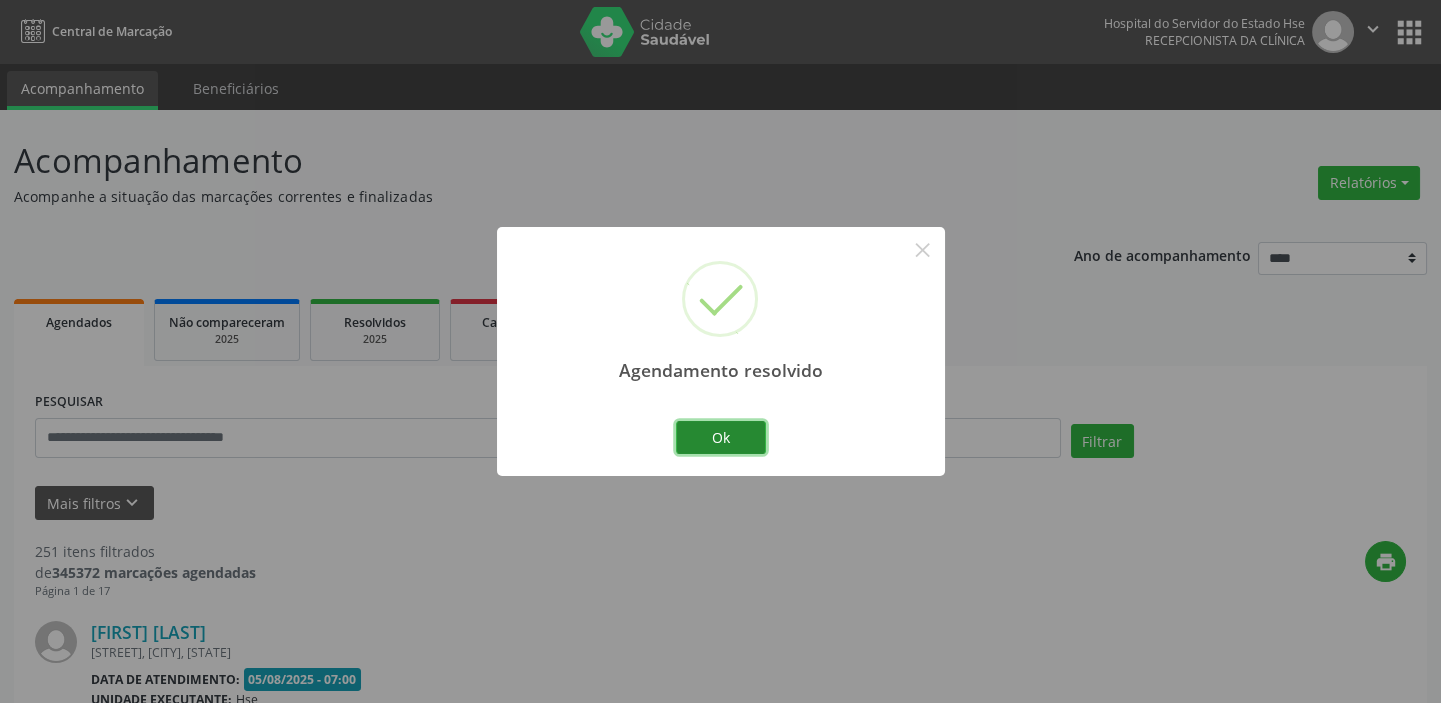 click on "Ok" at bounding box center (721, 438) 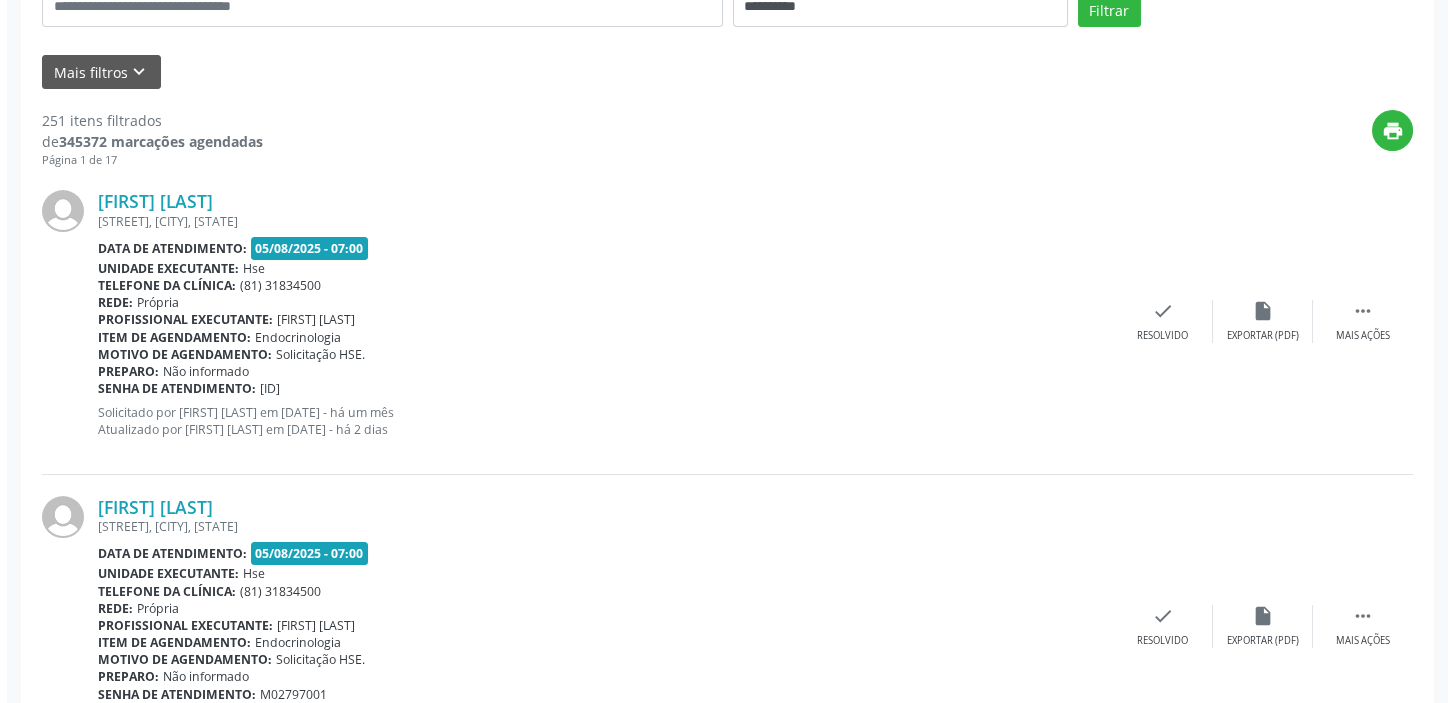 scroll, scrollTop: 454, scrollLeft: 0, axis: vertical 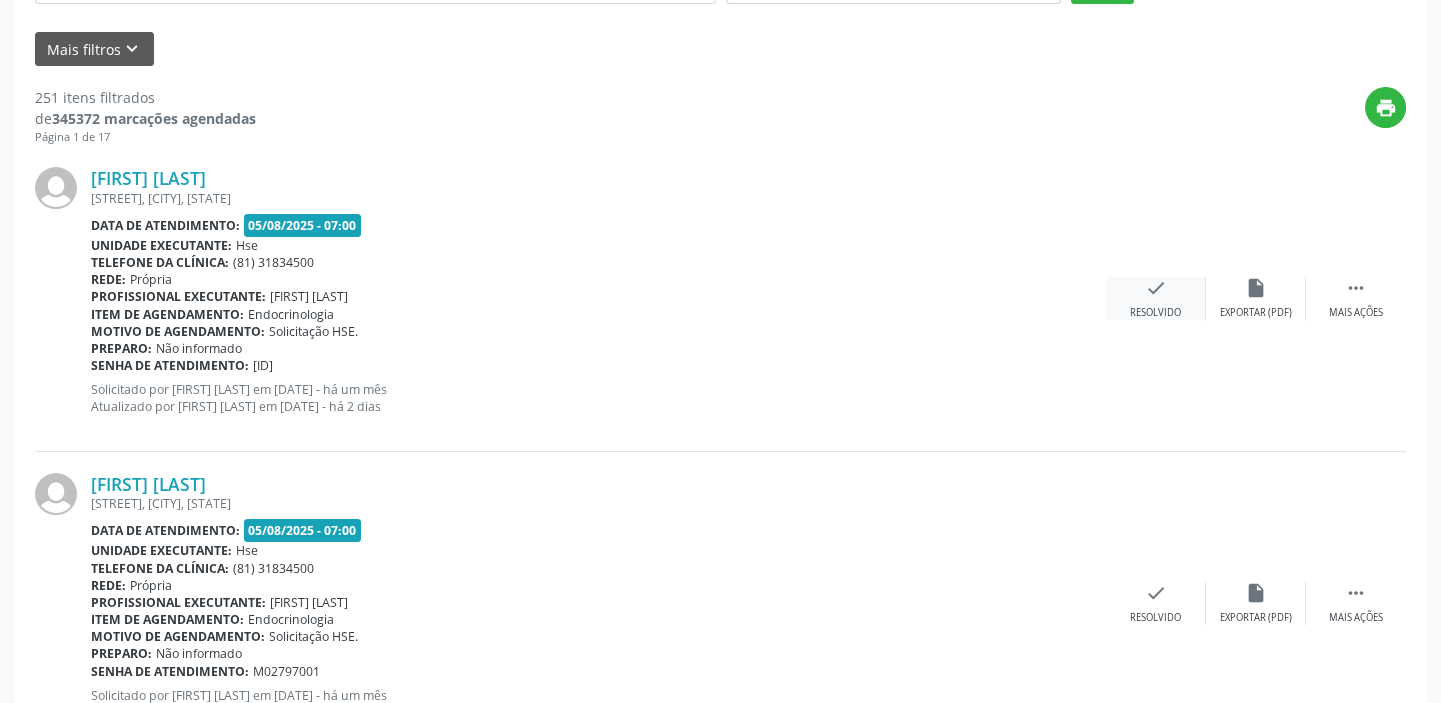 click on "check" at bounding box center (1156, 288) 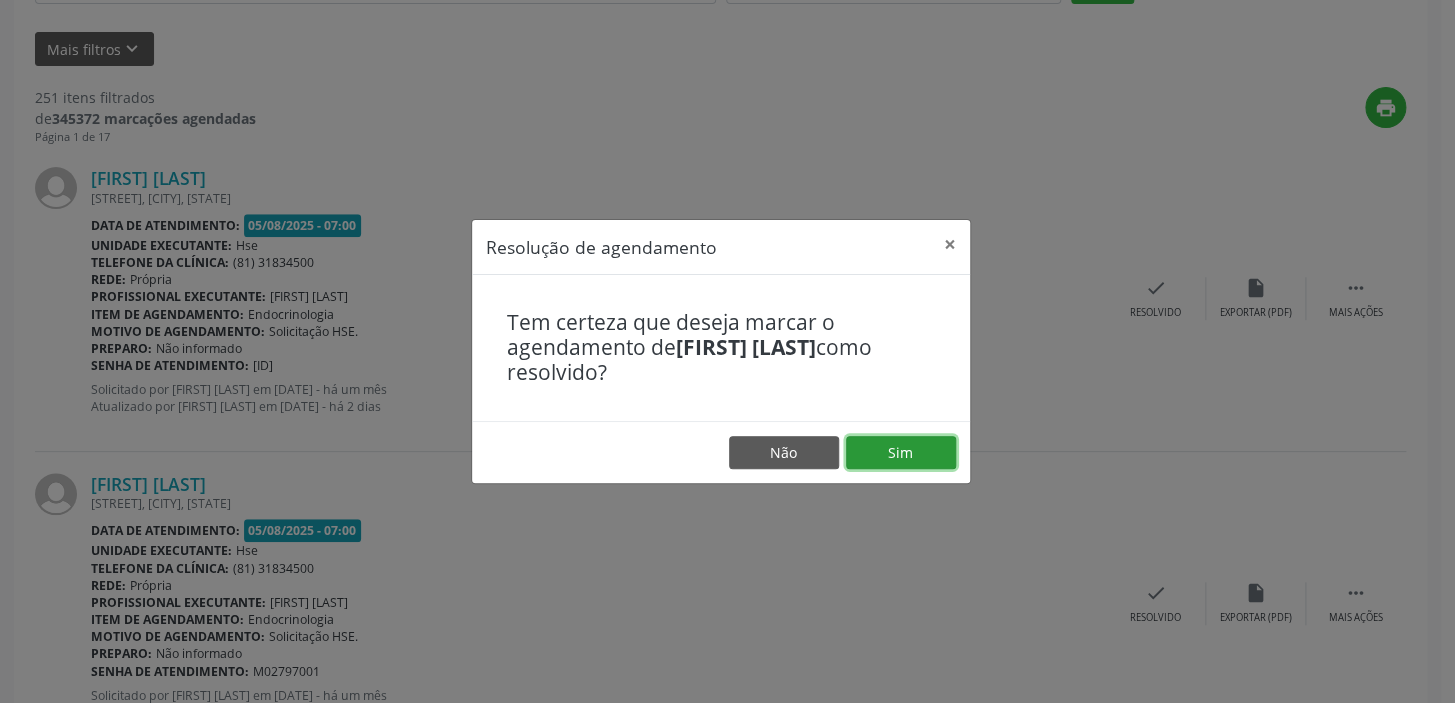 click on "Sim" at bounding box center (901, 453) 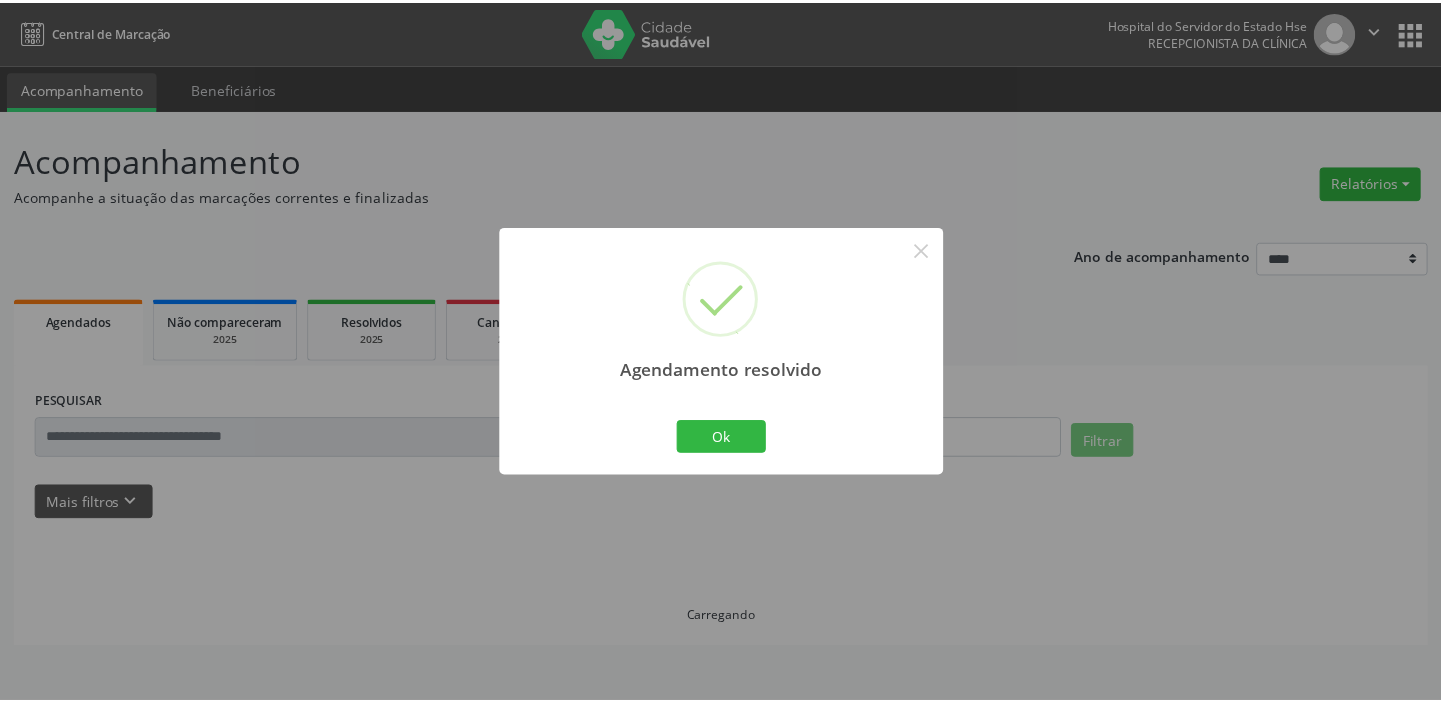 scroll, scrollTop: 0, scrollLeft: 0, axis: both 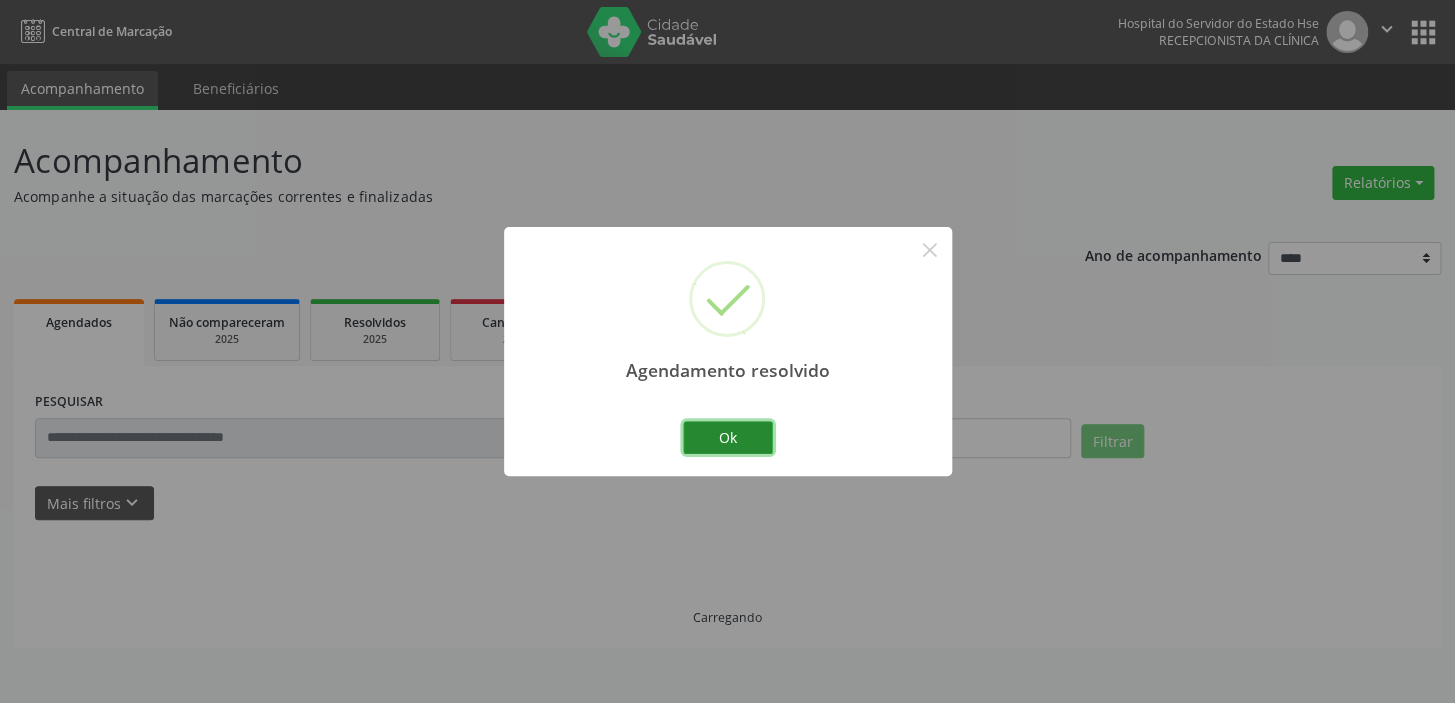 click on "Ok" at bounding box center [728, 438] 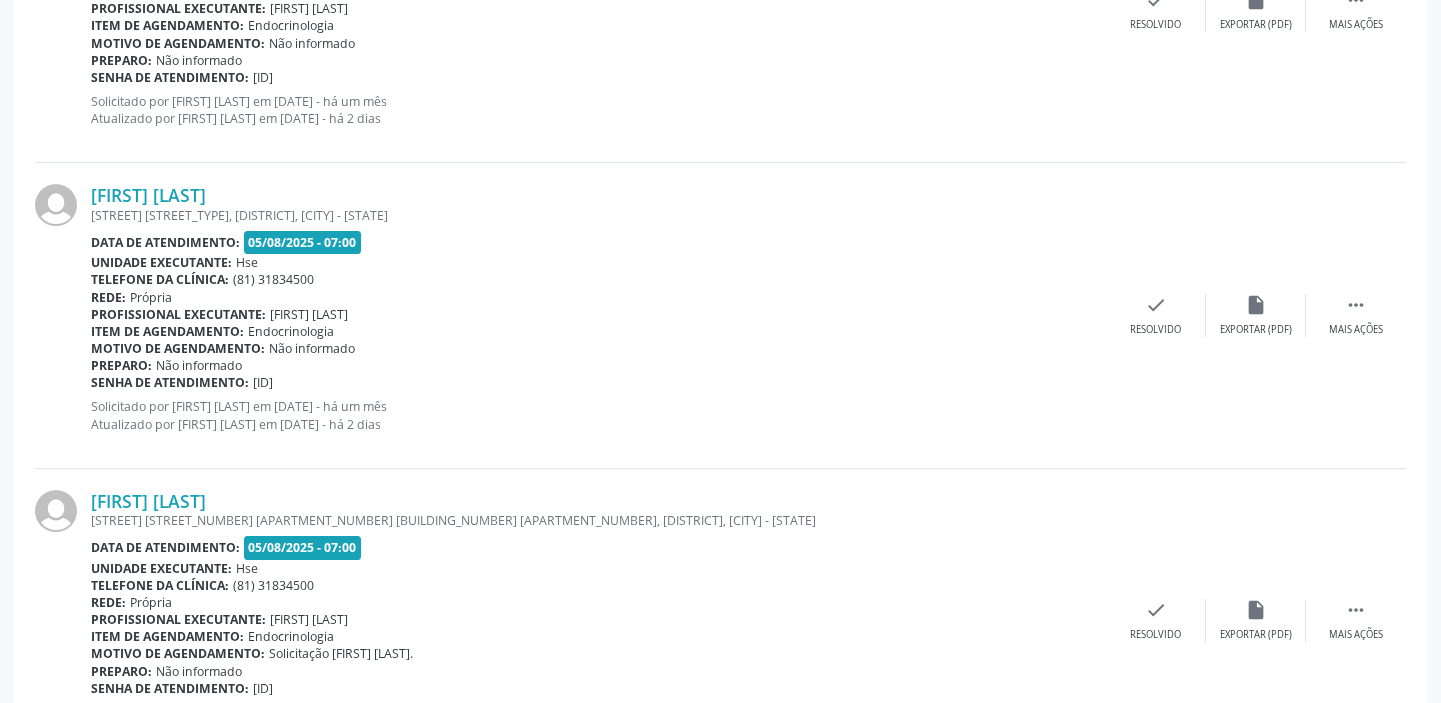 scroll, scrollTop: 1363, scrollLeft: 0, axis: vertical 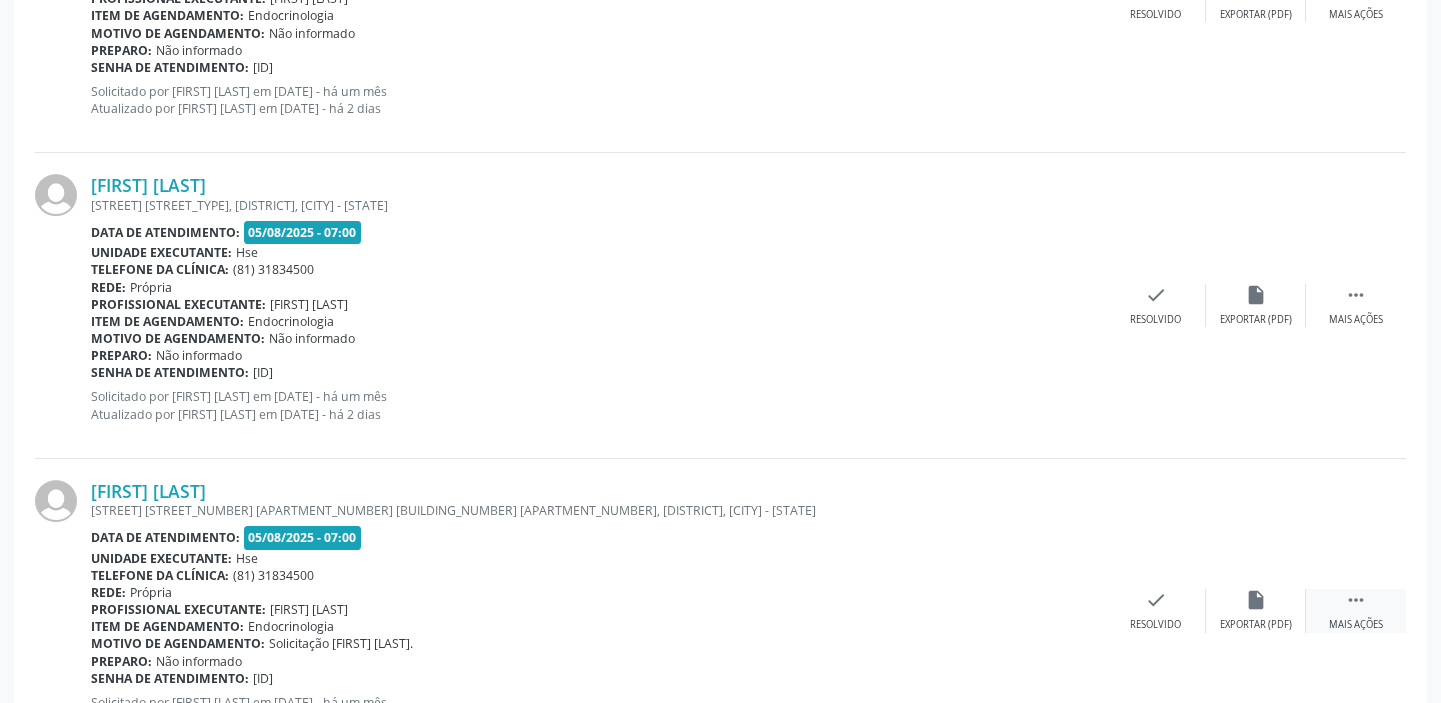 click on "
Mais ações" at bounding box center [1356, 610] 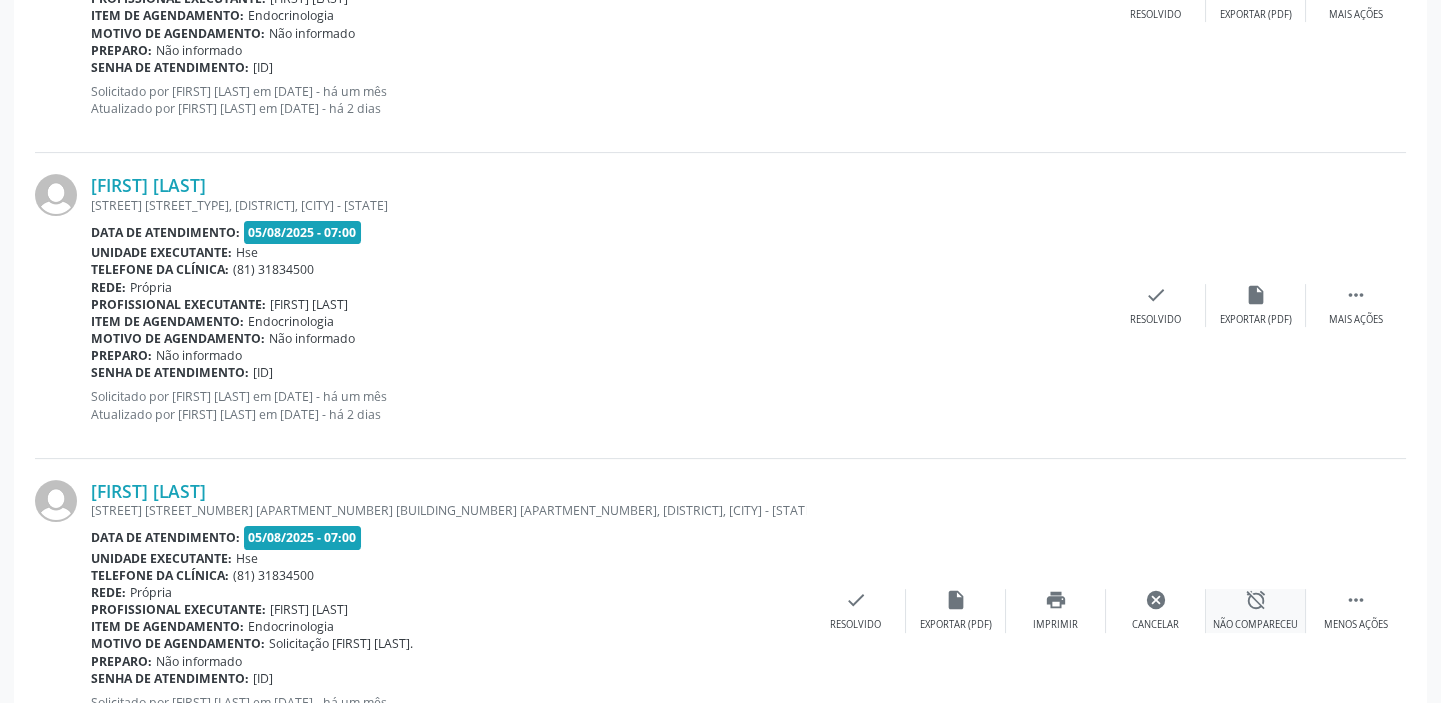 click on "alarm_off" at bounding box center [1256, 600] 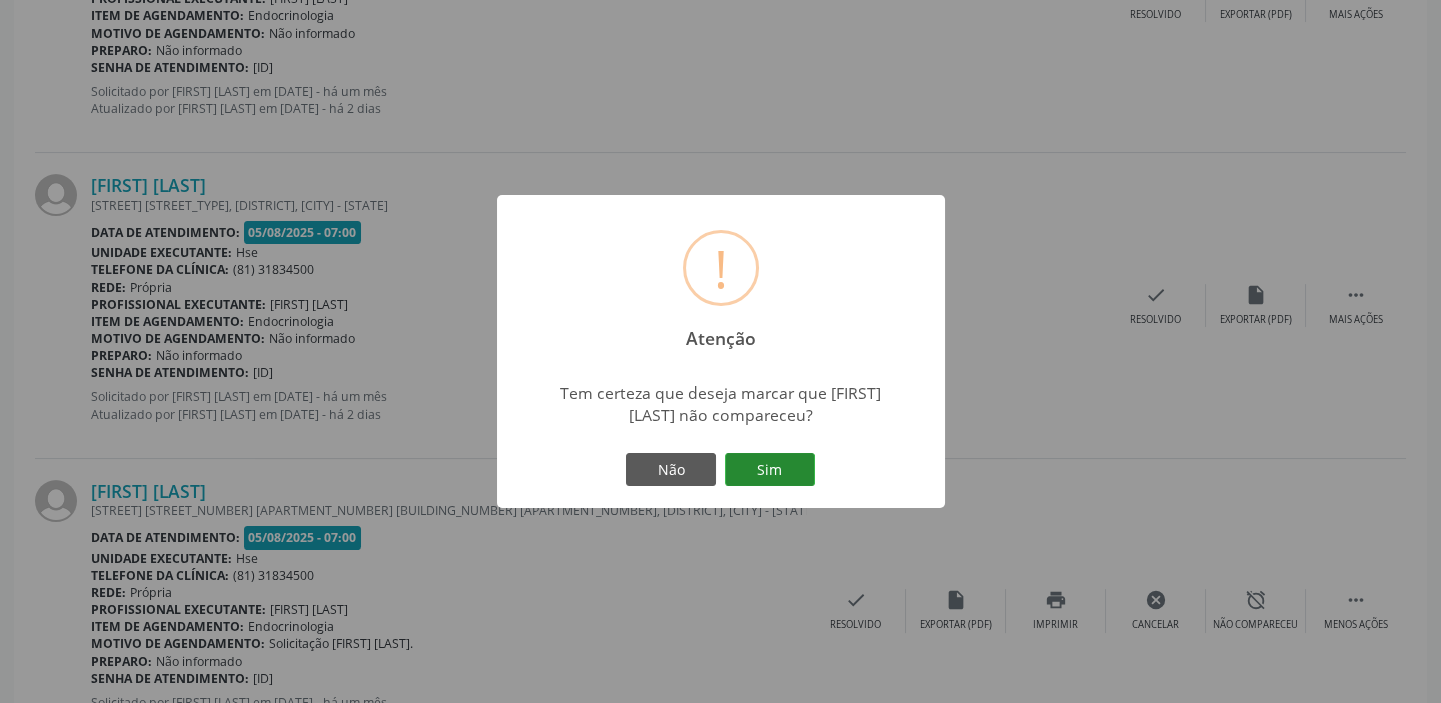 click on "Sim" at bounding box center [770, 470] 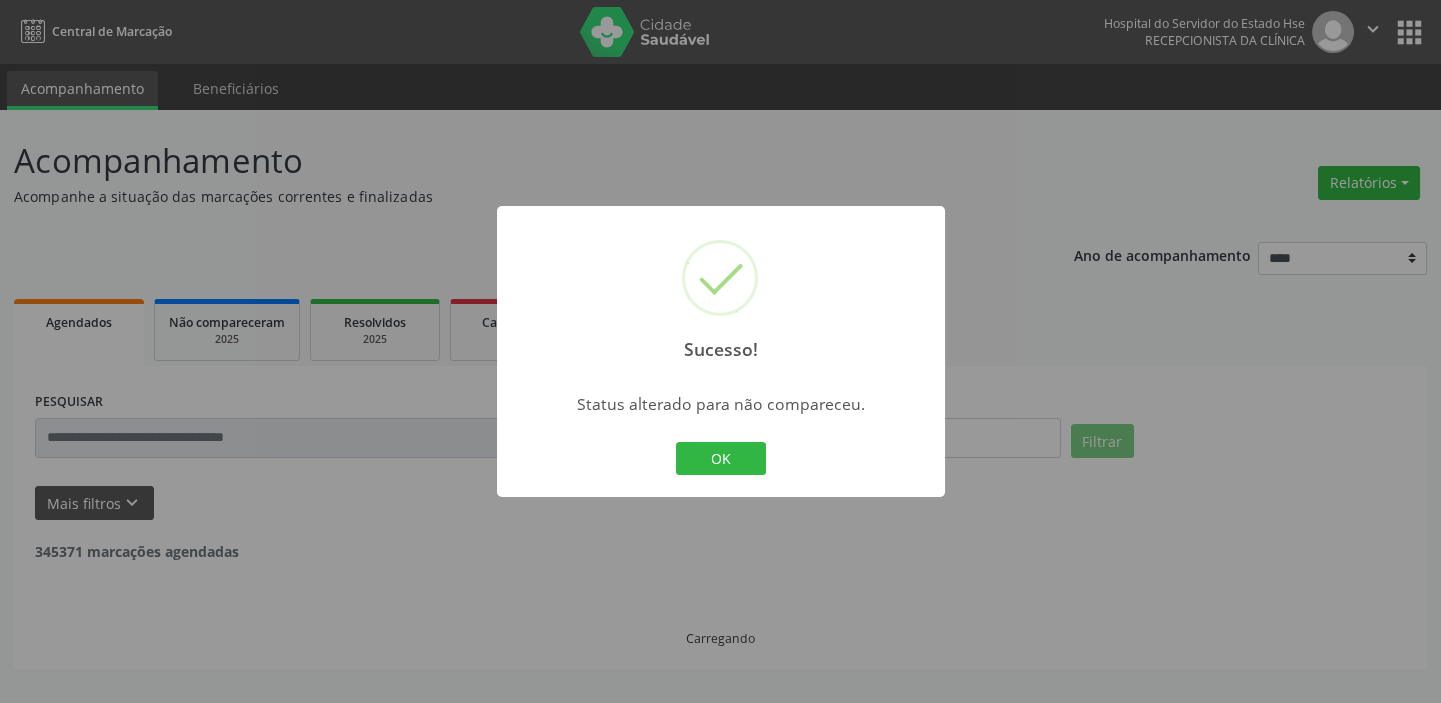 scroll, scrollTop: 0, scrollLeft: 0, axis: both 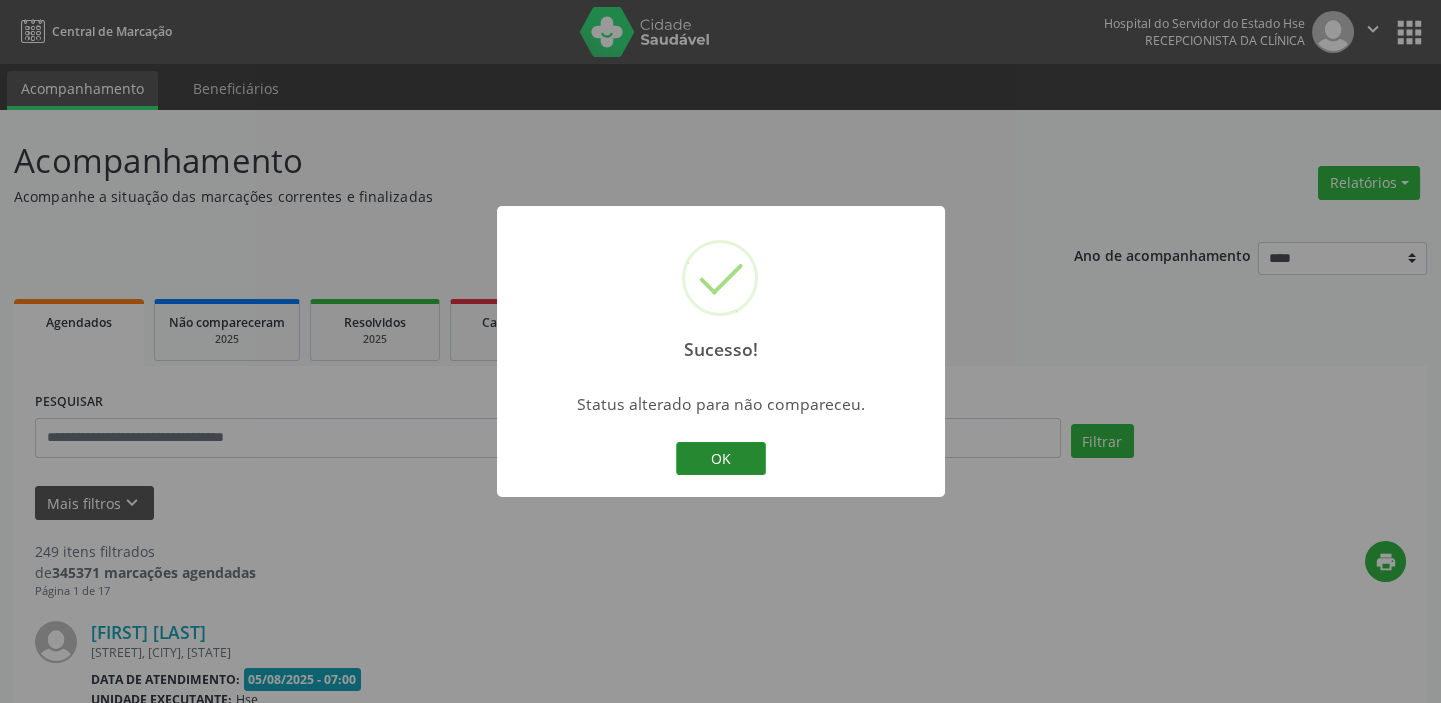 click on "OK" at bounding box center (721, 459) 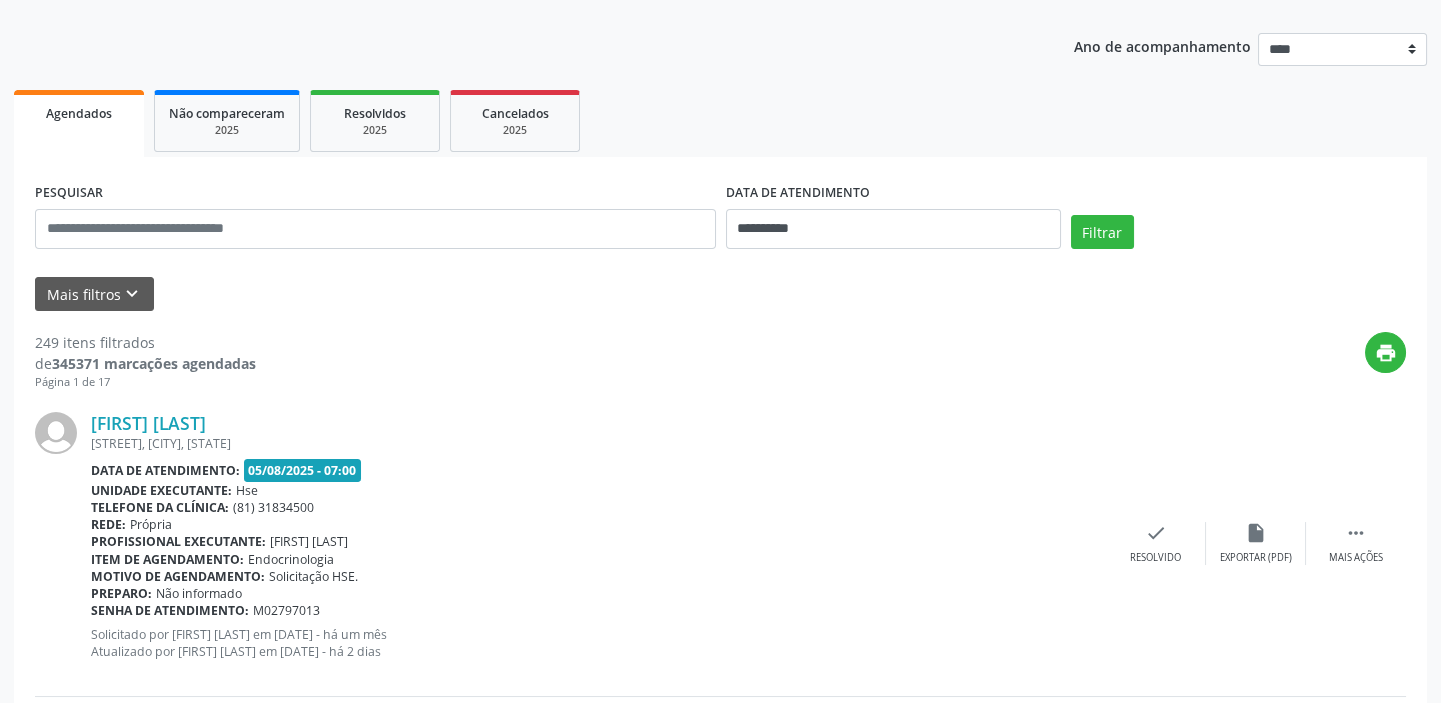 scroll, scrollTop: 272, scrollLeft: 0, axis: vertical 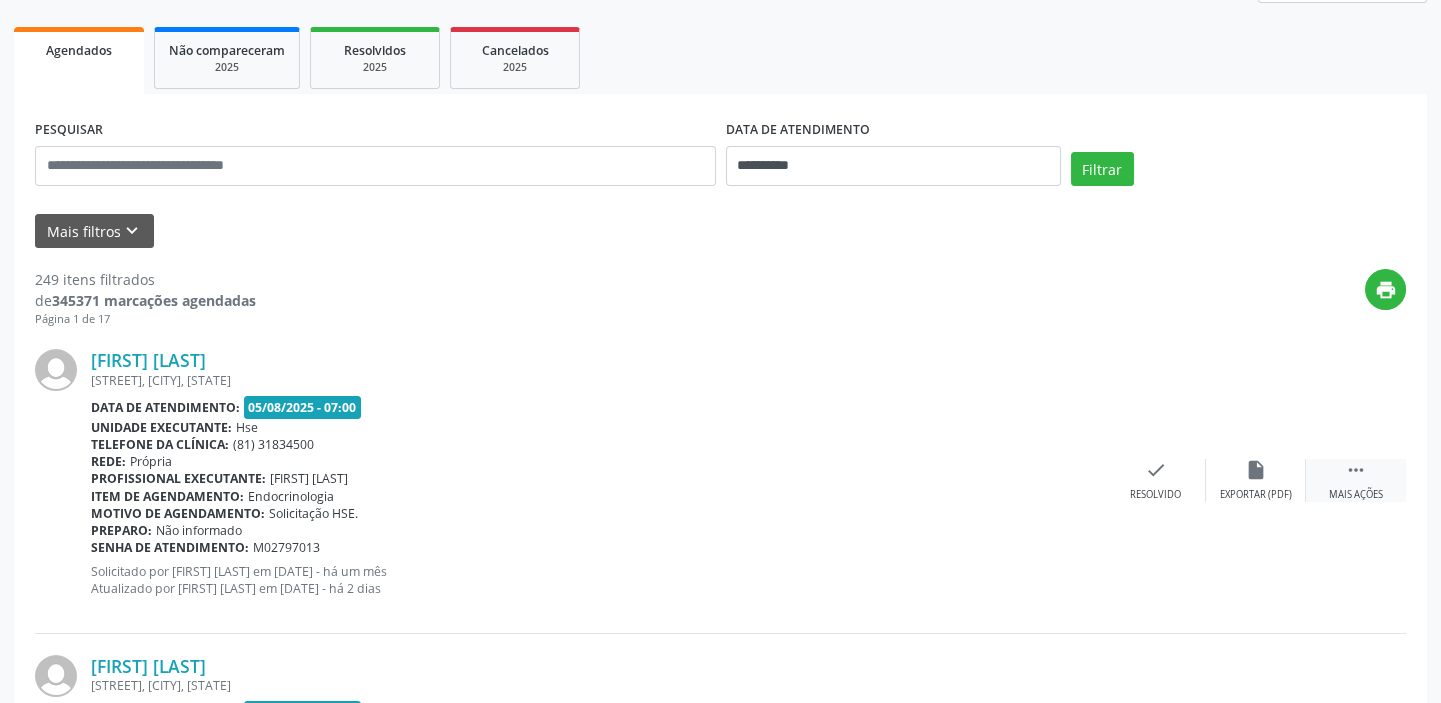 click on "
Mais ações" at bounding box center [1356, 480] 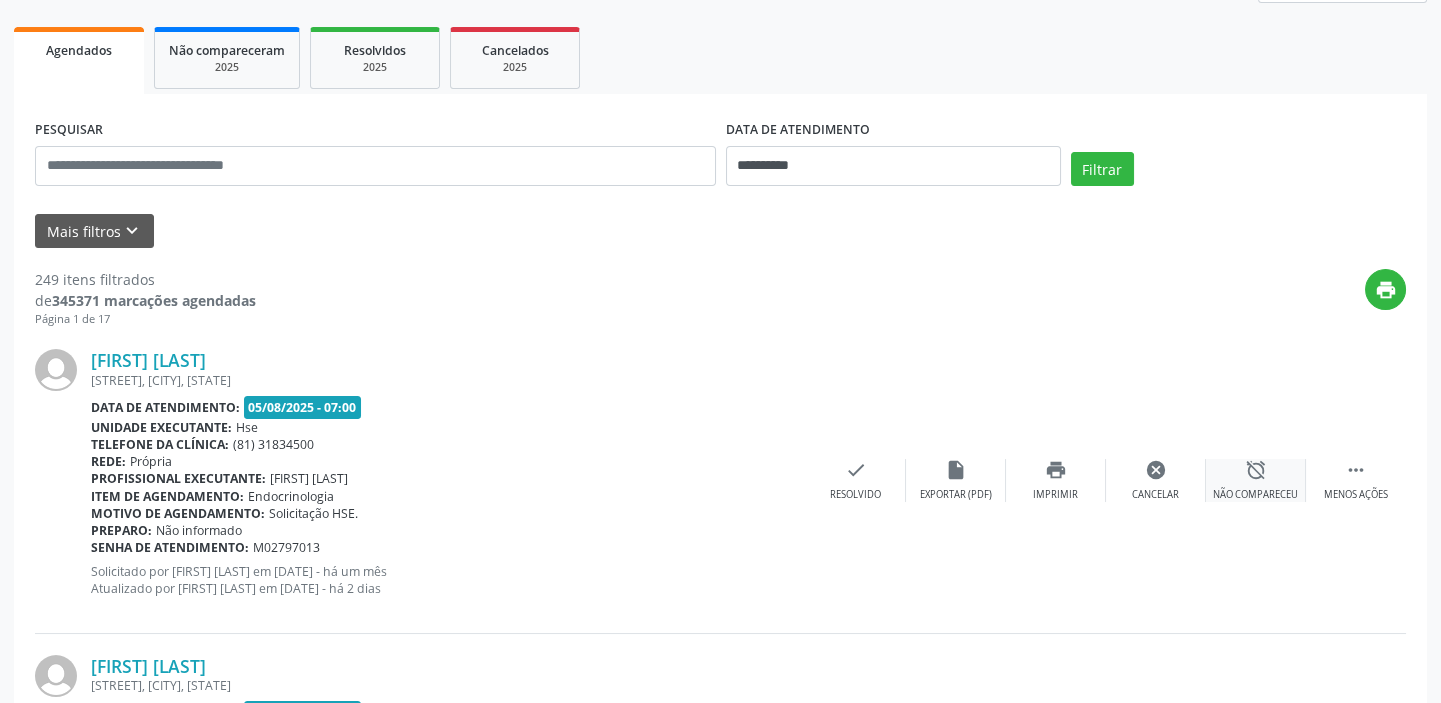 click on "alarm_off" at bounding box center [1256, 470] 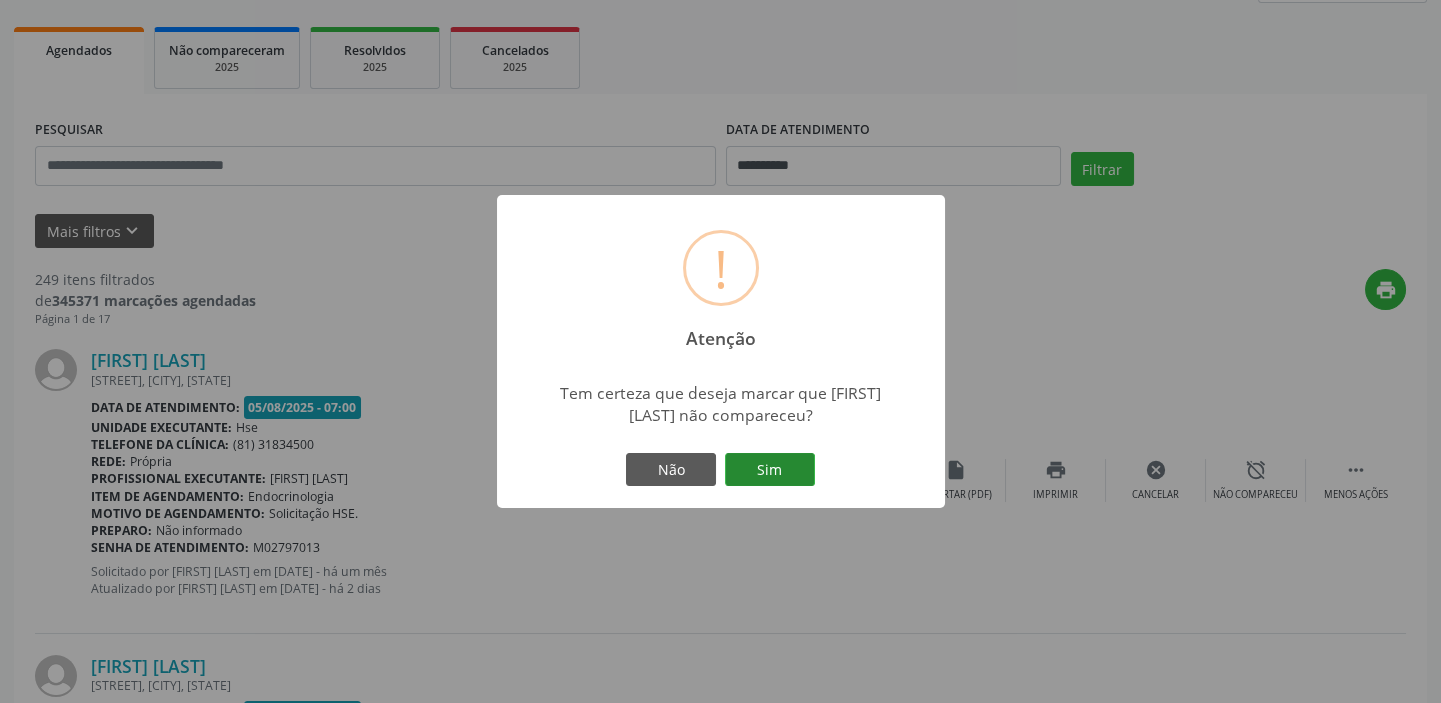 click on "Sim" at bounding box center (770, 470) 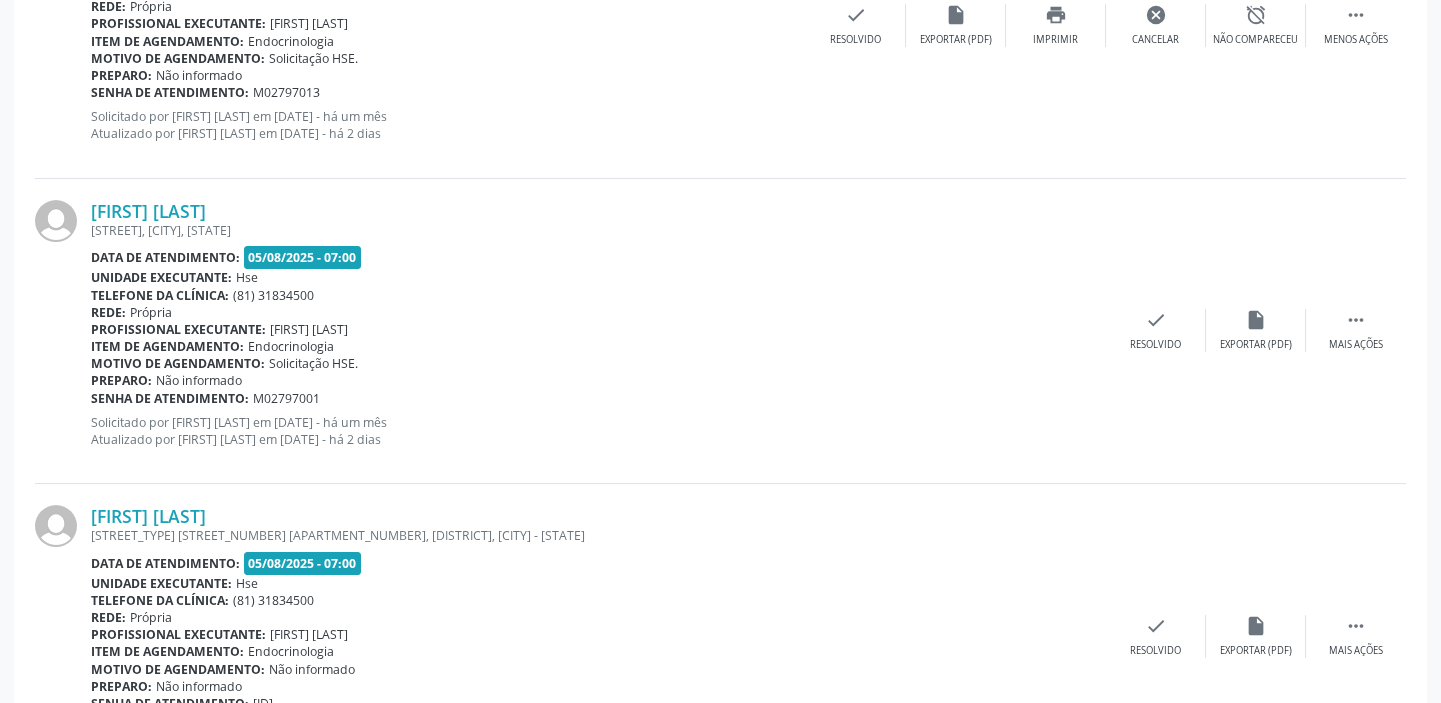 scroll, scrollTop: 0, scrollLeft: 0, axis: both 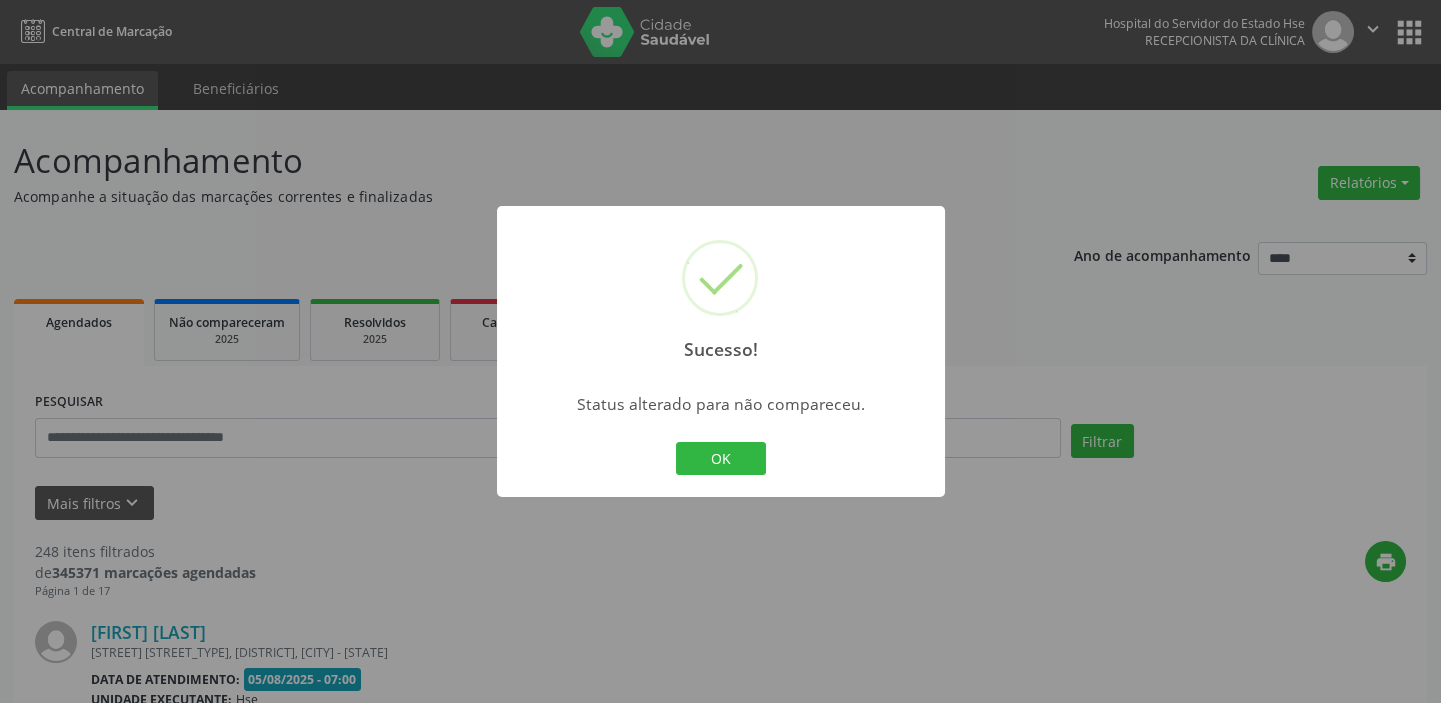 click on "OK" at bounding box center (721, 459) 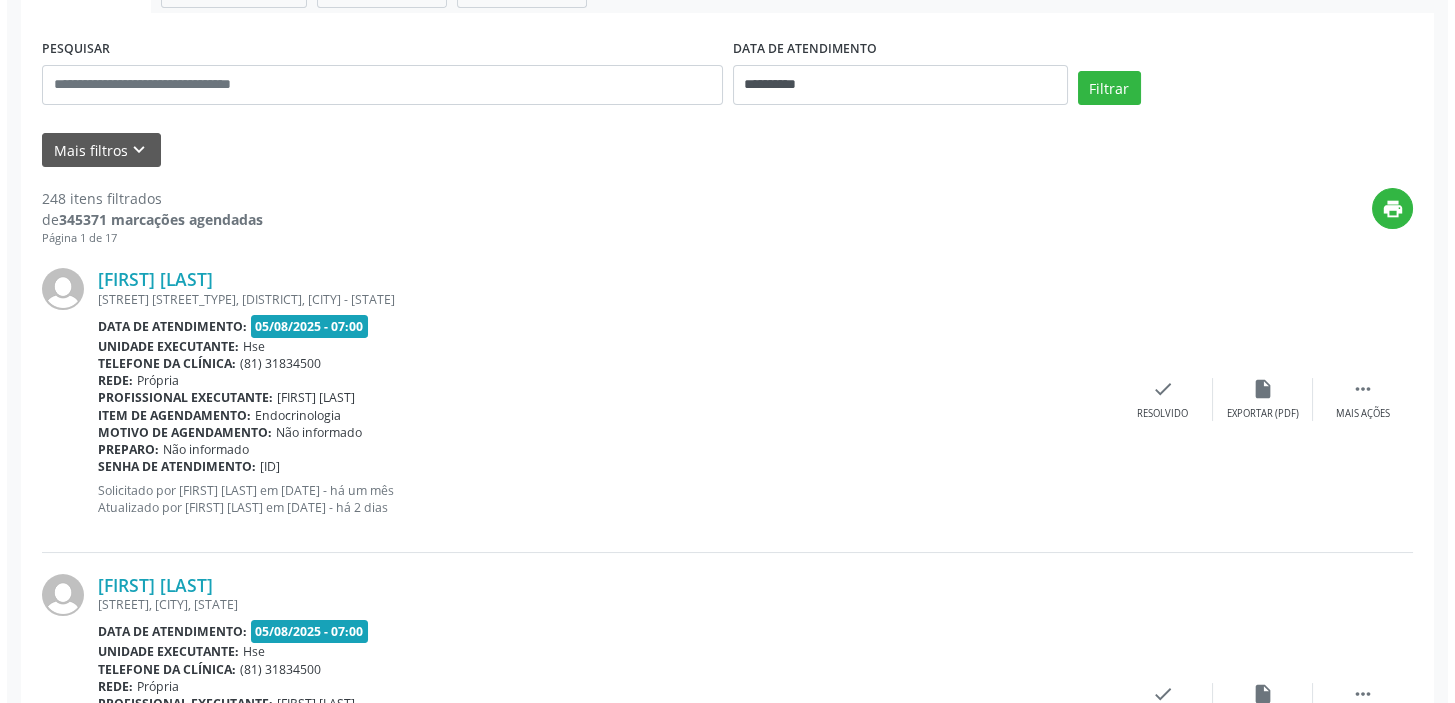 scroll, scrollTop: 363, scrollLeft: 0, axis: vertical 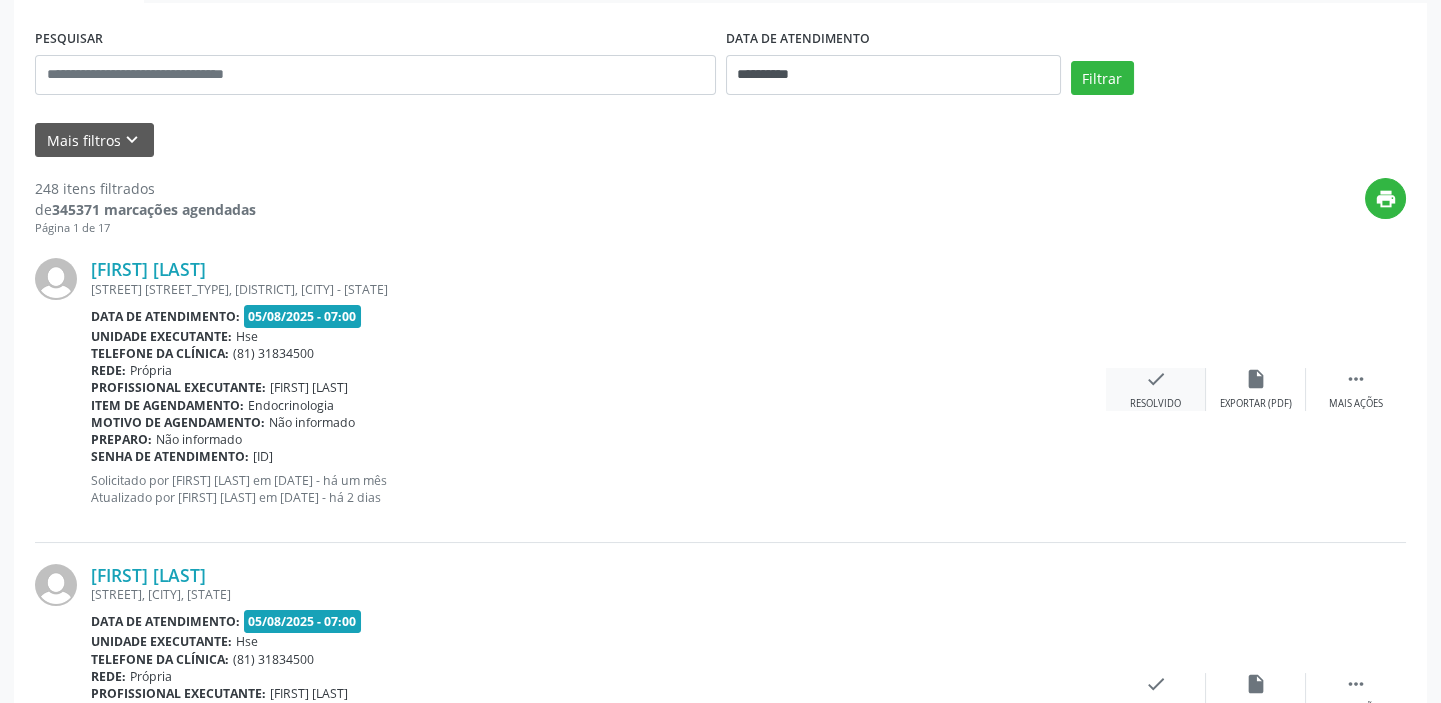 click on "check" at bounding box center [1156, 379] 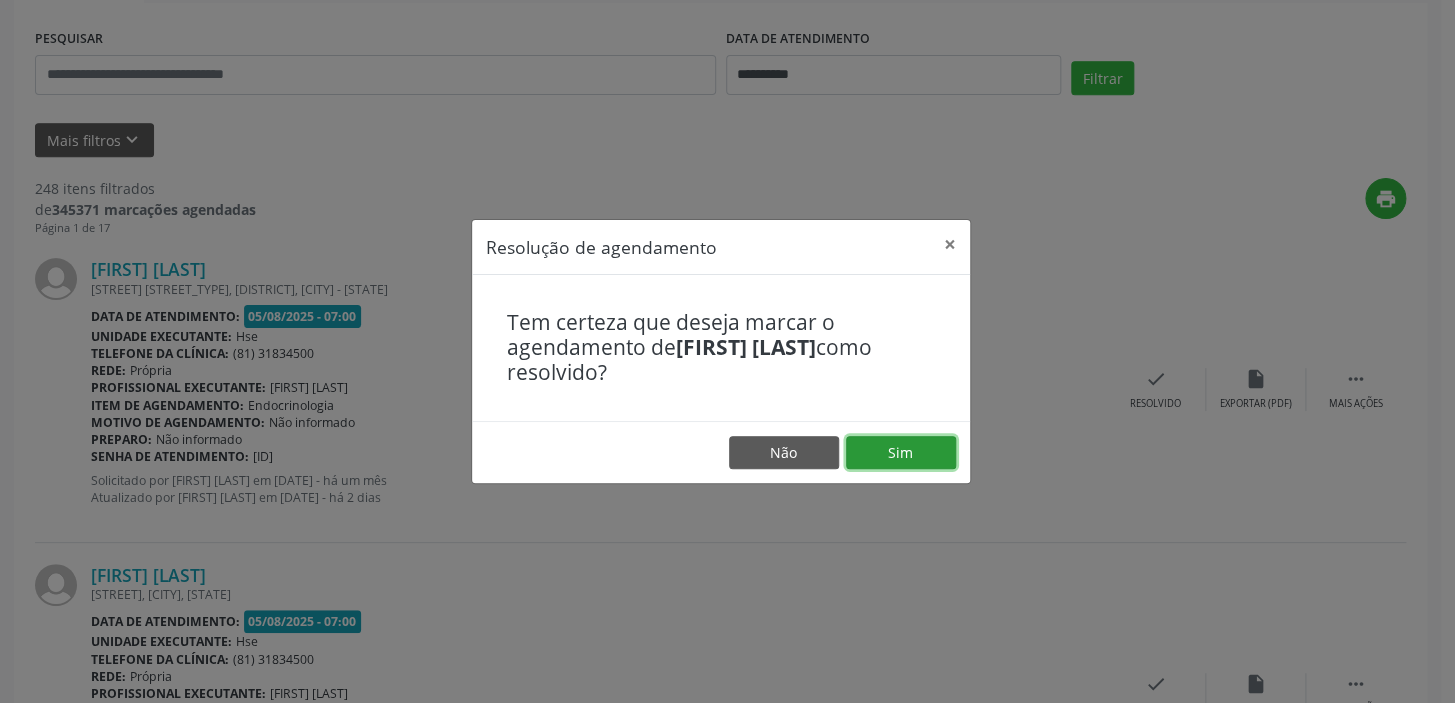 click on "Sim" at bounding box center (901, 453) 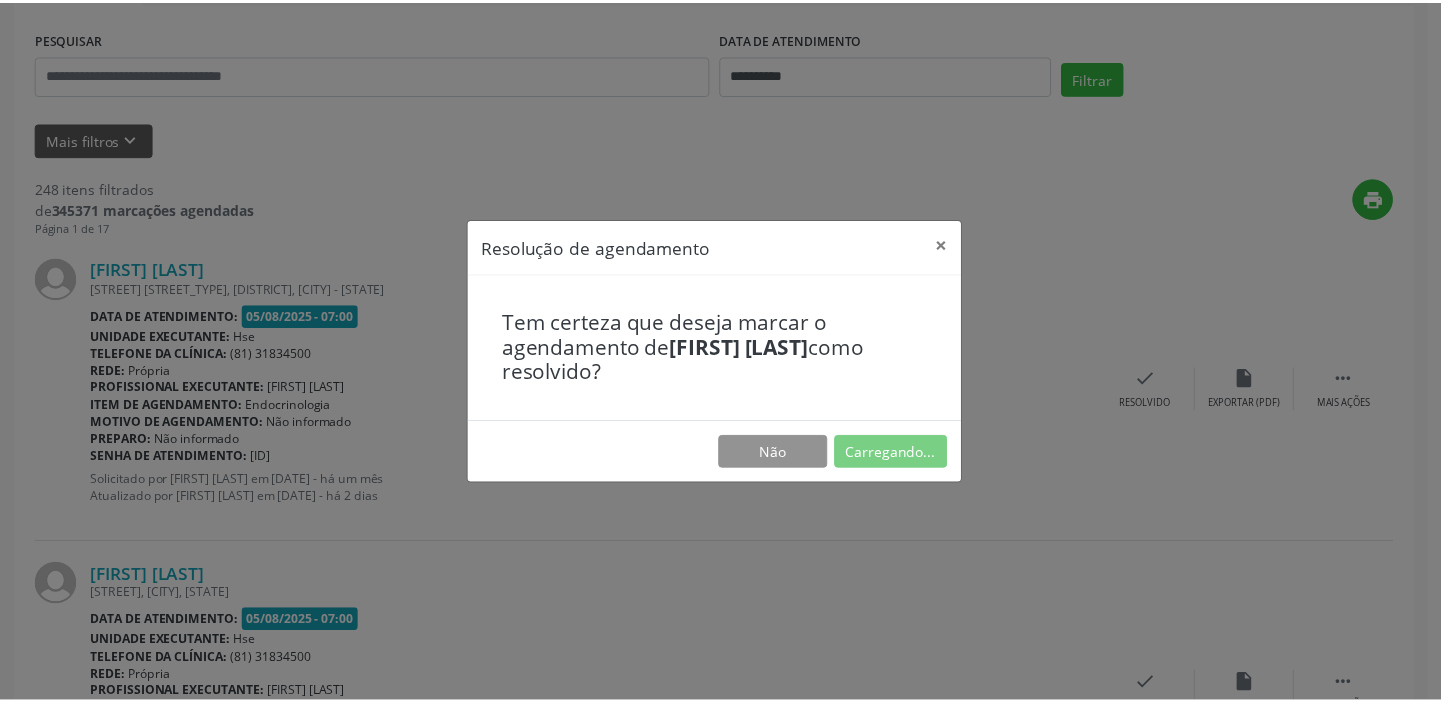 scroll, scrollTop: 0, scrollLeft: 0, axis: both 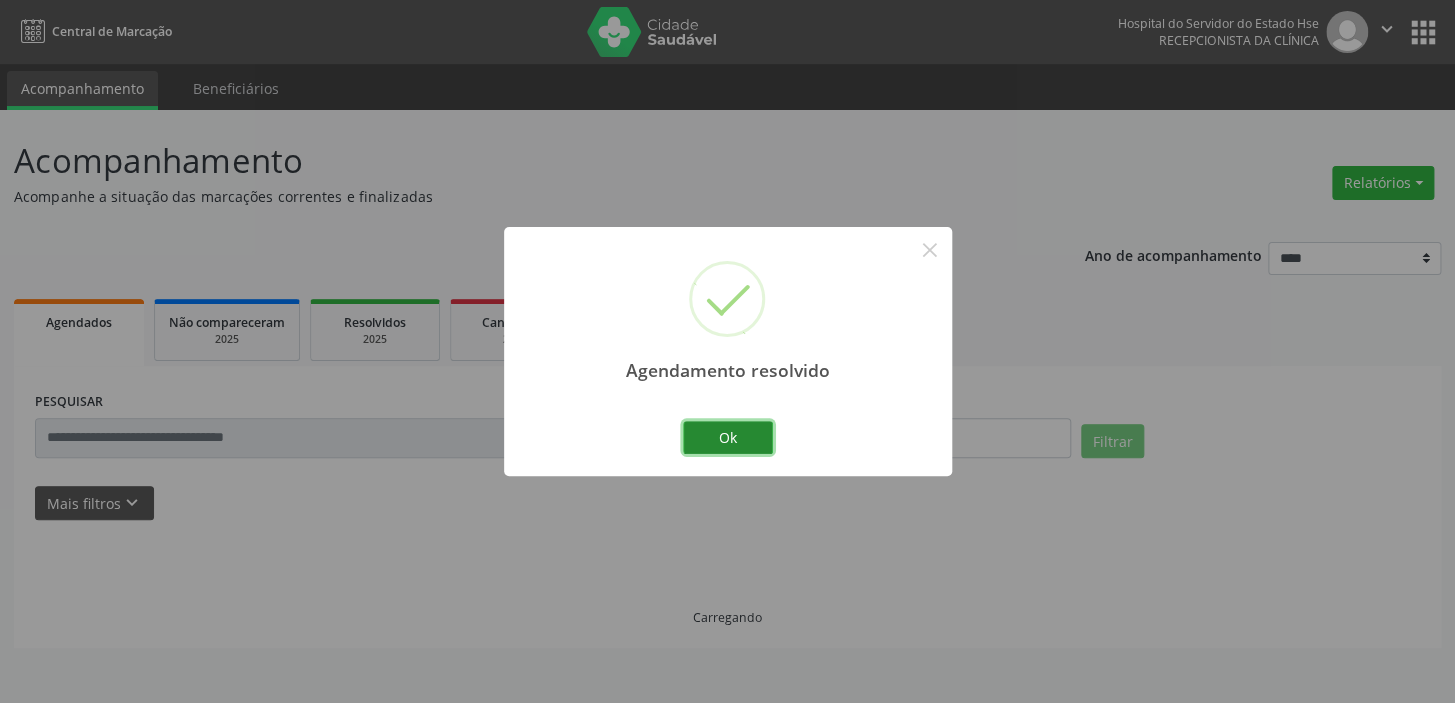 click on "Ok" at bounding box center [728, 438] 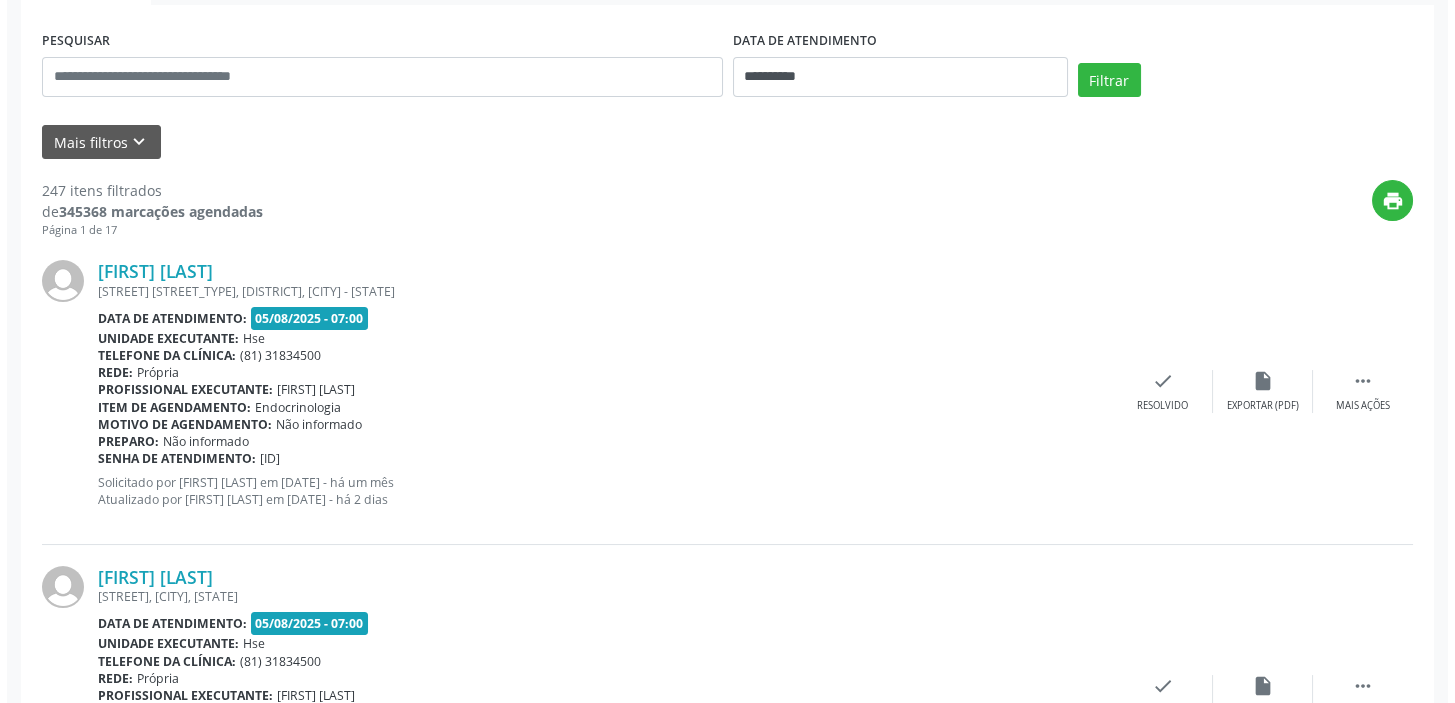 scroll, scrollTop: 363, scrollLeft: 0, axis: vertical 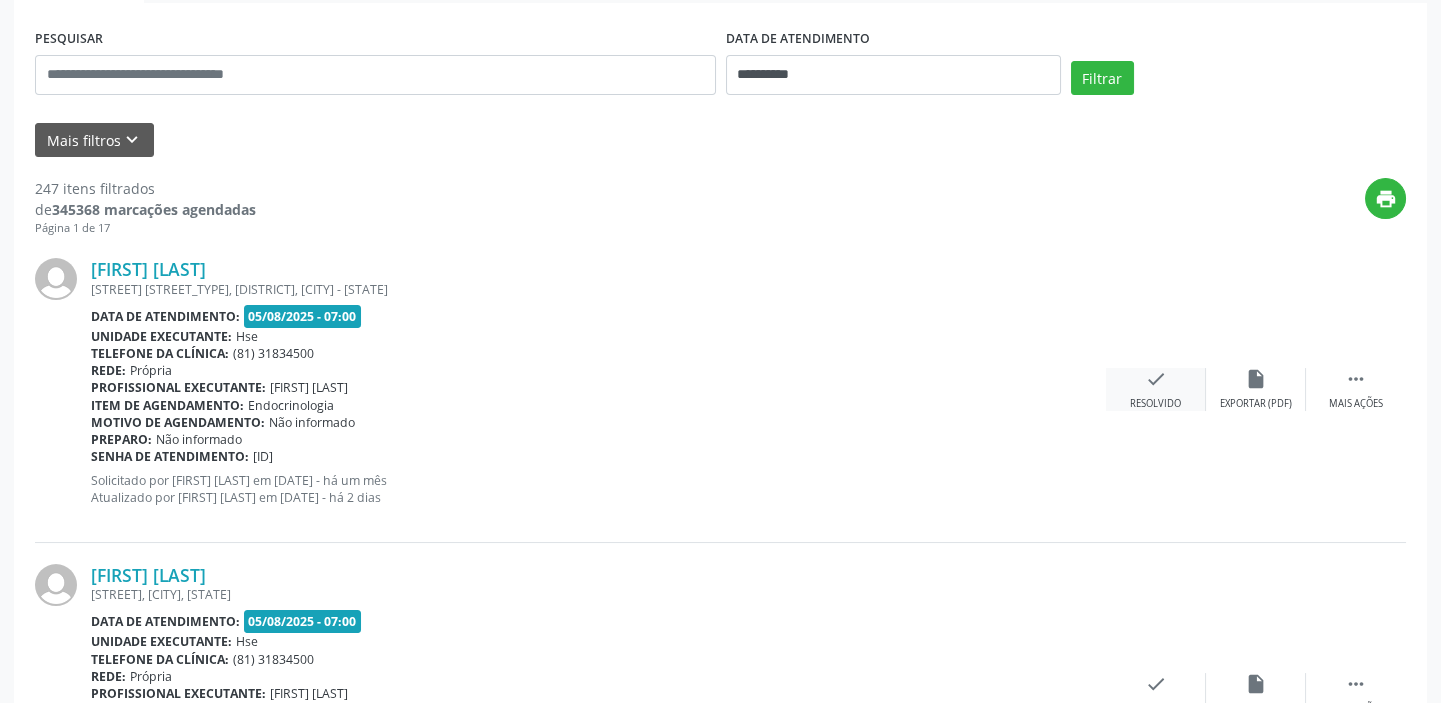 click on "check" at bounding box center [1156, 379] 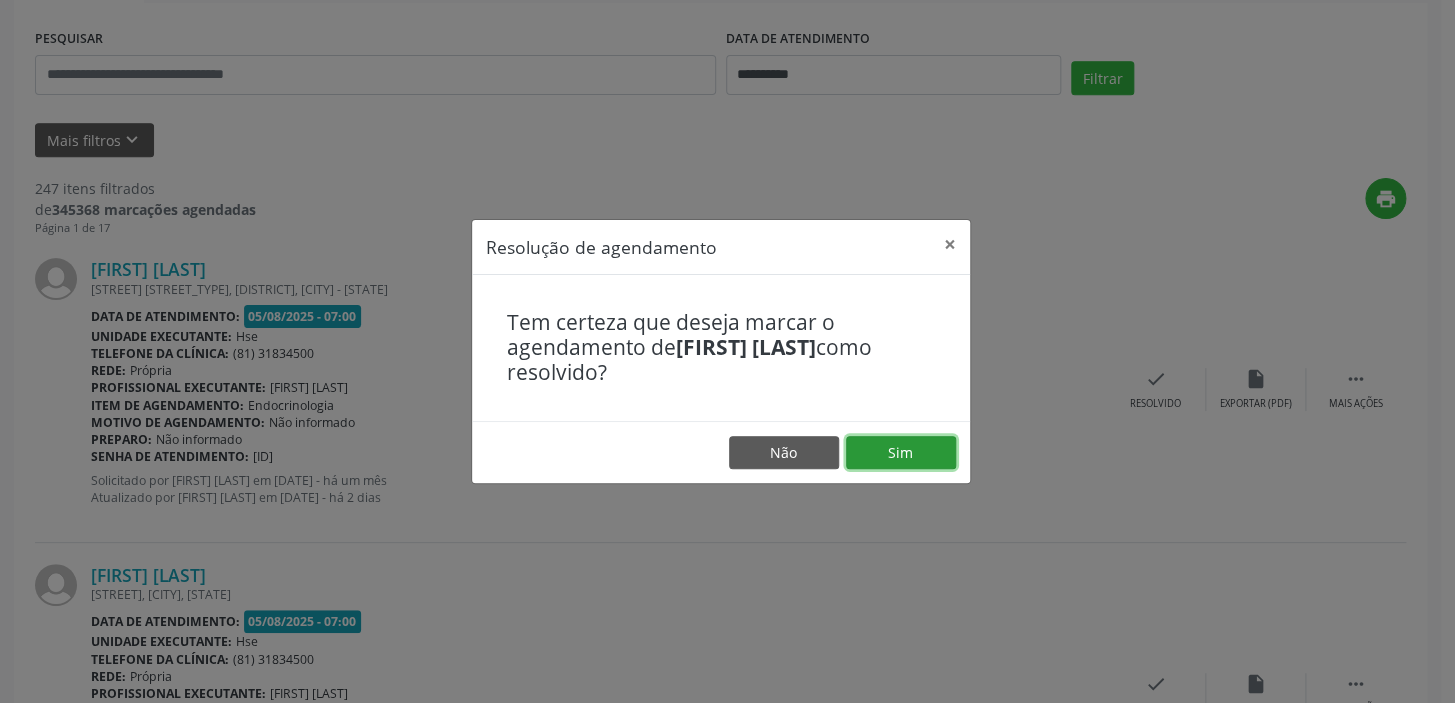 click on "Sim" at bounding box center [901, 453] 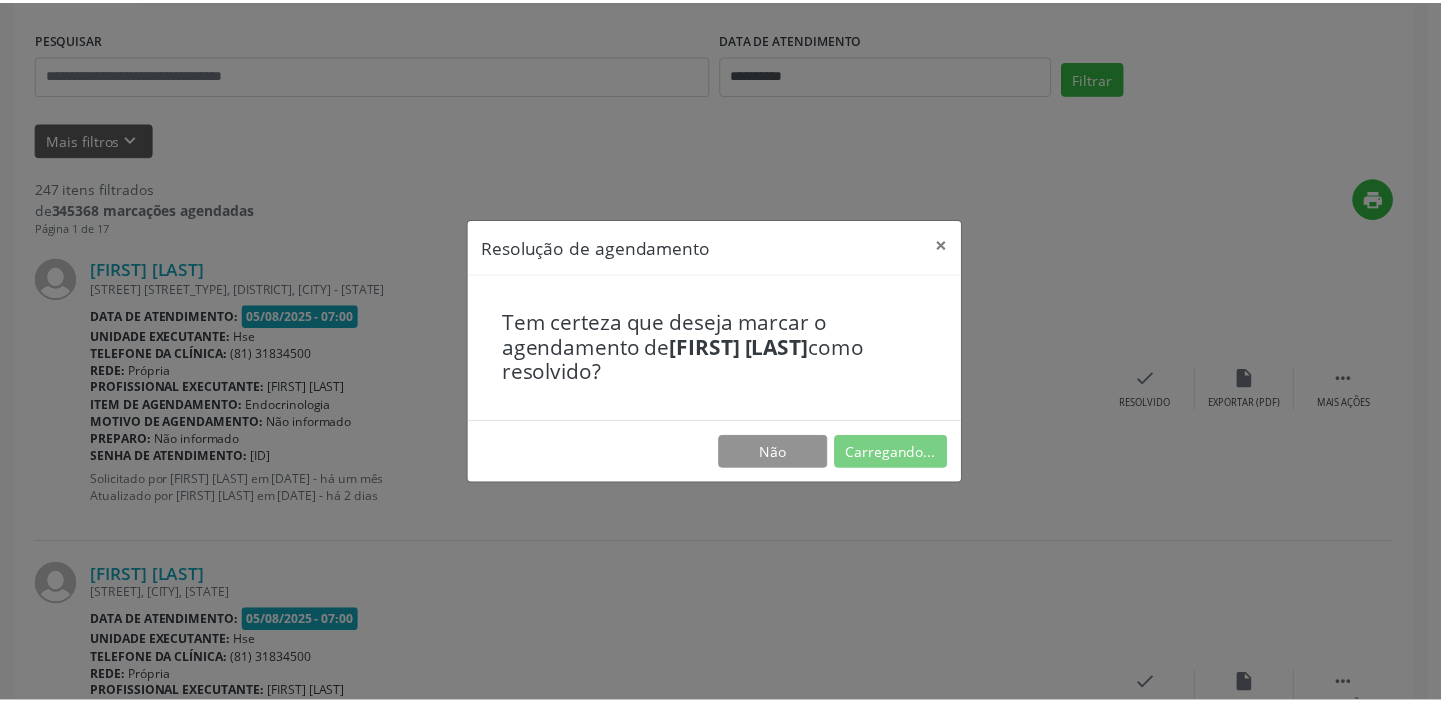 scroll, scrollTop: 0, scrollLeft: 0, axis: both 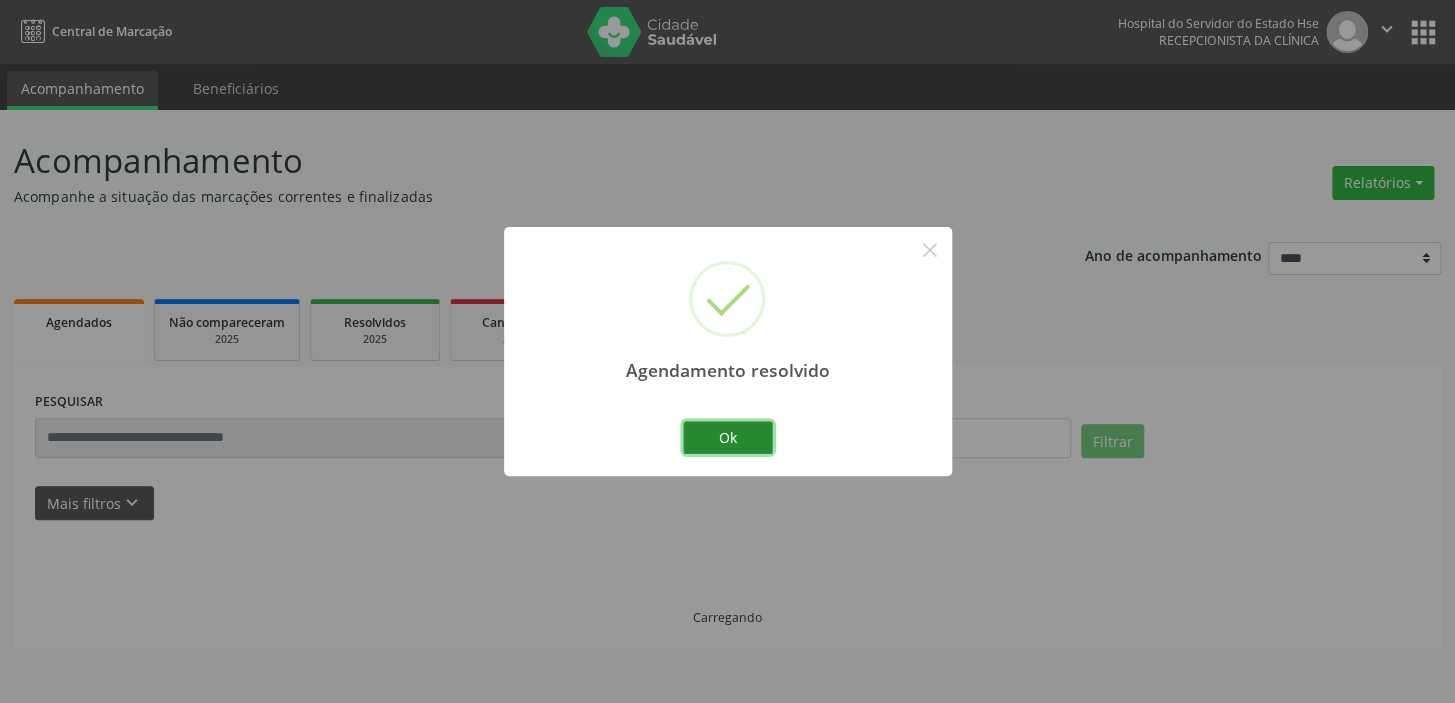 click on "Ok" at bounding box center (728, 438) 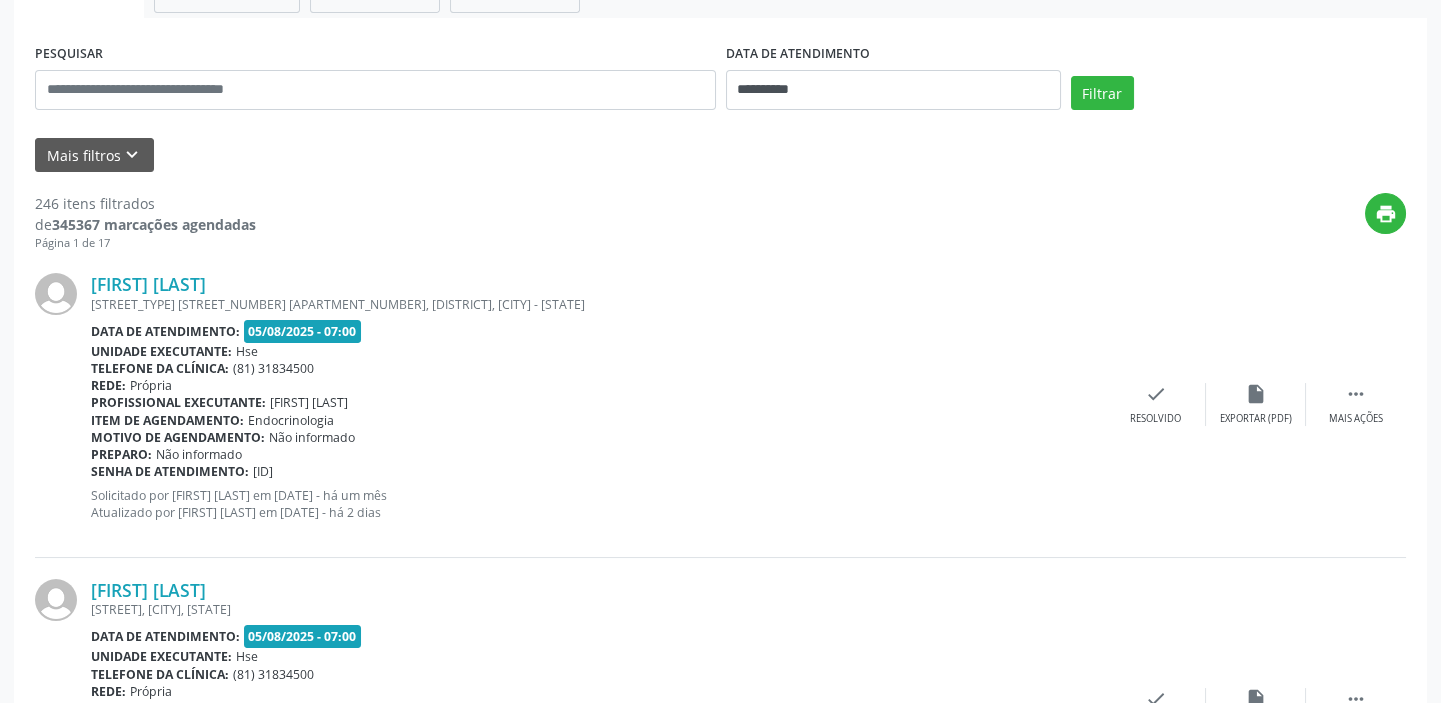 scroll, scrollTop: 363, scrollLeft: 0, axis: vertical 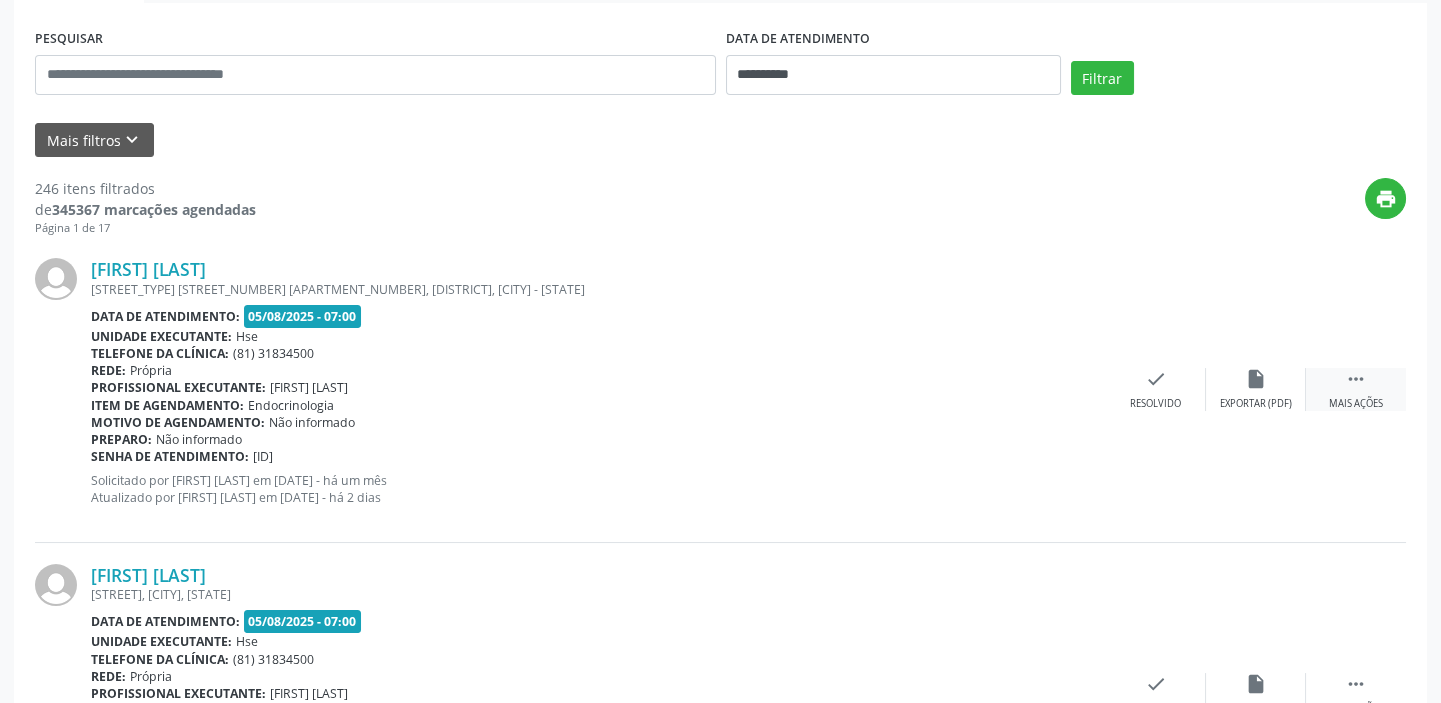 click on "" at bounding box center [1356, 379] 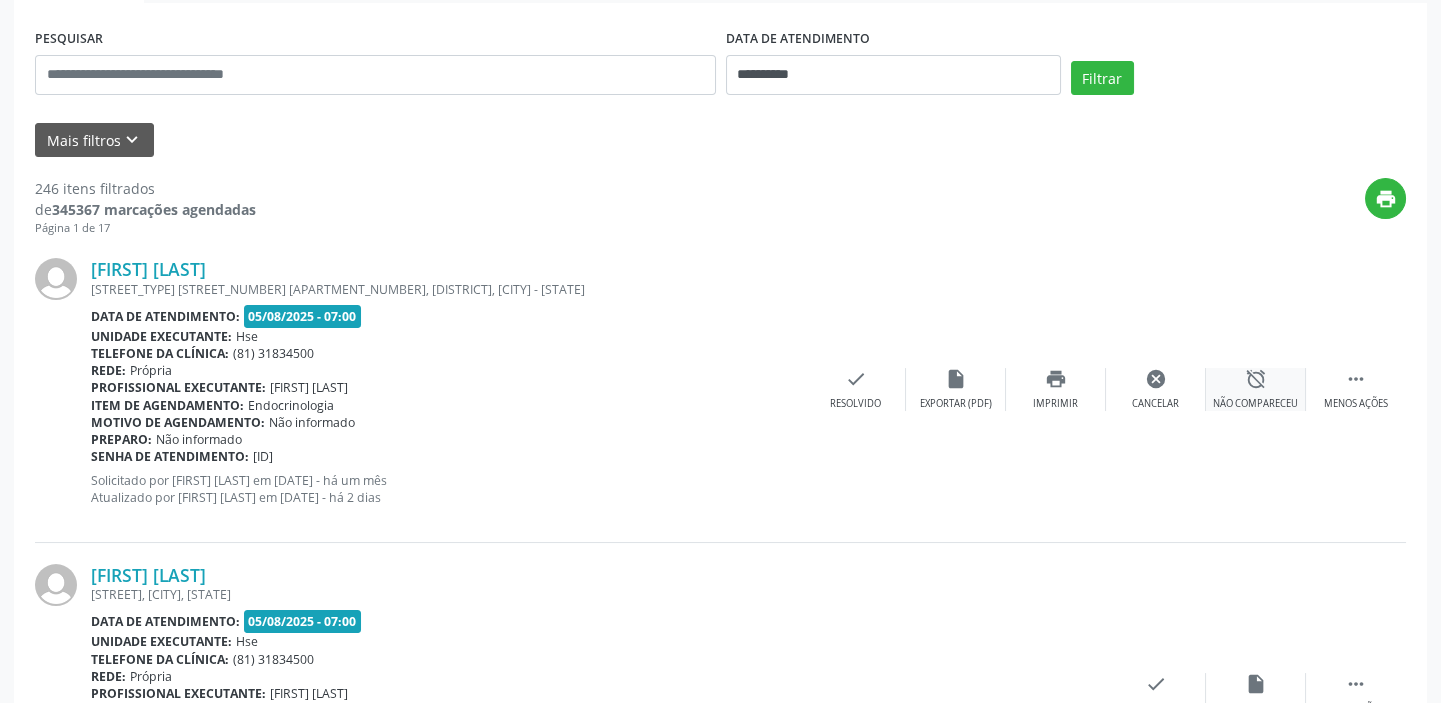 click on "alarm_off" at bounding box center (1256, 379) 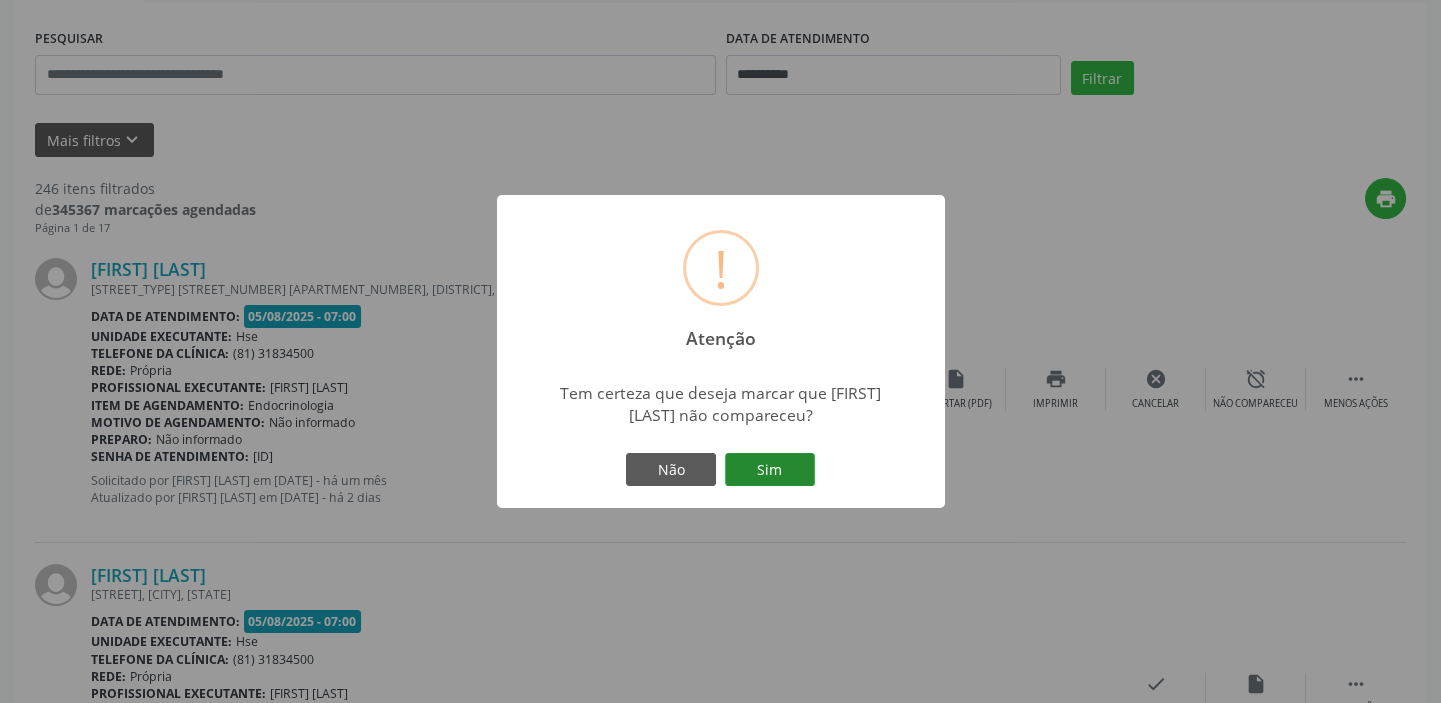 click on "Sim" at bounding box center [770, 470] 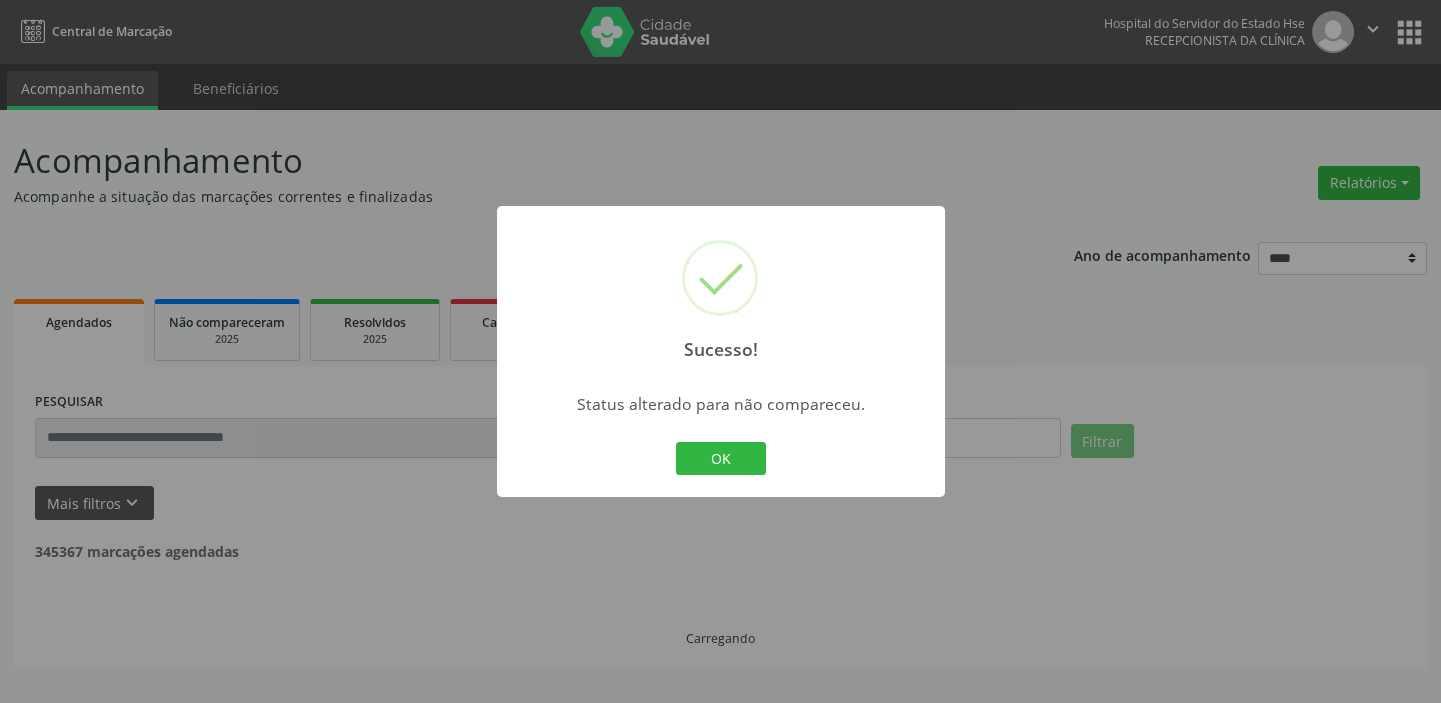 scroll, scrollTop: 0, scrollLeft: 0, axis: both 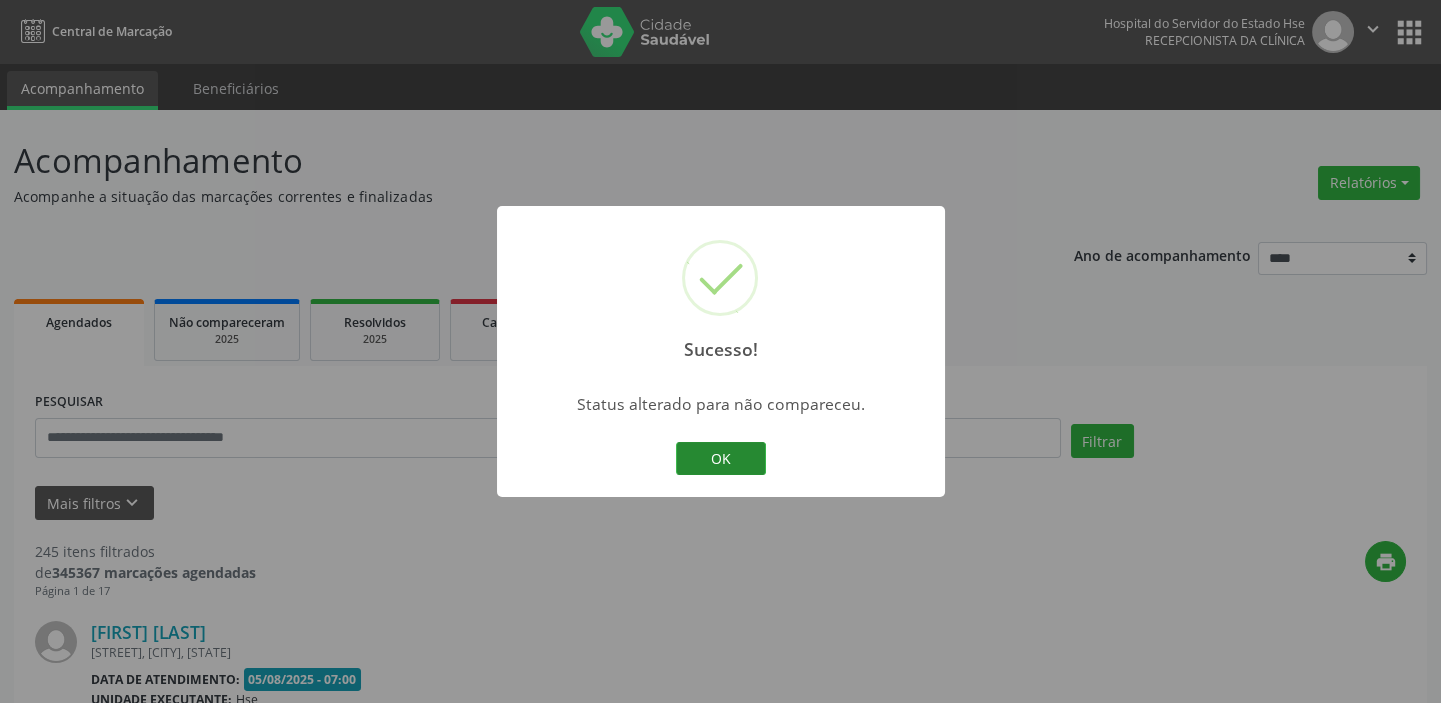 click on "OK" at bounding box center (721, 459) 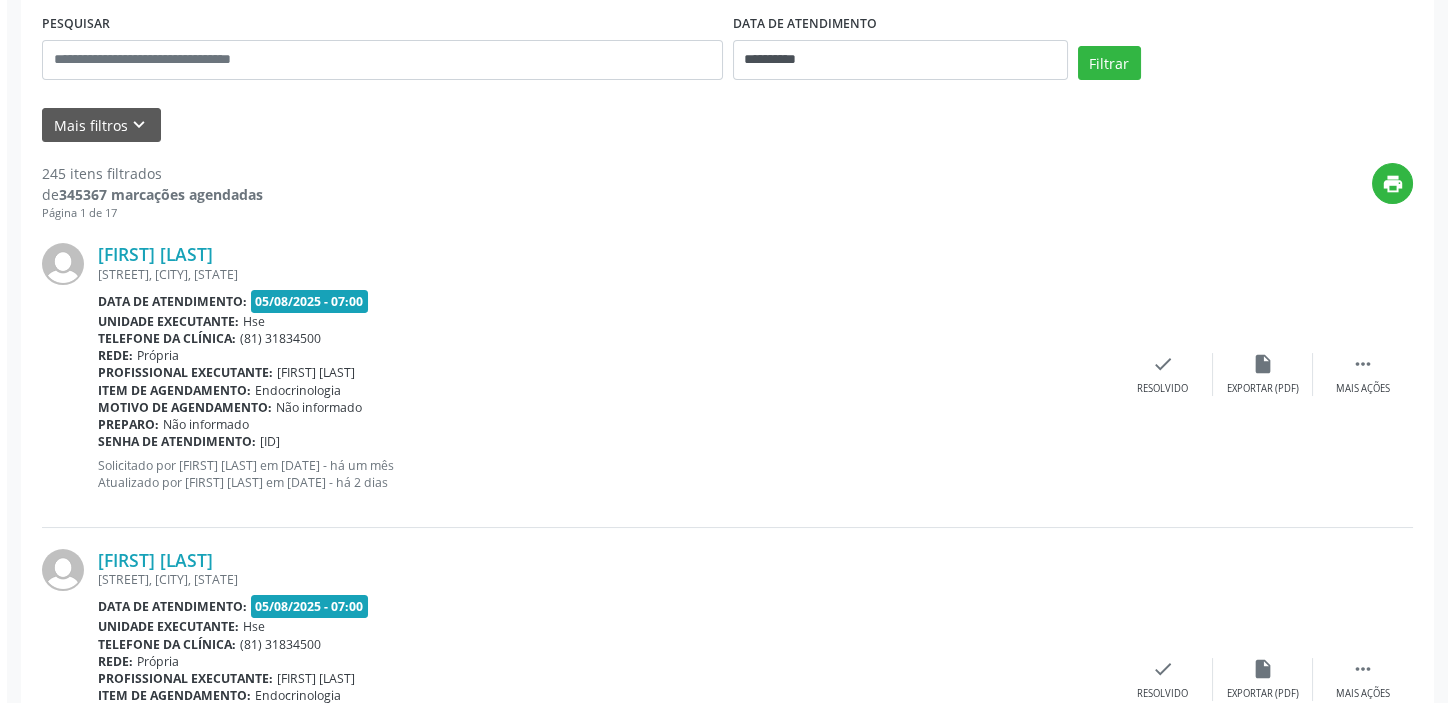 scroll, scrollTop: 382, scrollLeft: 0, axis: vertical 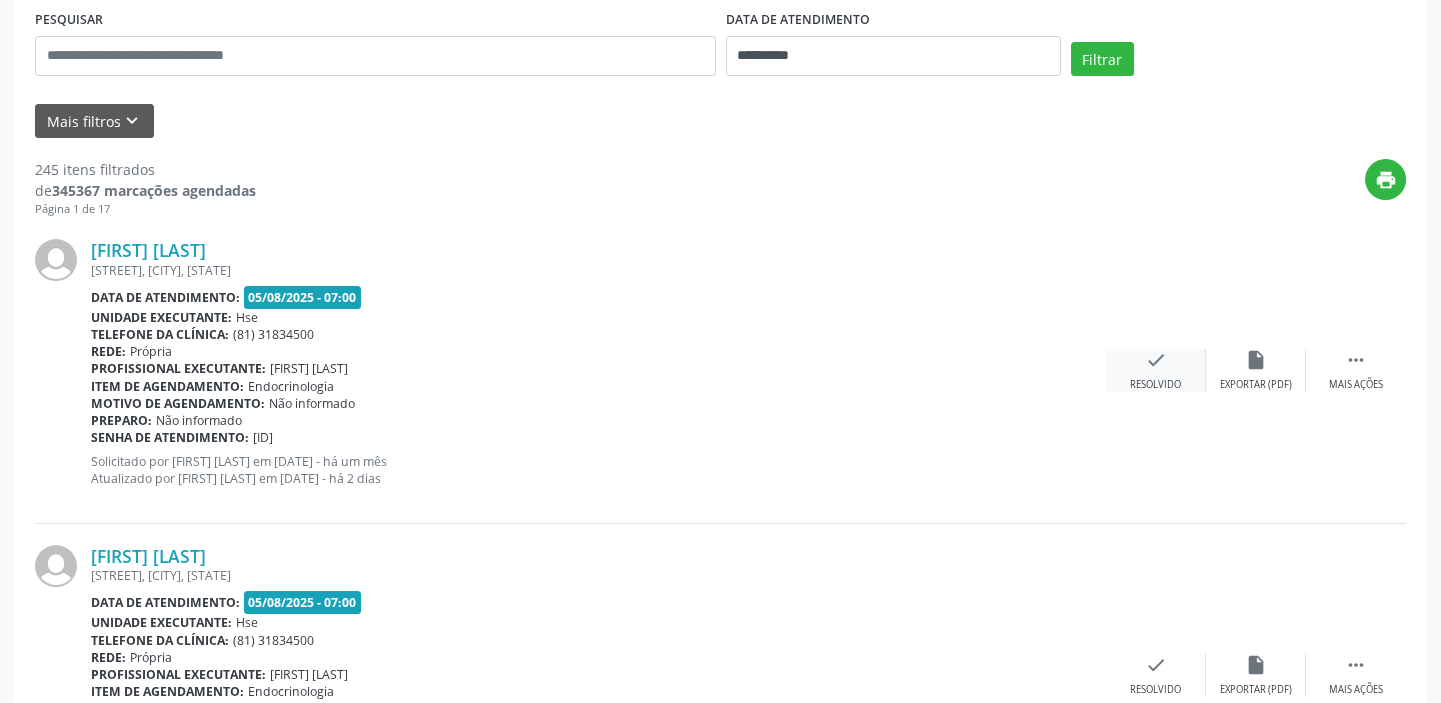 click on "check
Resolvido" at bounding box center [1156, 370] 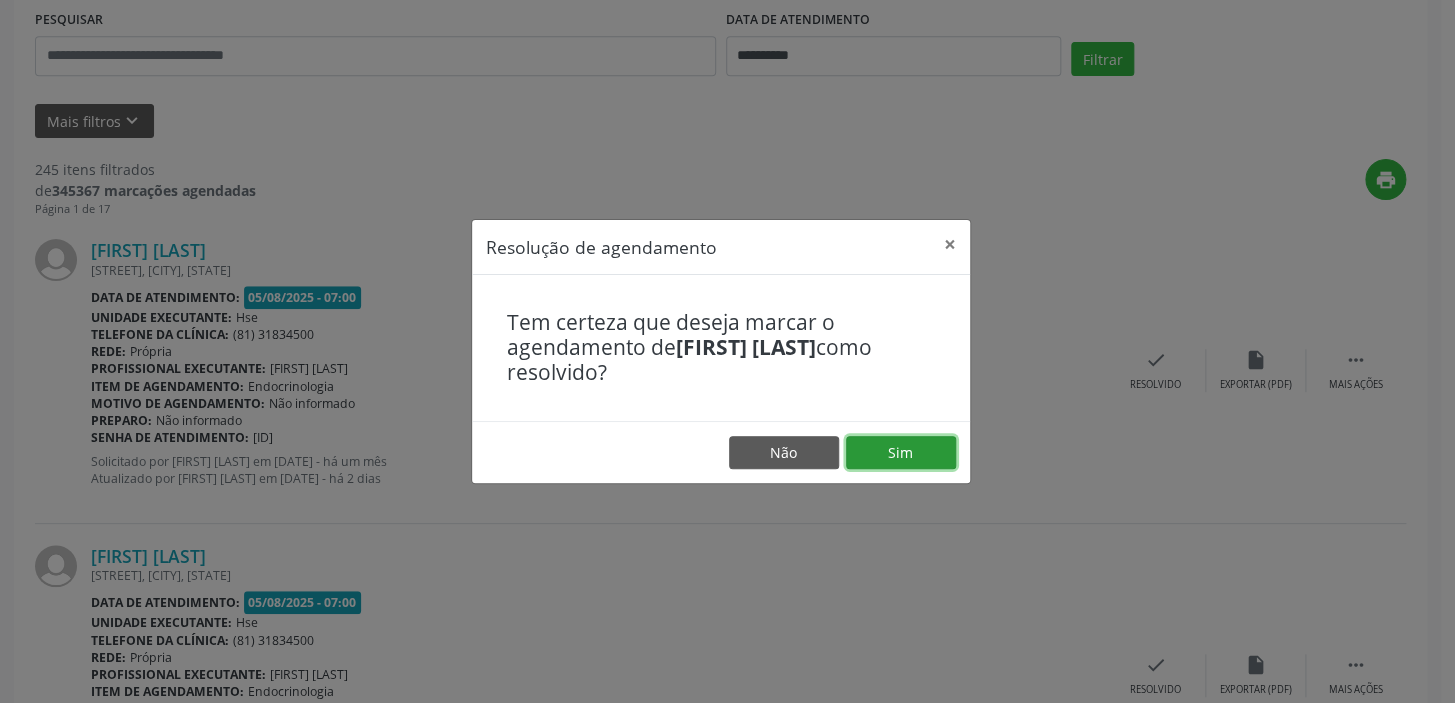 click on "Sim" at bounding box center [901, 453] 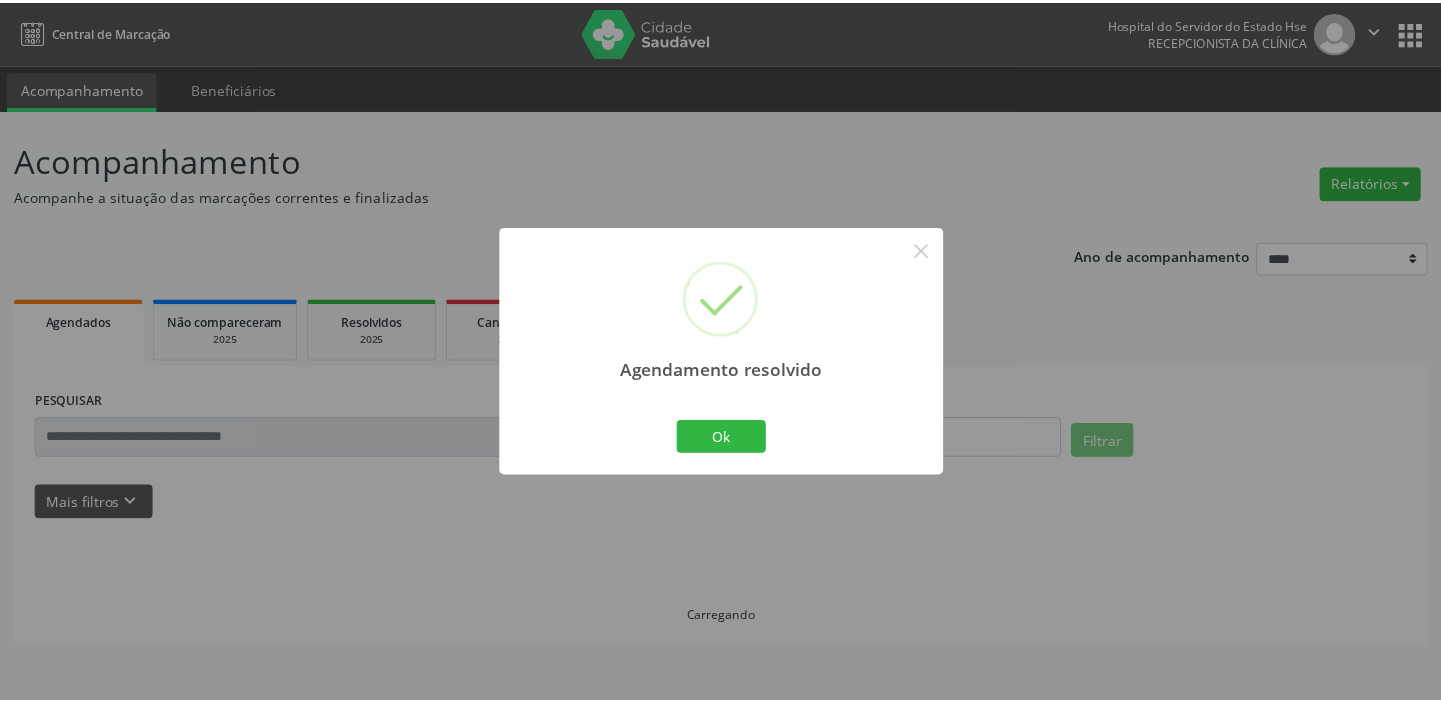 scroll, scrollTop: 0, scrollLeft: 0, axis: both 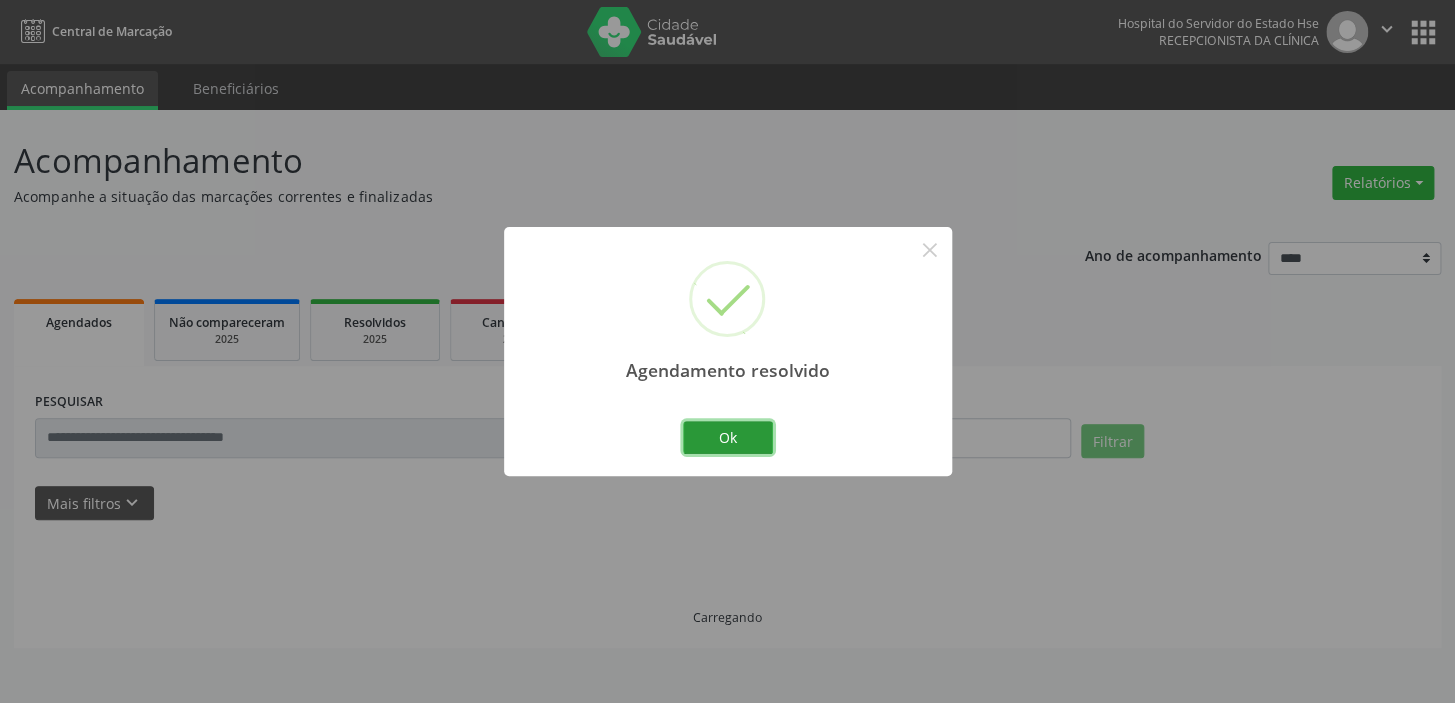 click on "Ok" at bounding box center [728, 438] 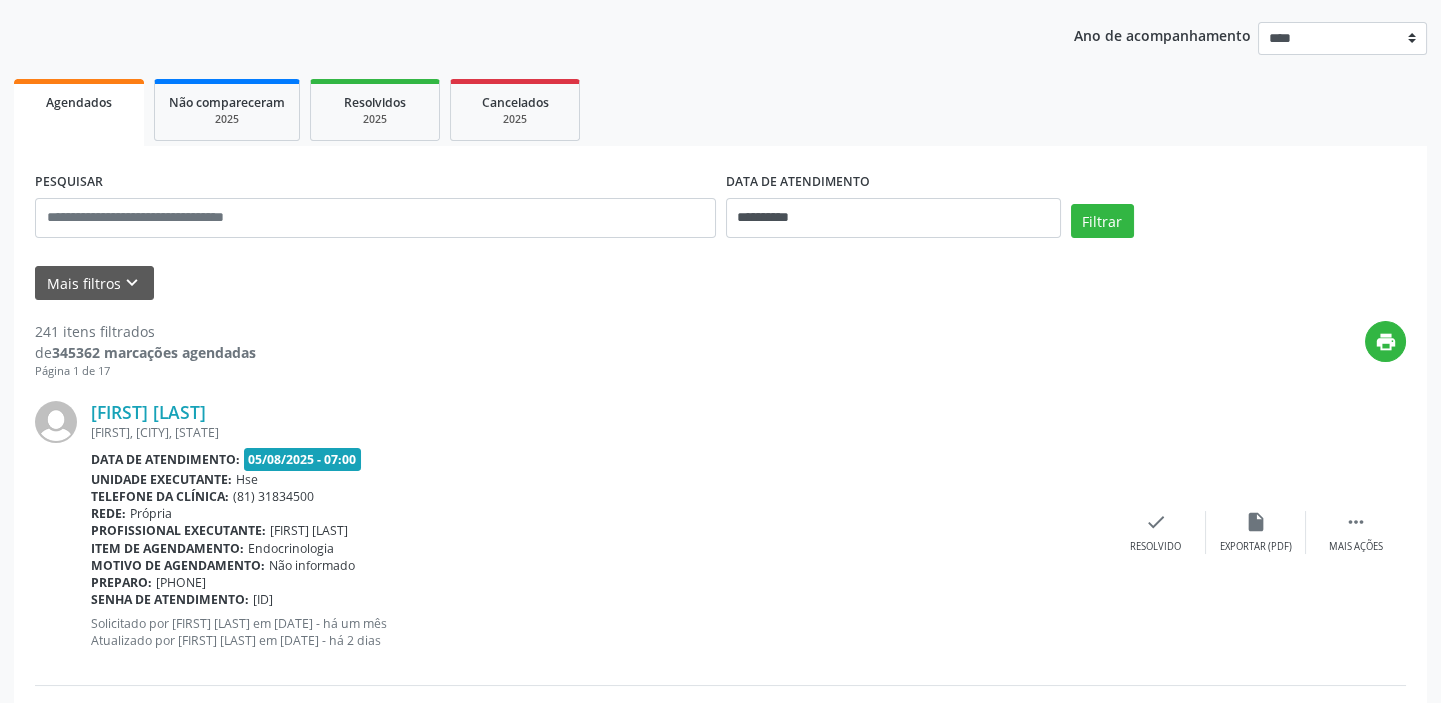 scroll, scrollTop: 291, scrollLeft: 0, axis: vertical 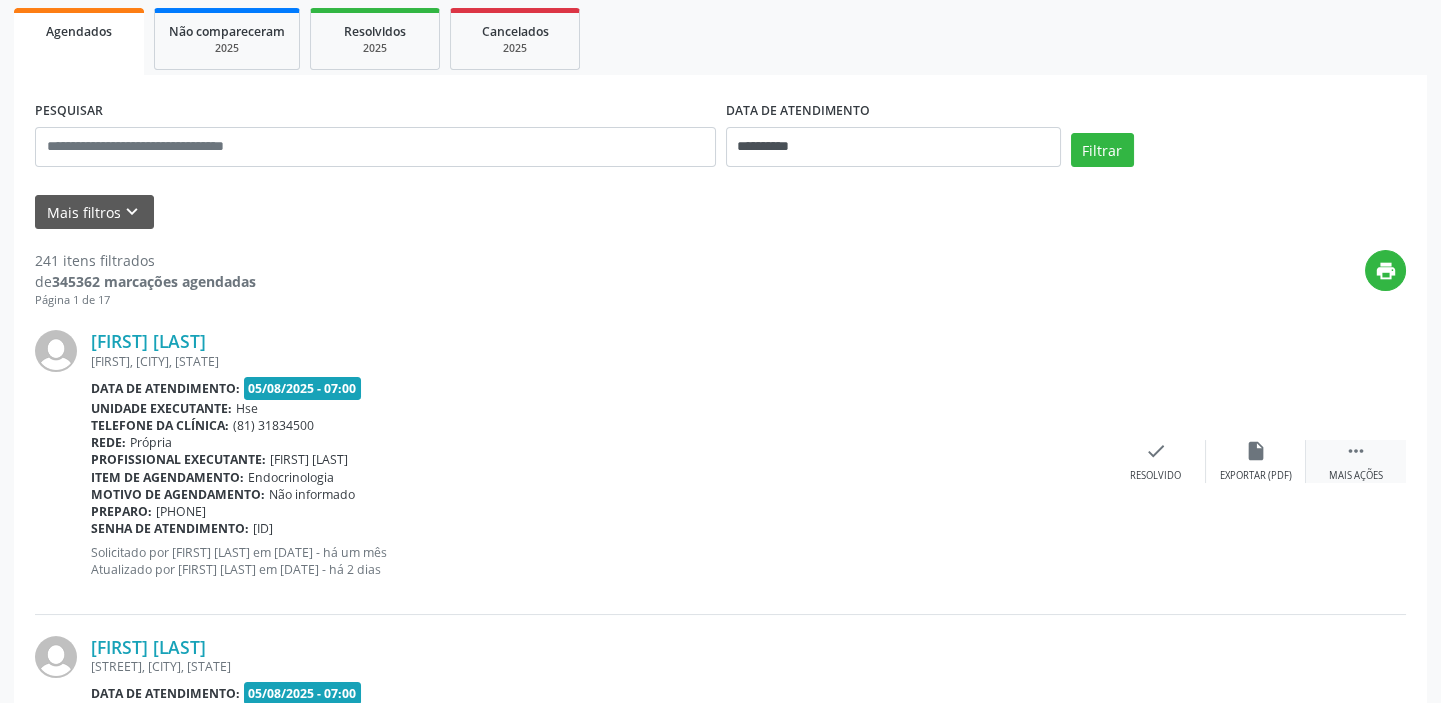 click on "" at bounding box center [1356, 451] 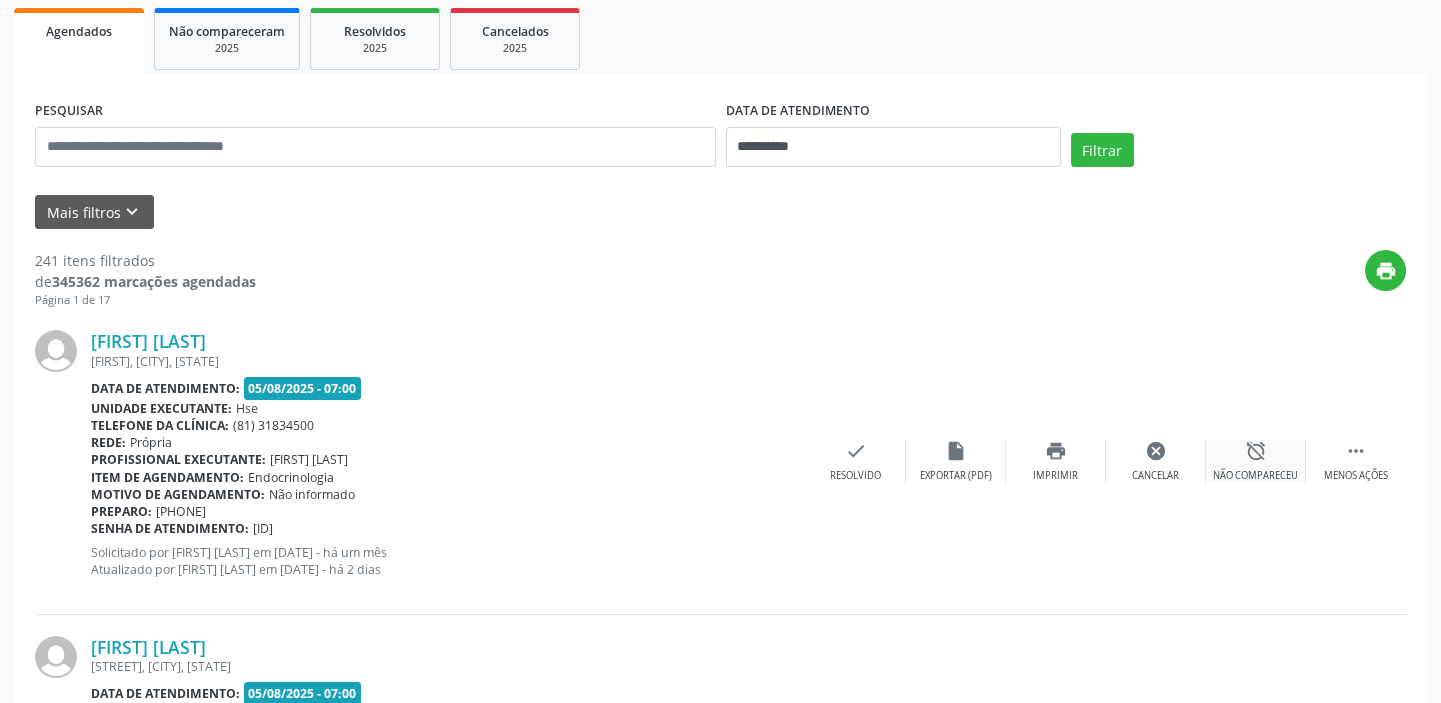 click on "alarm_off" at bounding box center (1256, 451) 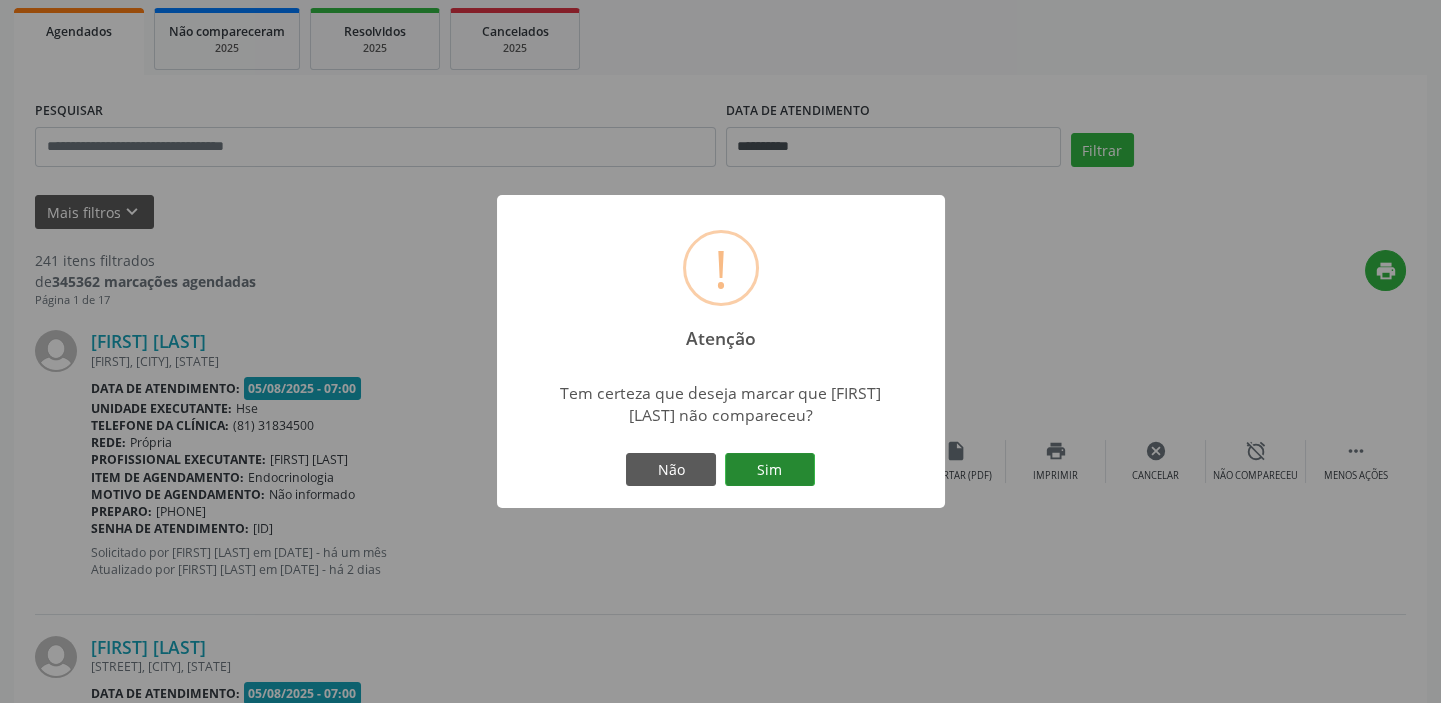 click on "Sim" at bounding box center [770, 470] 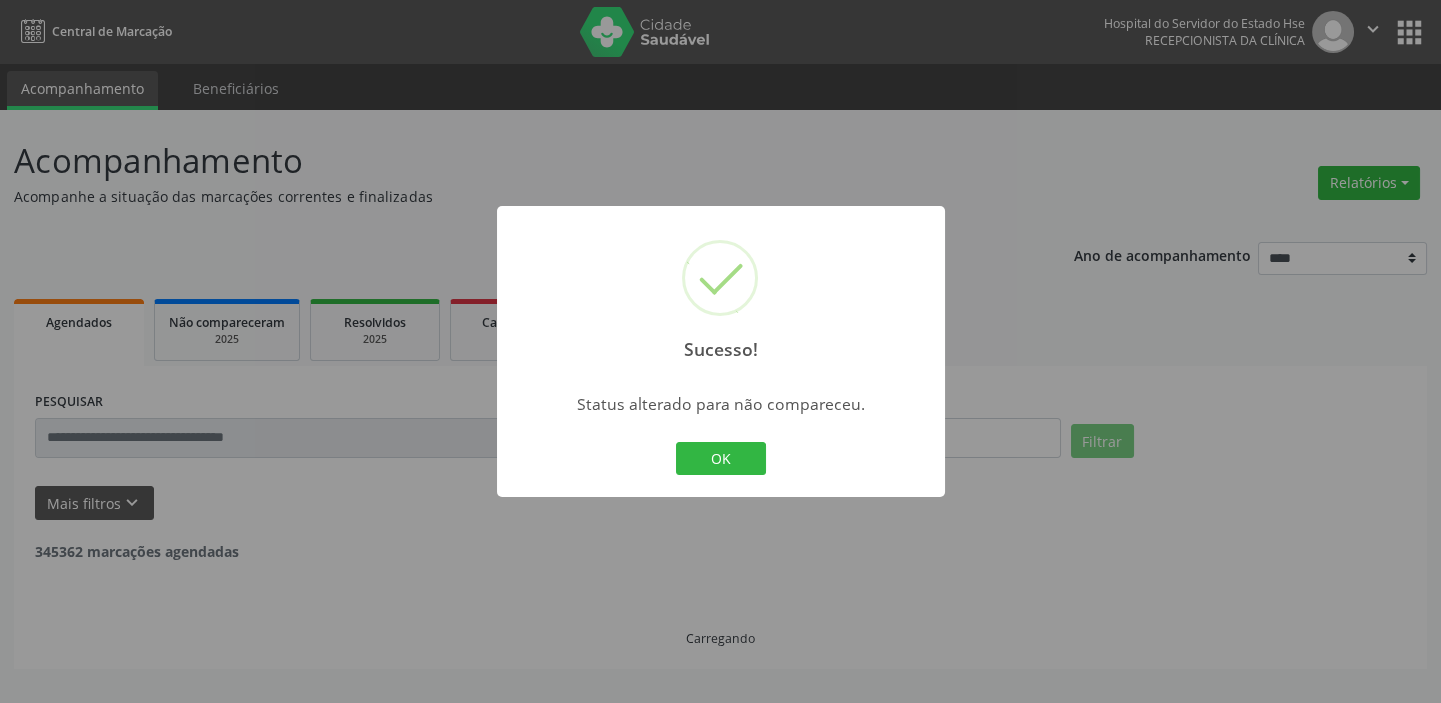 scroll, scrollTop: 0, scrollLeft: 0, axis: both 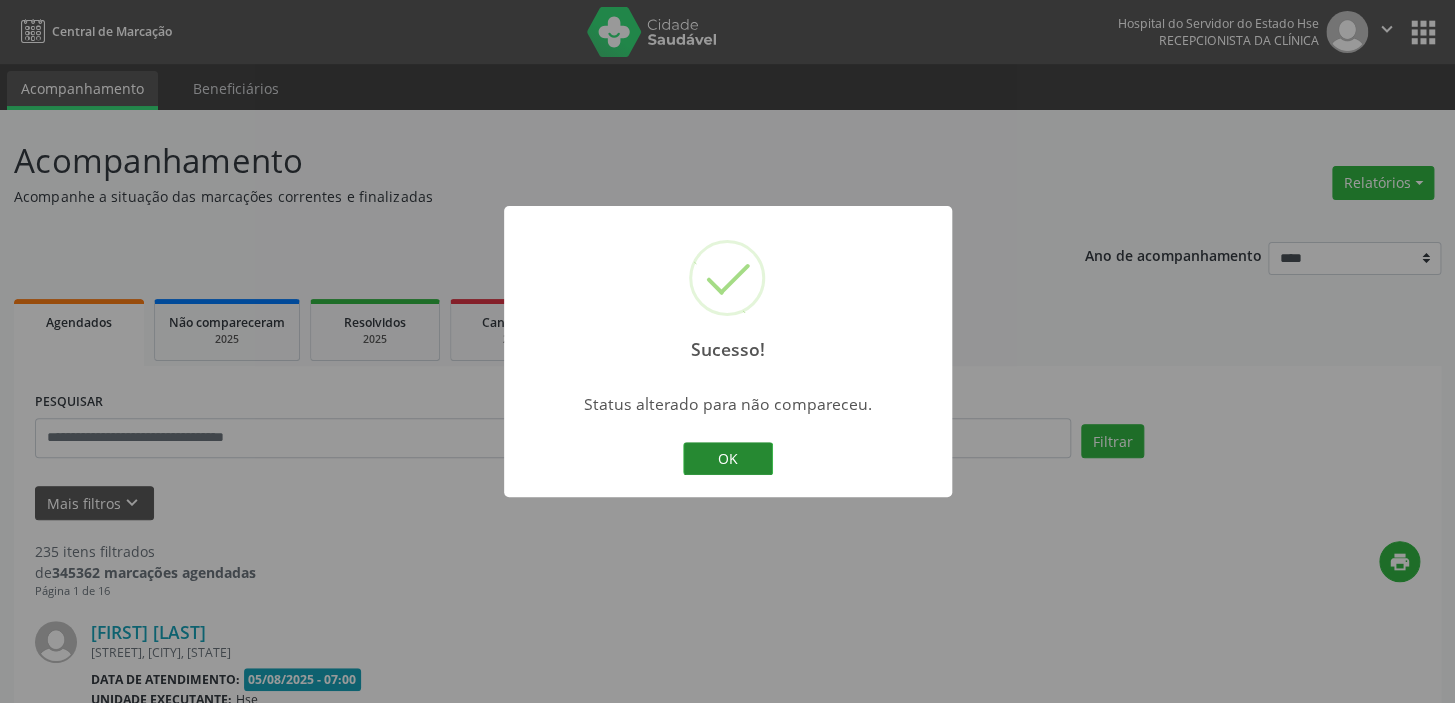 click on "OK" at bounding box center (728, 459) 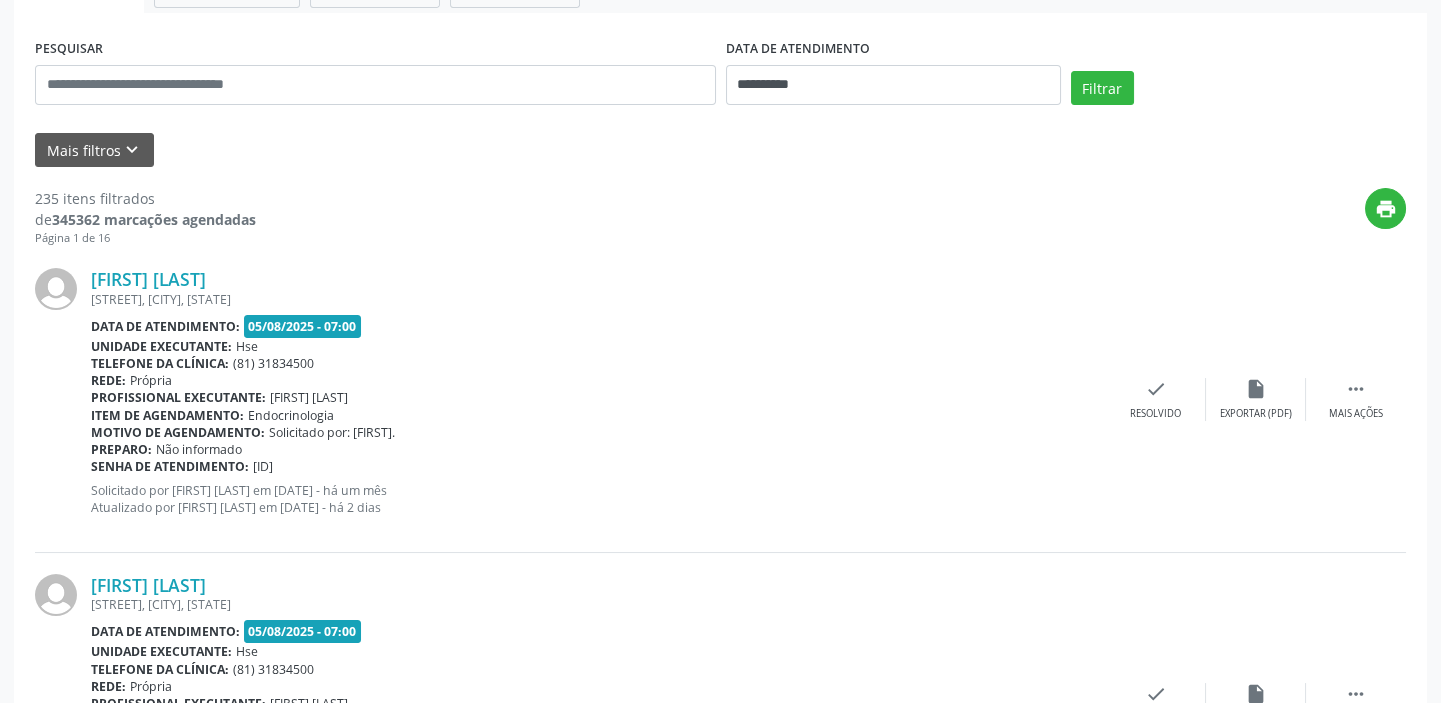 scroll, scrollTop: 363, scrollLeft: 0, axis: vertical 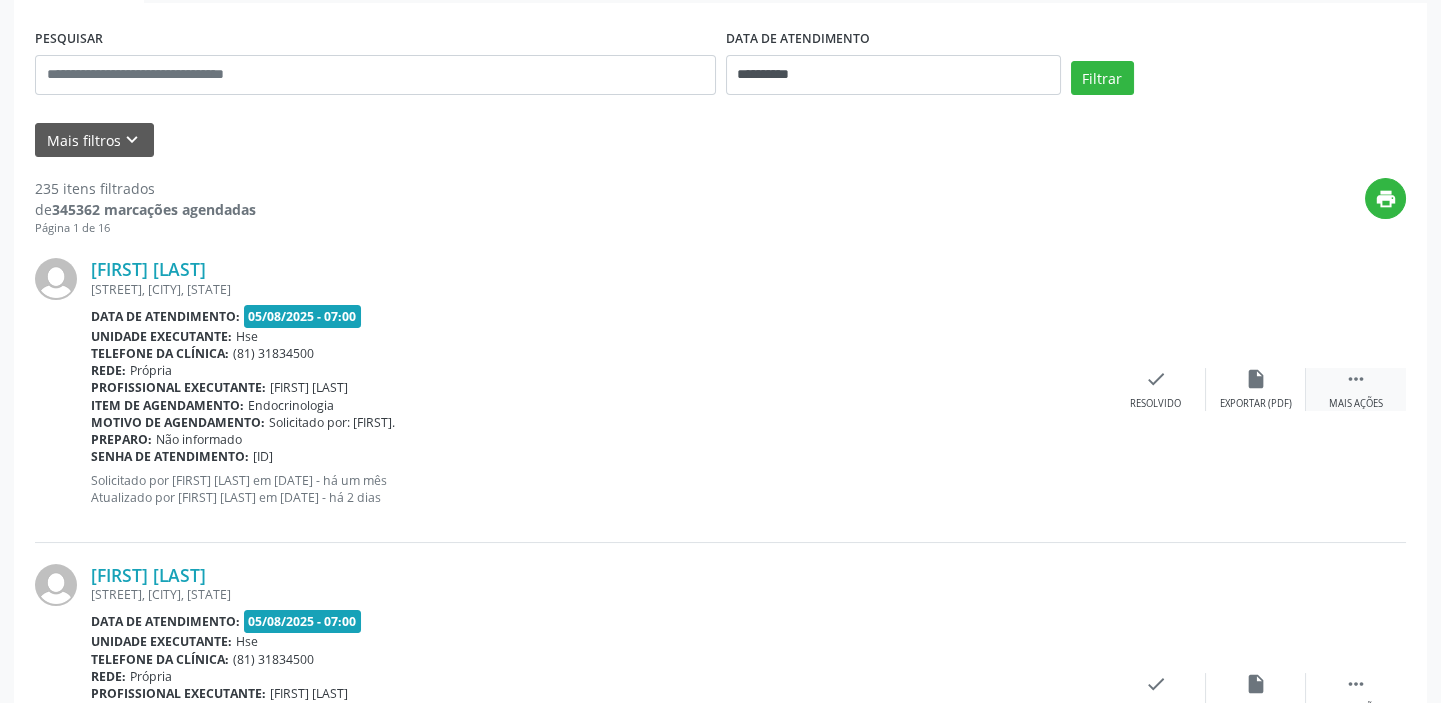 click on "" at bounding box center (1356, 379) 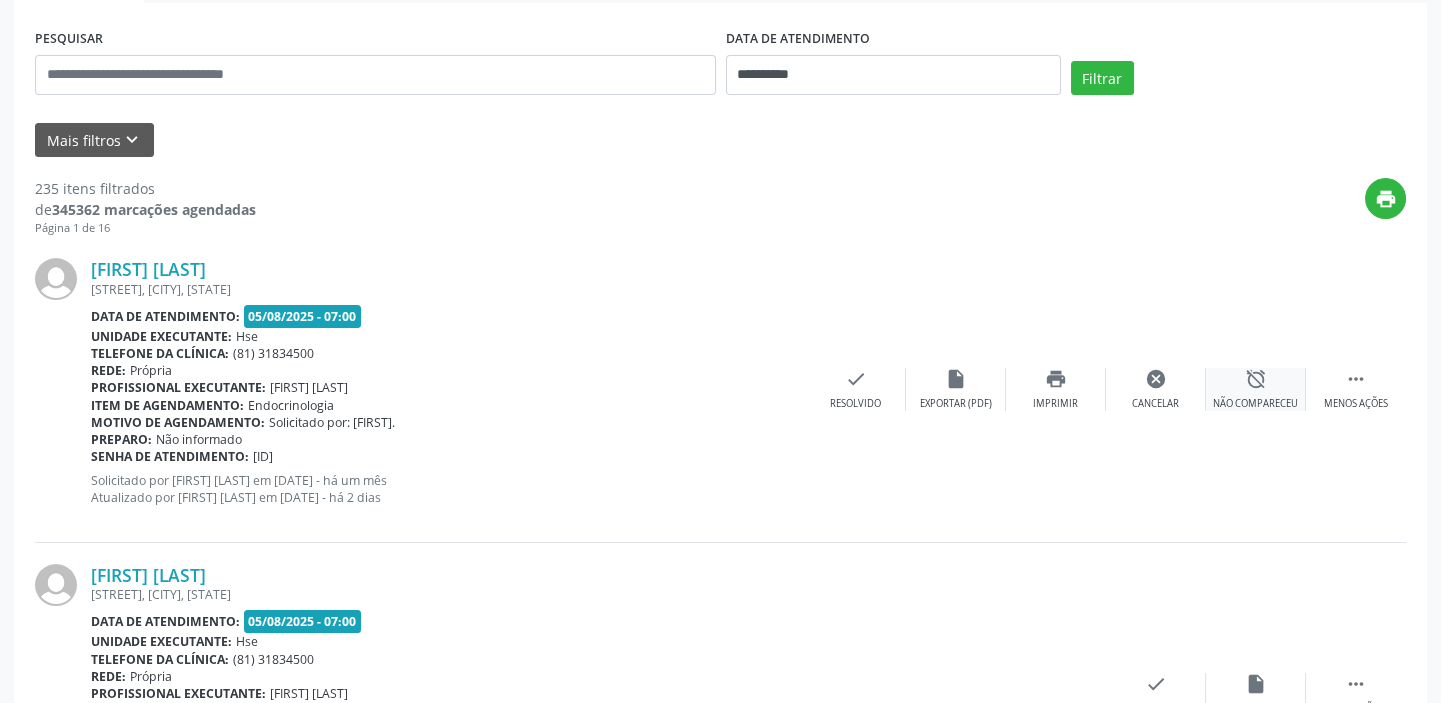 click on "alarm_off" at bounding box center (1256, 379) 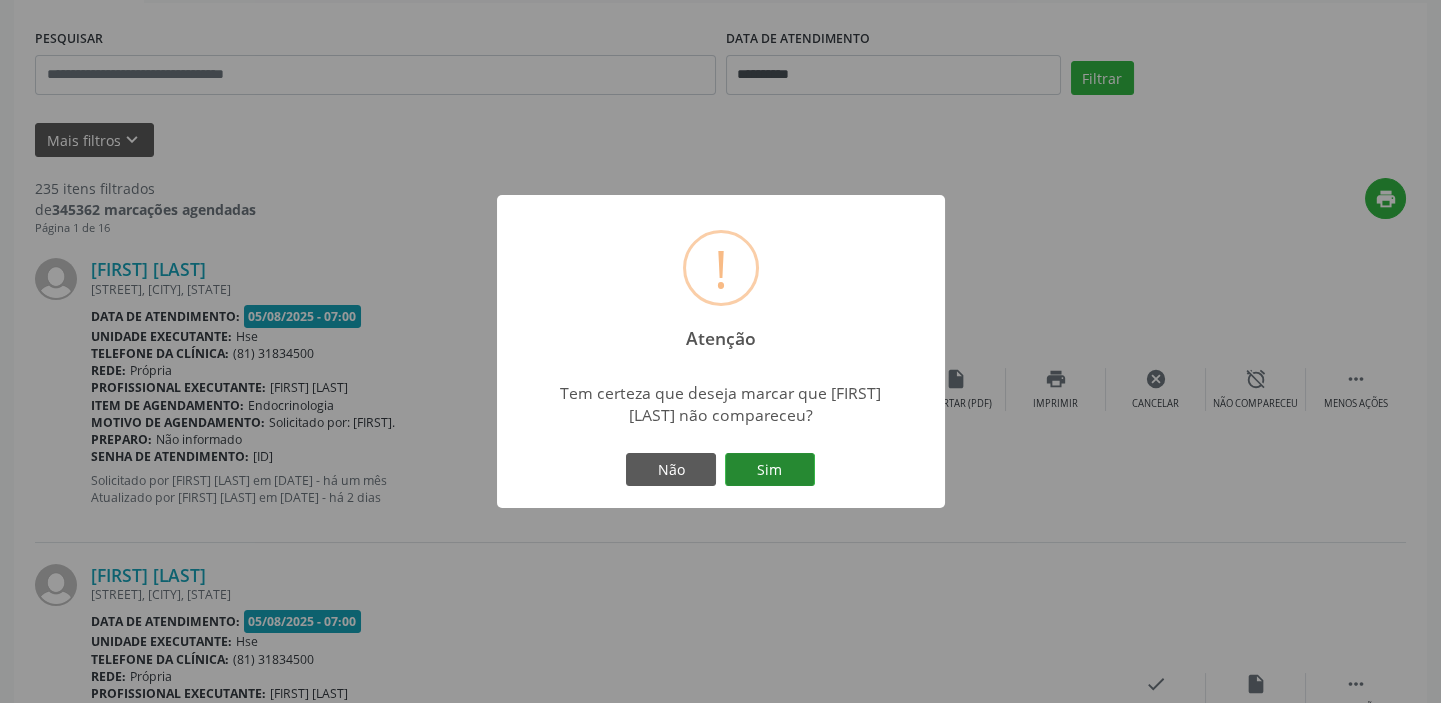 click on "Sim" at bounding box center (770, 470) 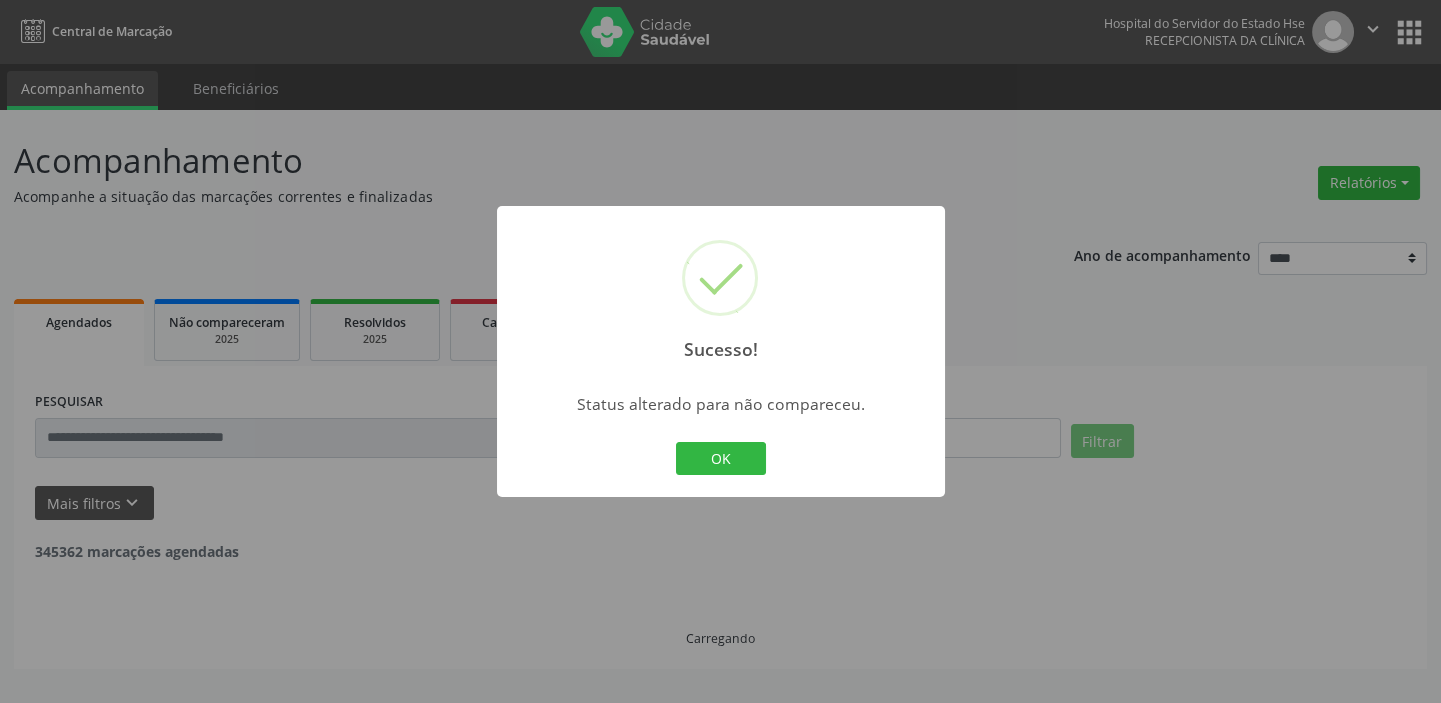 scroll, scrollTop: 0, scrollLeft: 0, axis: both 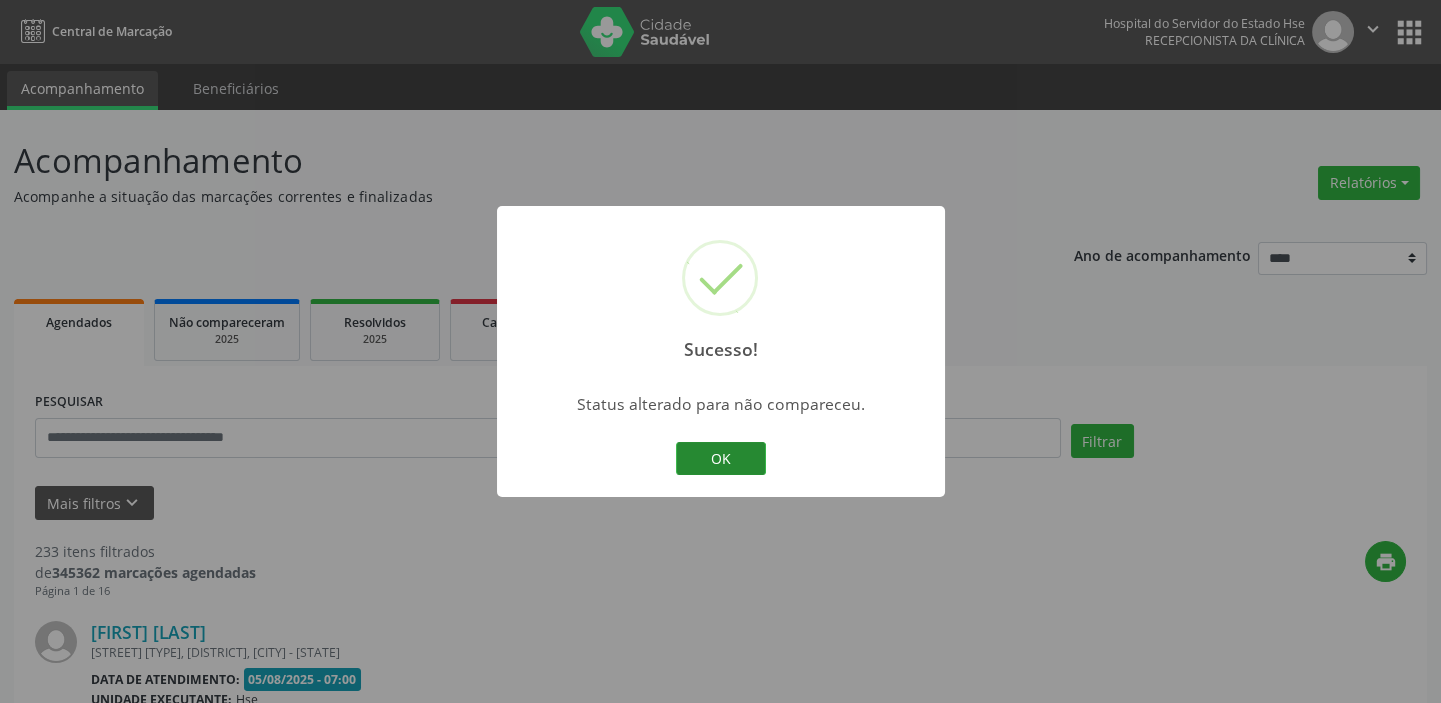 click on "OK" at bounding box center [721, 459] 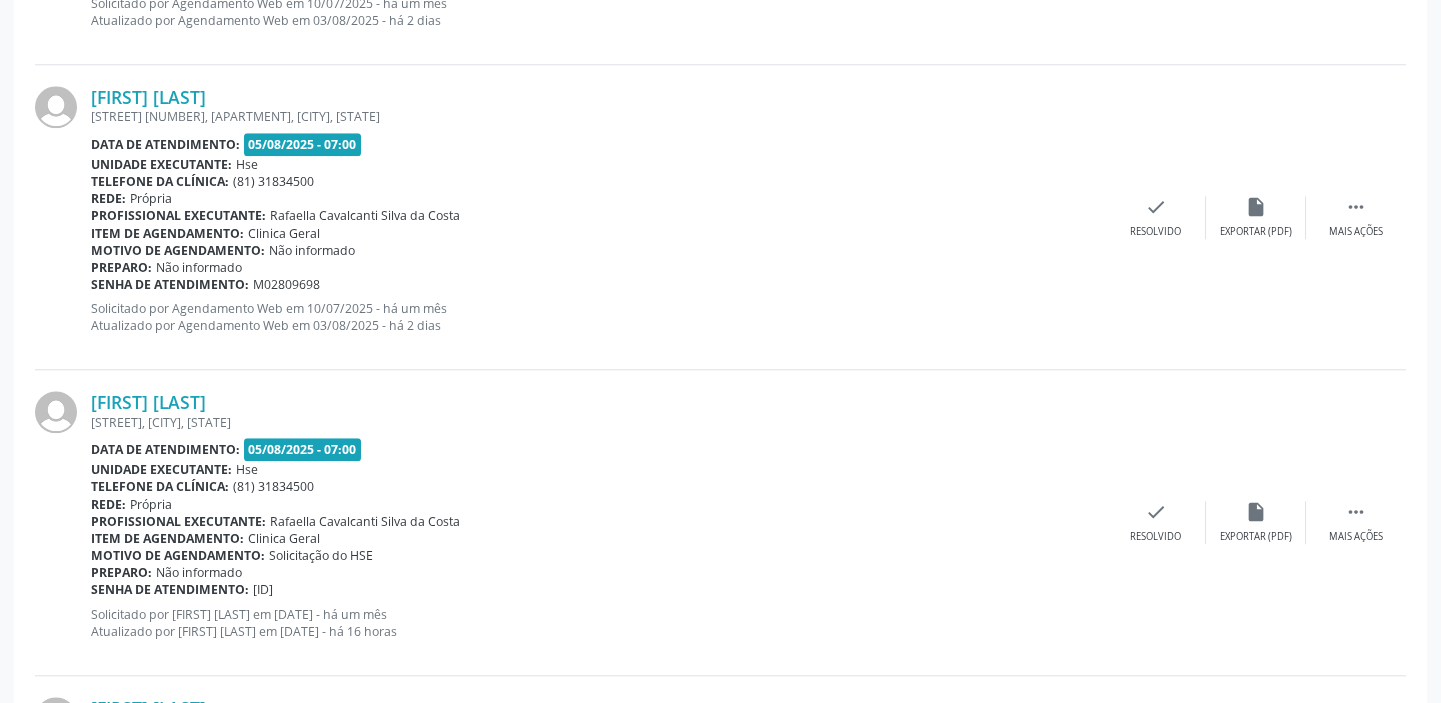 scroll, scrollTop: 4564, scrollLeft: 0, axis: vertical 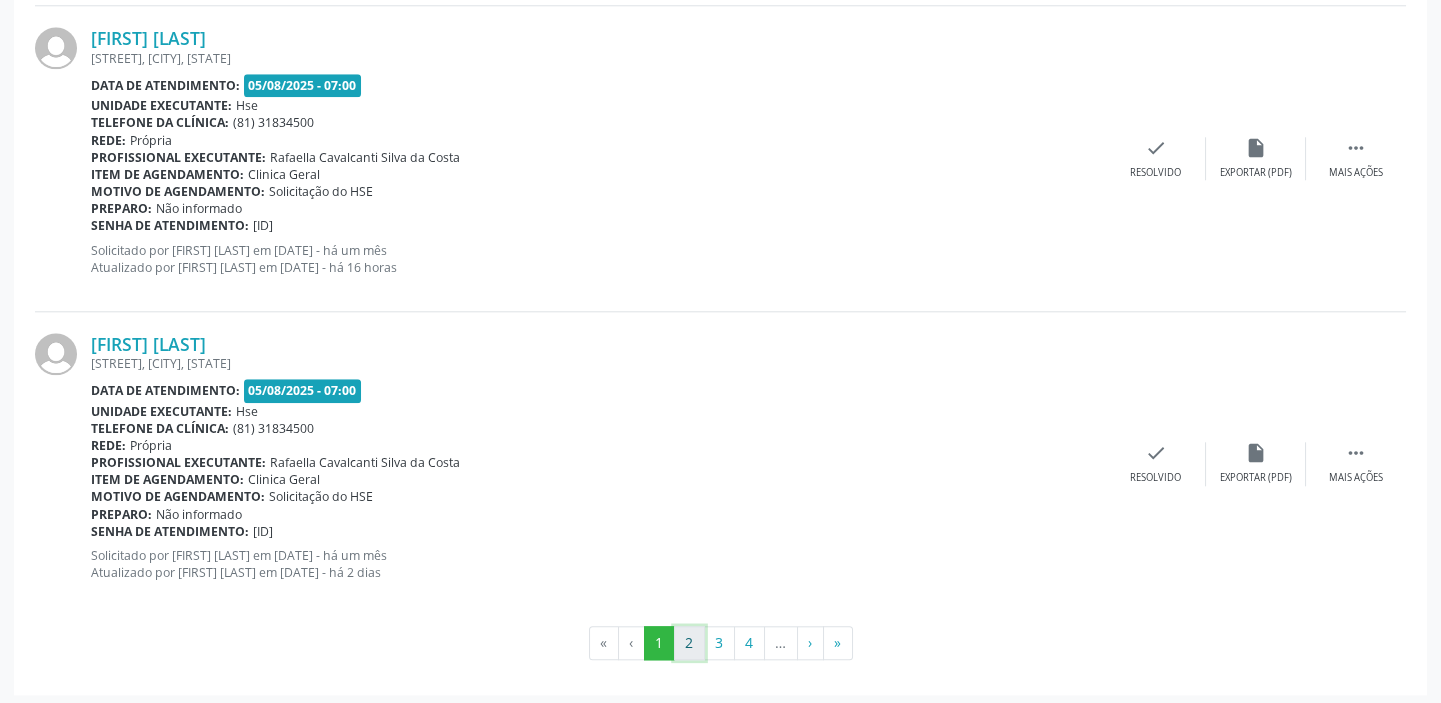 click on "2" at bounding box center [689, 643] 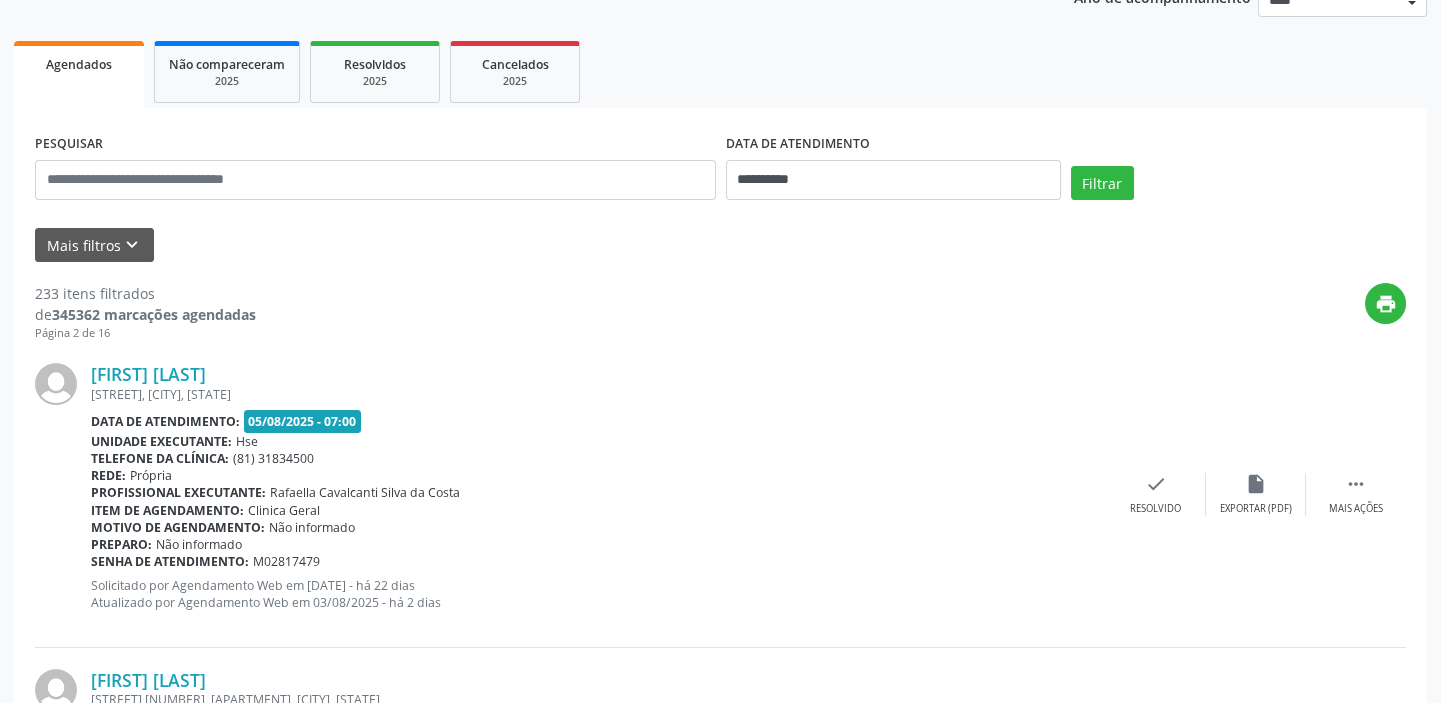 scroll, scrollTop: 90, scrollLeft: 0, axis: vertical 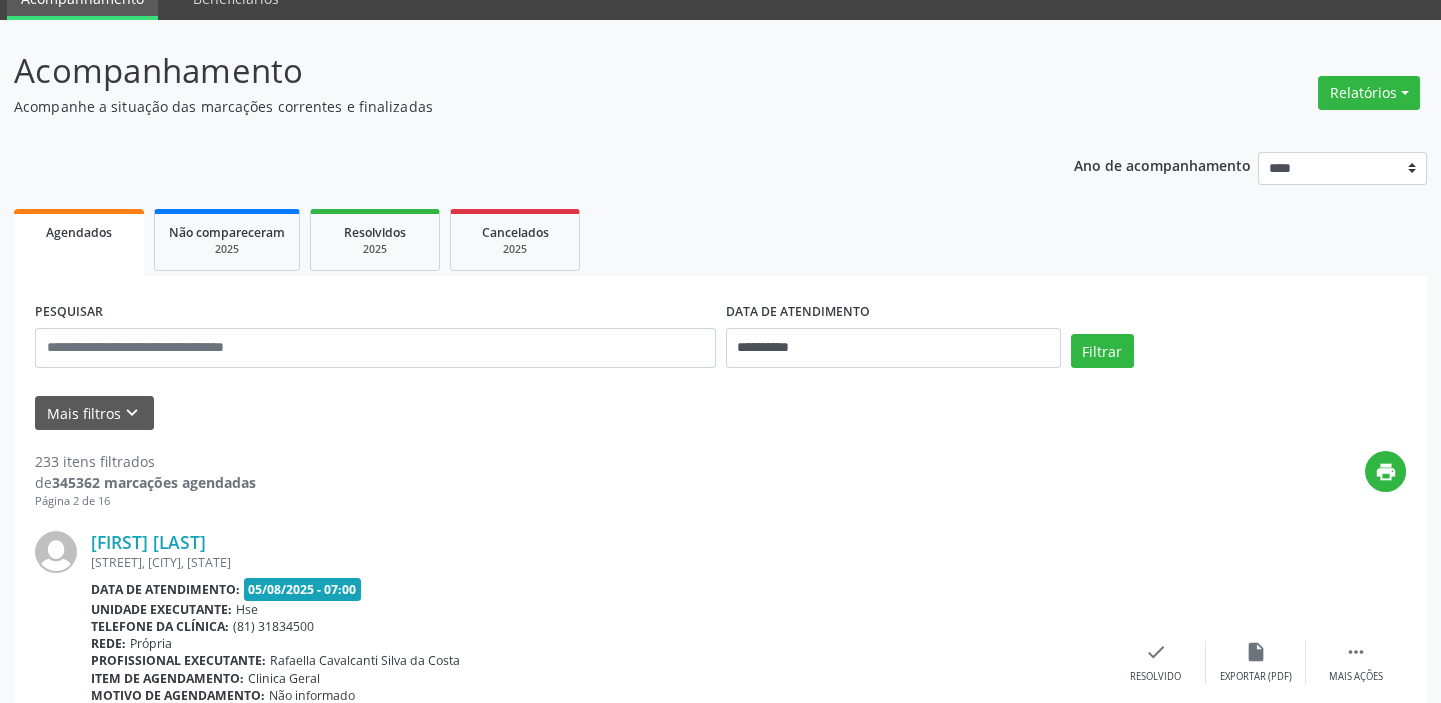 click on "Agendados" at bounding box center [79, 232] 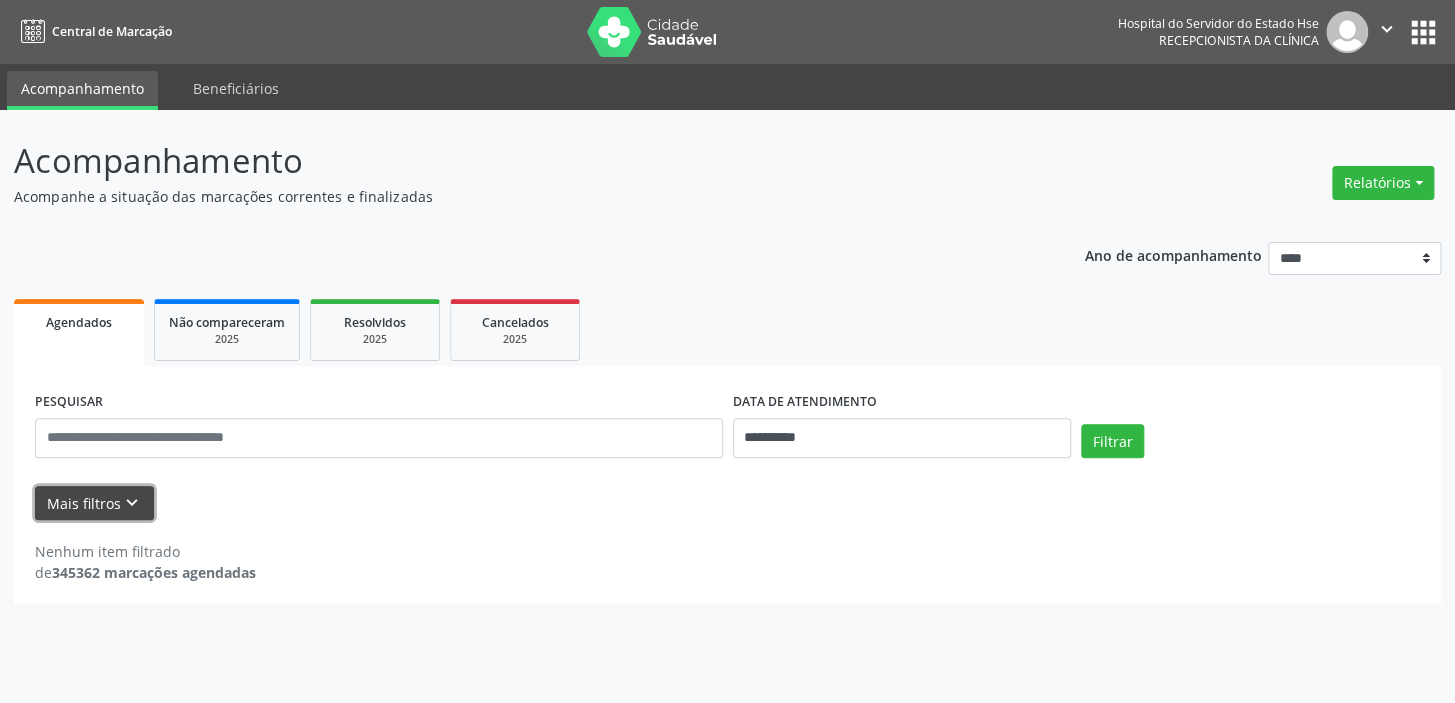 click on "Mais filtros
keyboard_arrow_down" at bounding box center [94, 503] 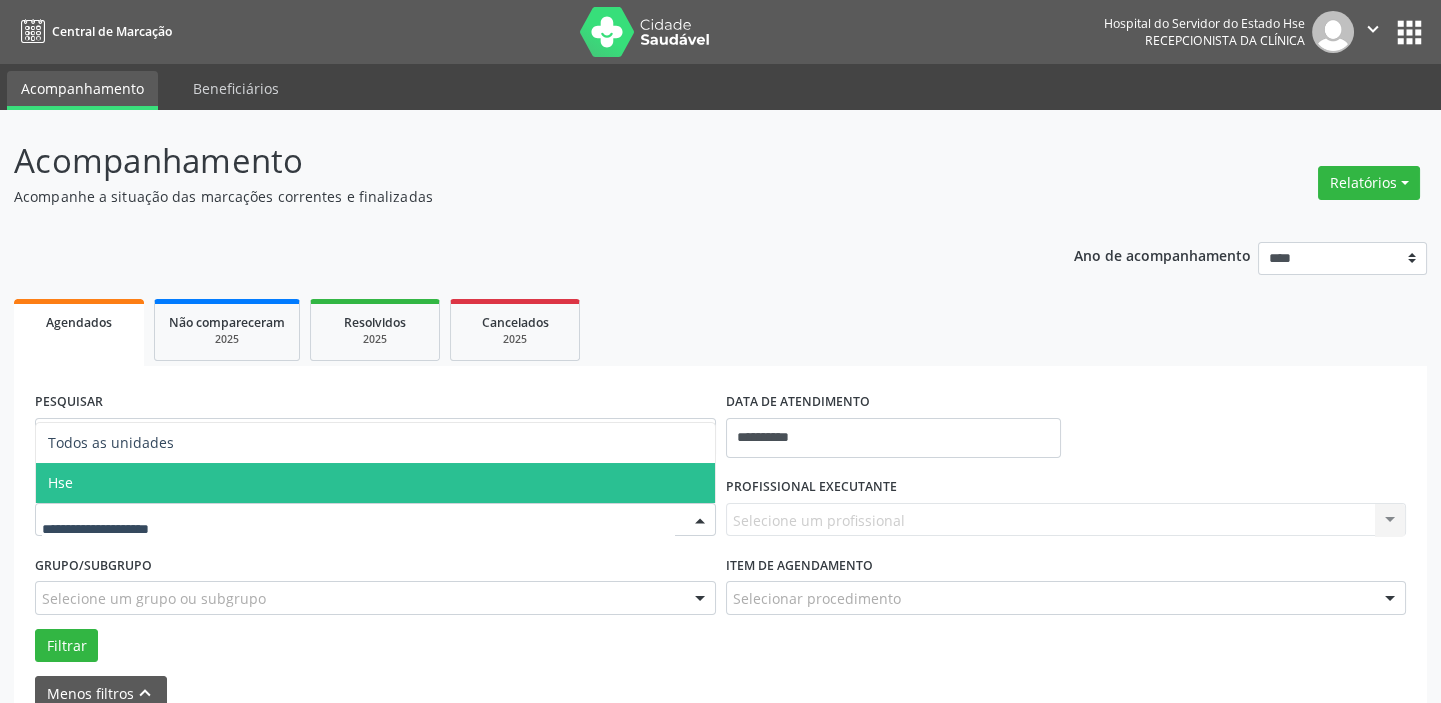 click on "Hse" at bounding box center (375, 483) 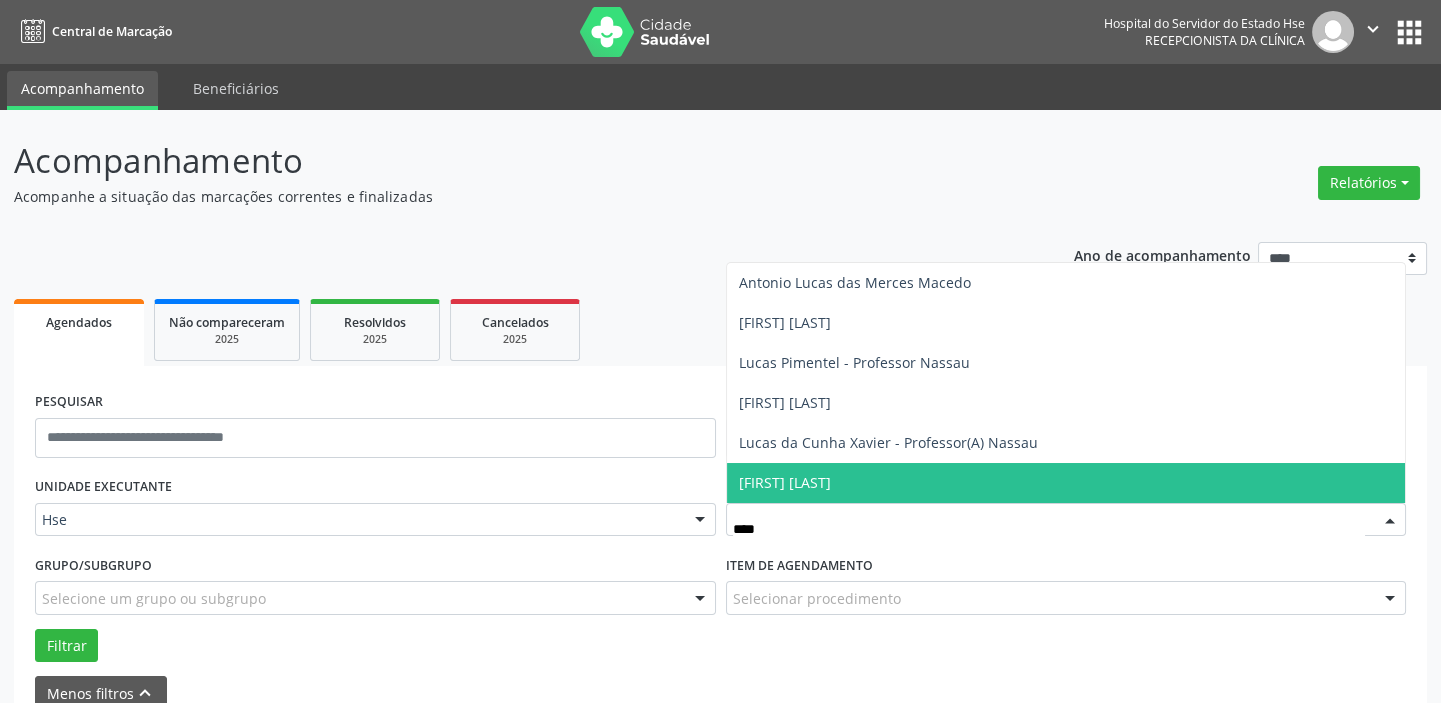 type on "*****" 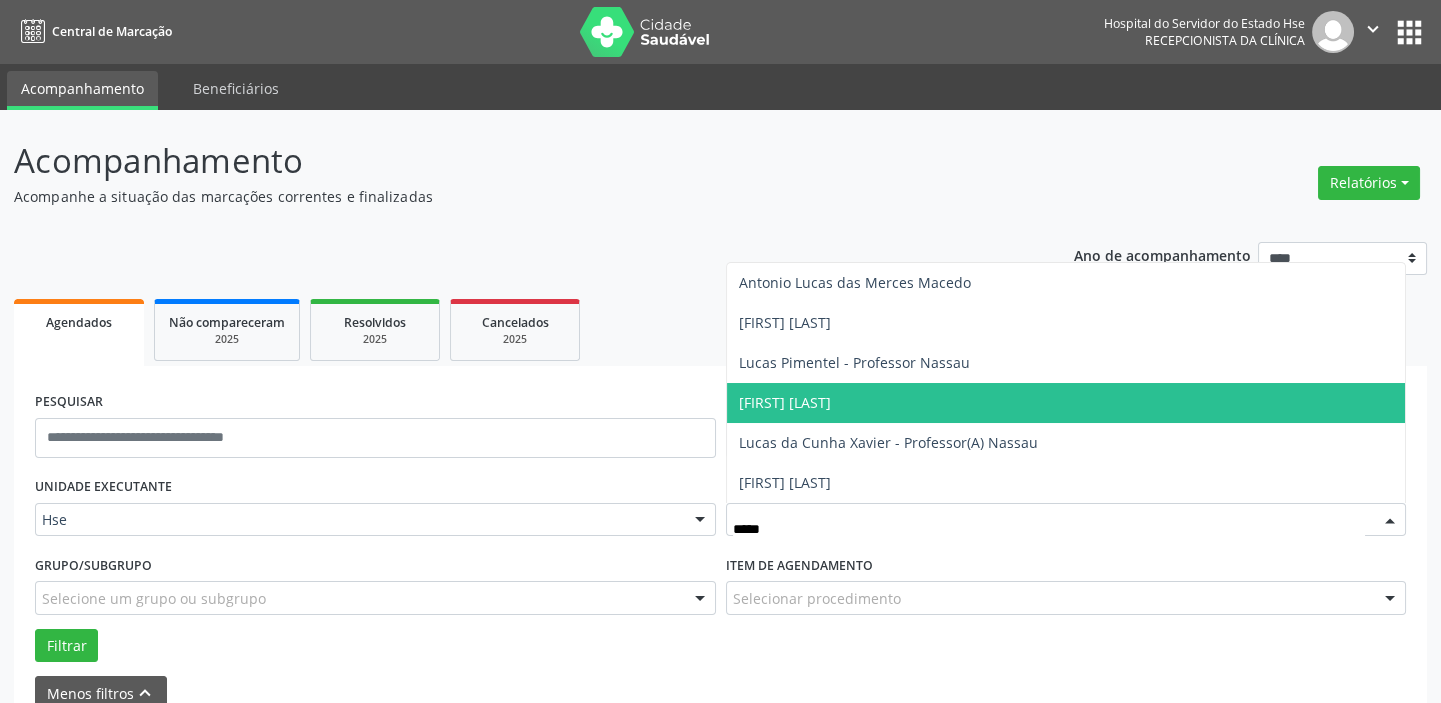 click on "[FIRST] [LAST]" at bounding box center [785, 402] 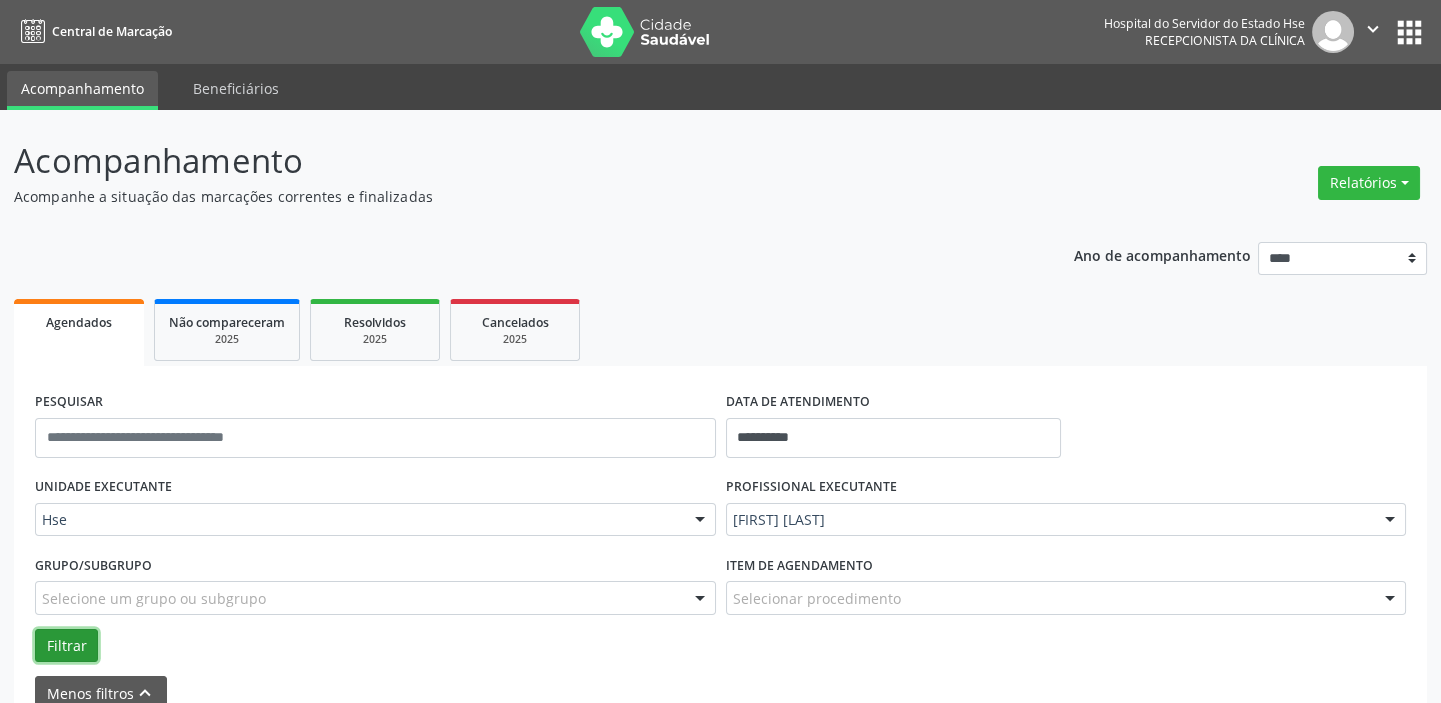 click on "Filtrar" at bounding box center [66, 646] 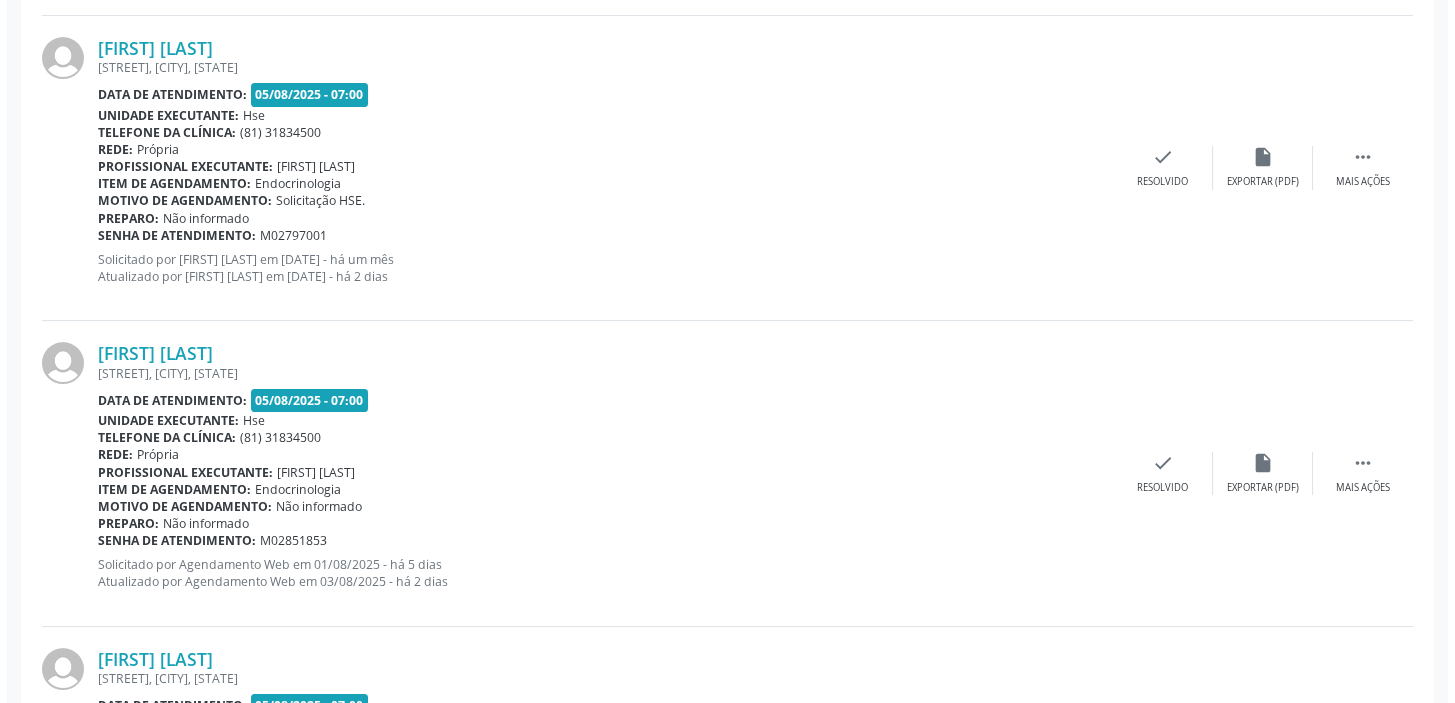 scroll, scrollTop: 1159, scrollLeft: 0, axis: vertical 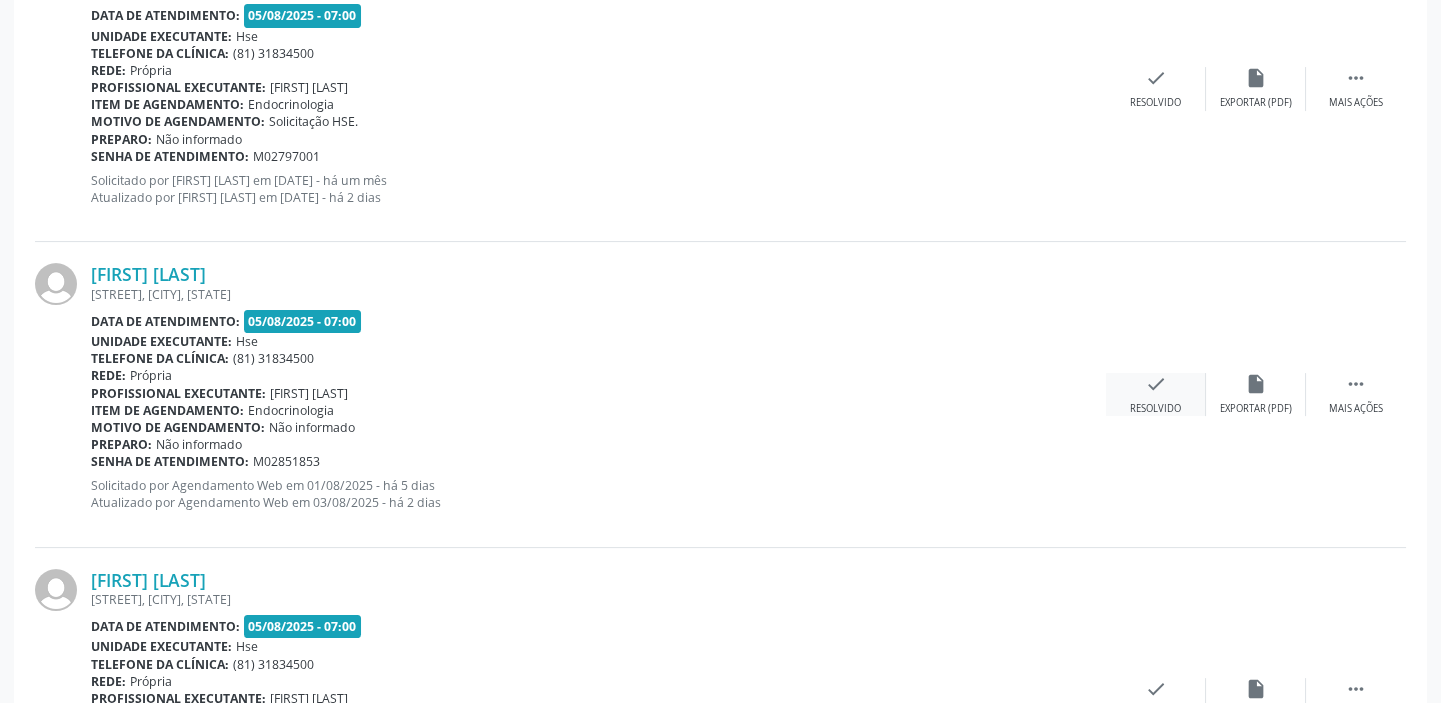click on "check
Resolvido" at bounding box center [1156, 394] 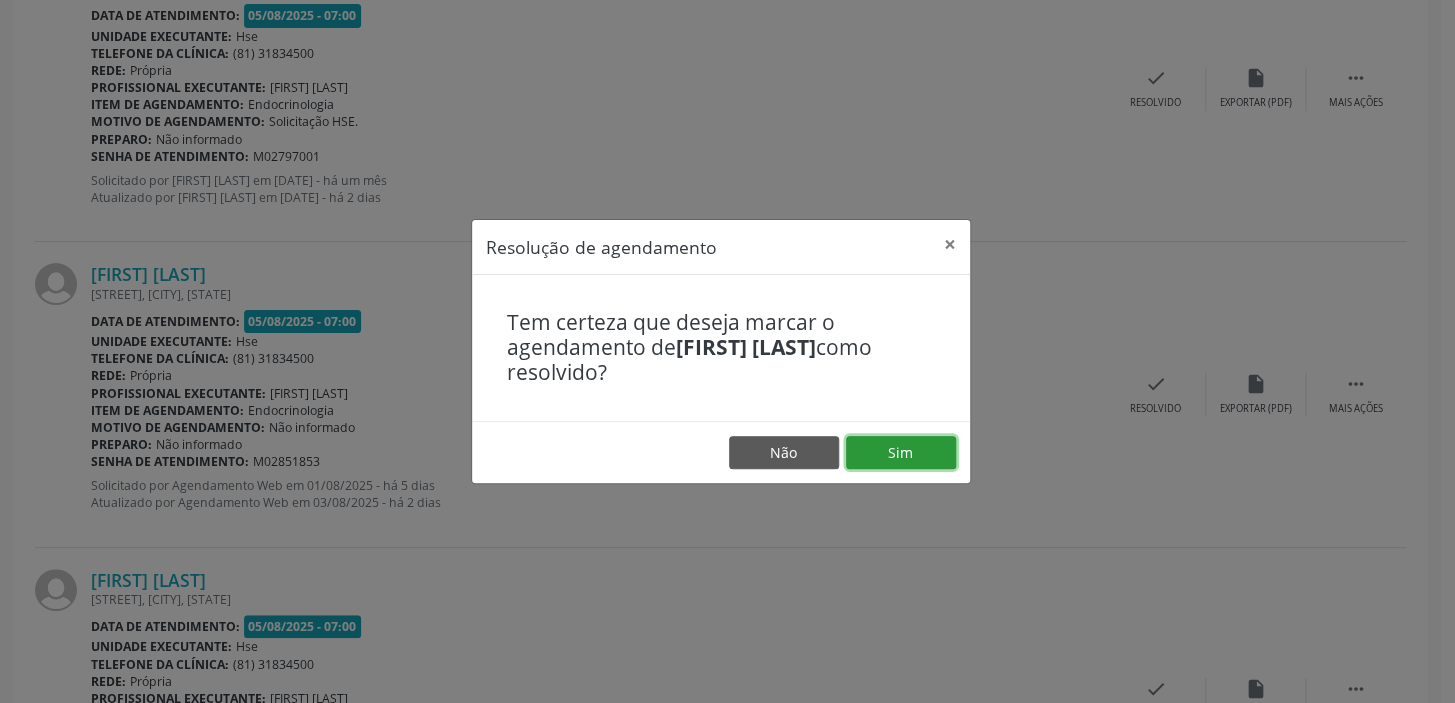 click on "Sim" at bounding box center [901, 453] 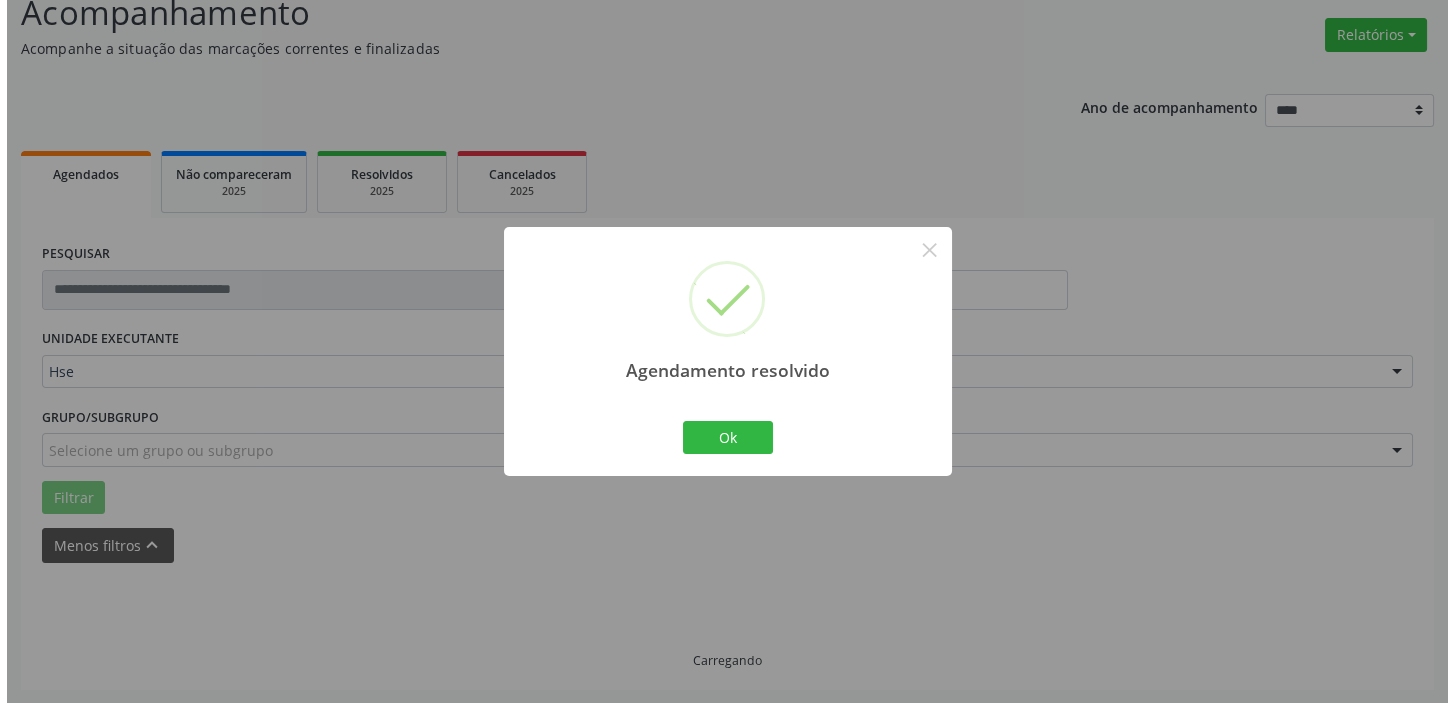 scroll, scrollTop: 1036, scrollLeft: 0, axis: vertical 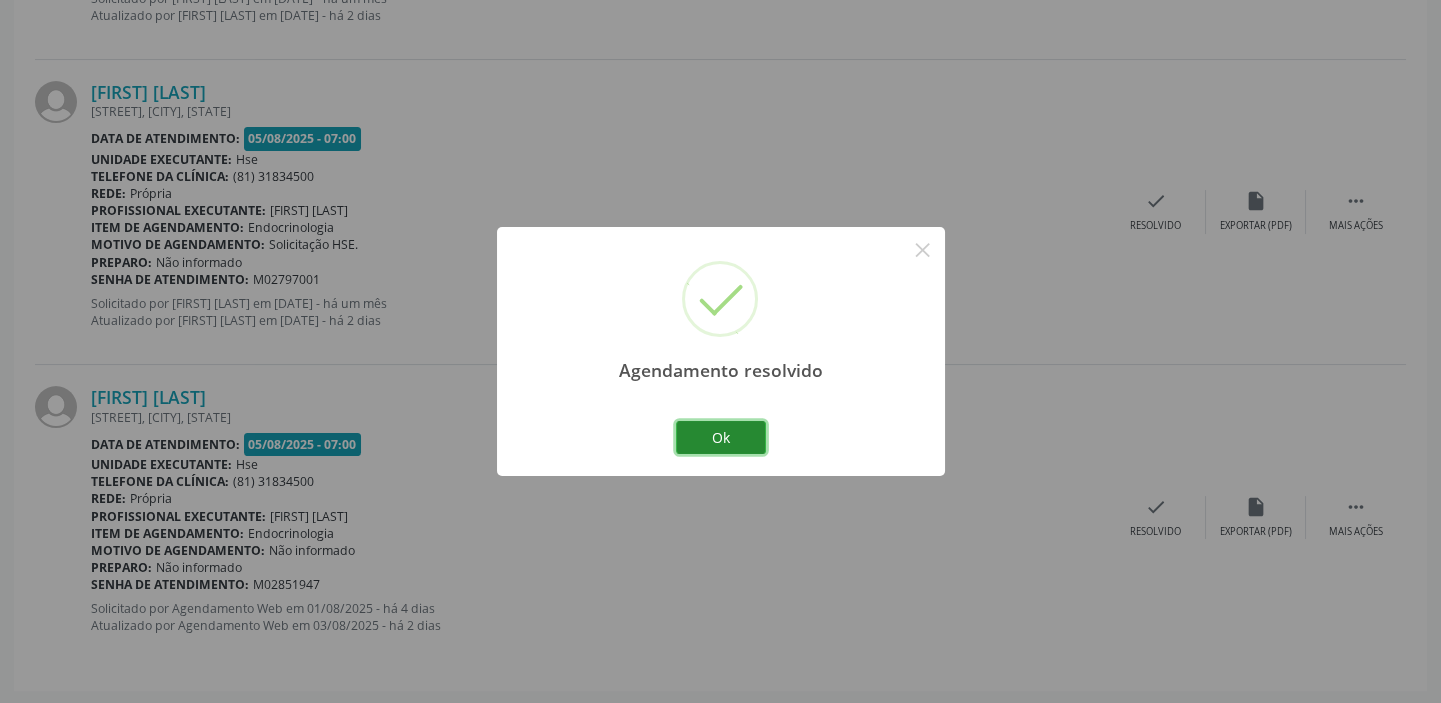 click on "Ok" at bounding box center (721, 438) 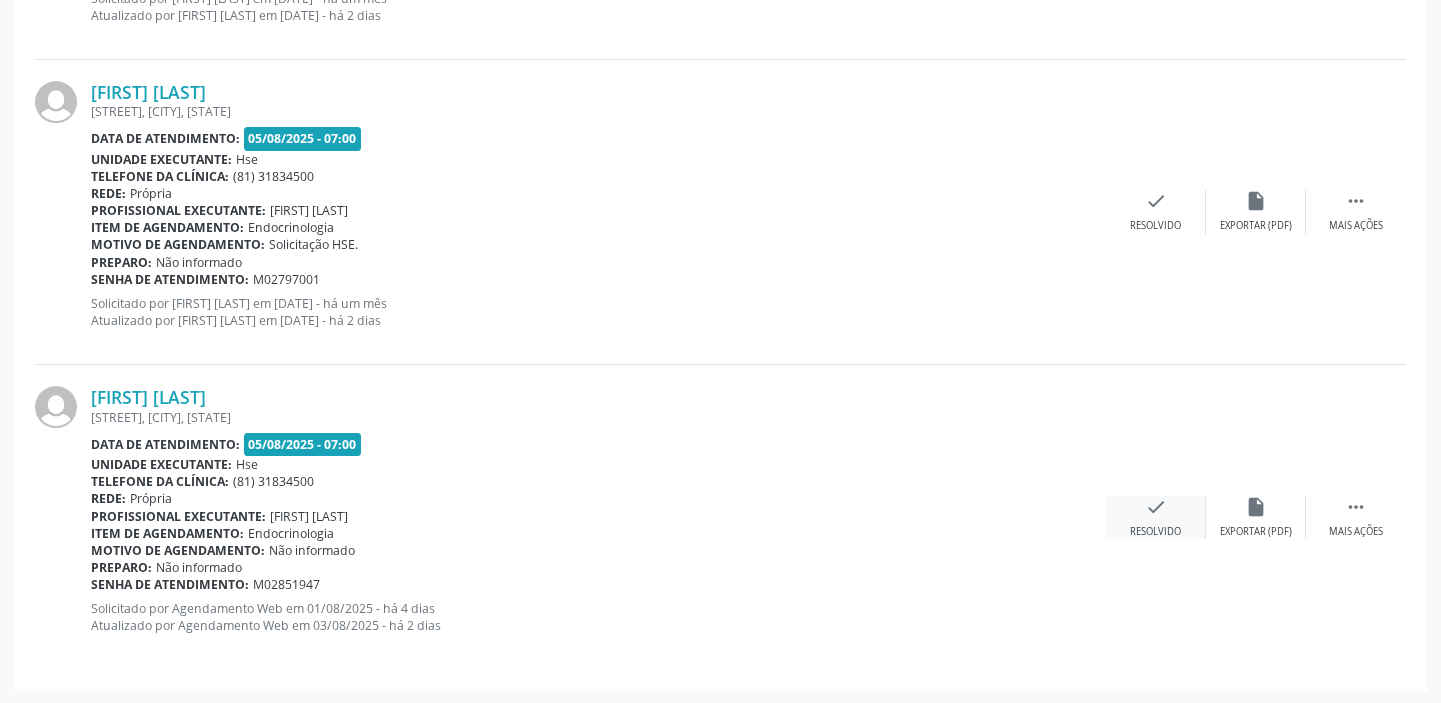 click on "check" at bounding box center (1156, 507) 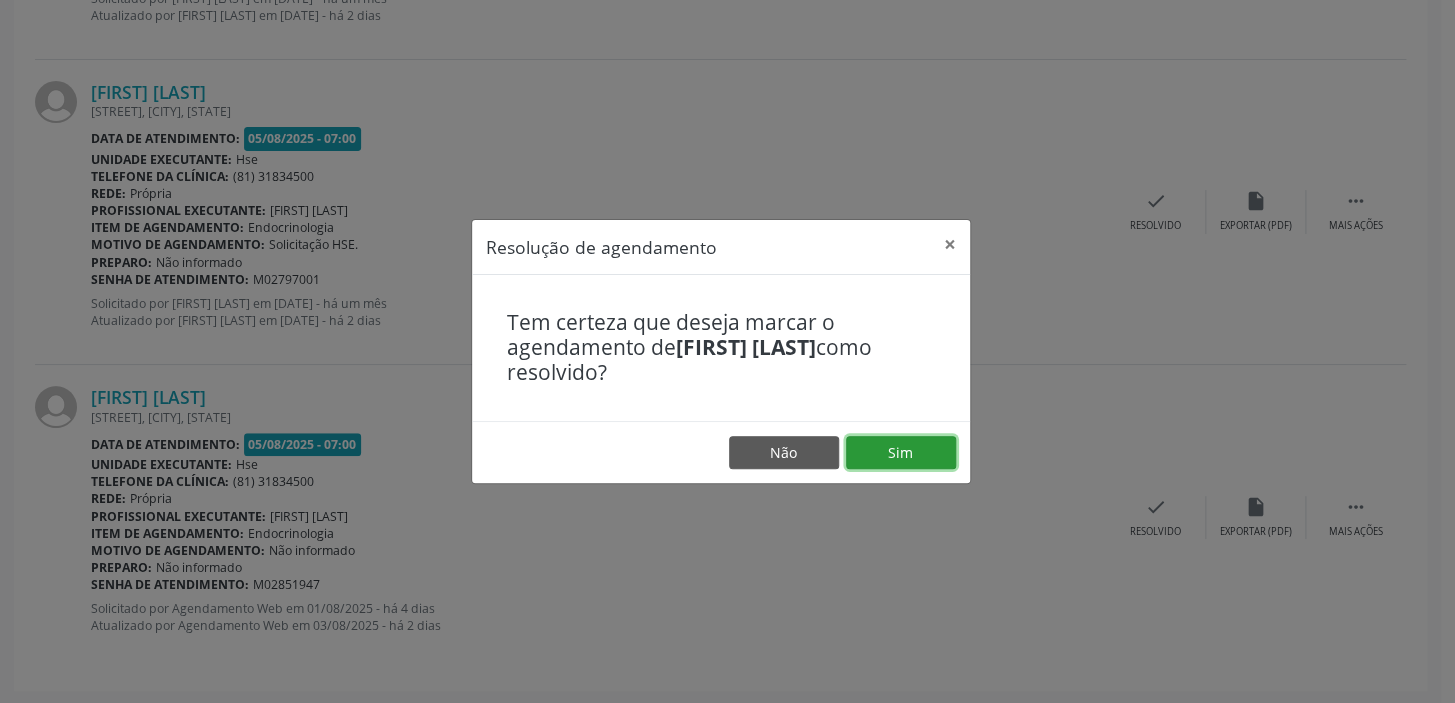 click on "Sim" at bounding box center (901, 453) 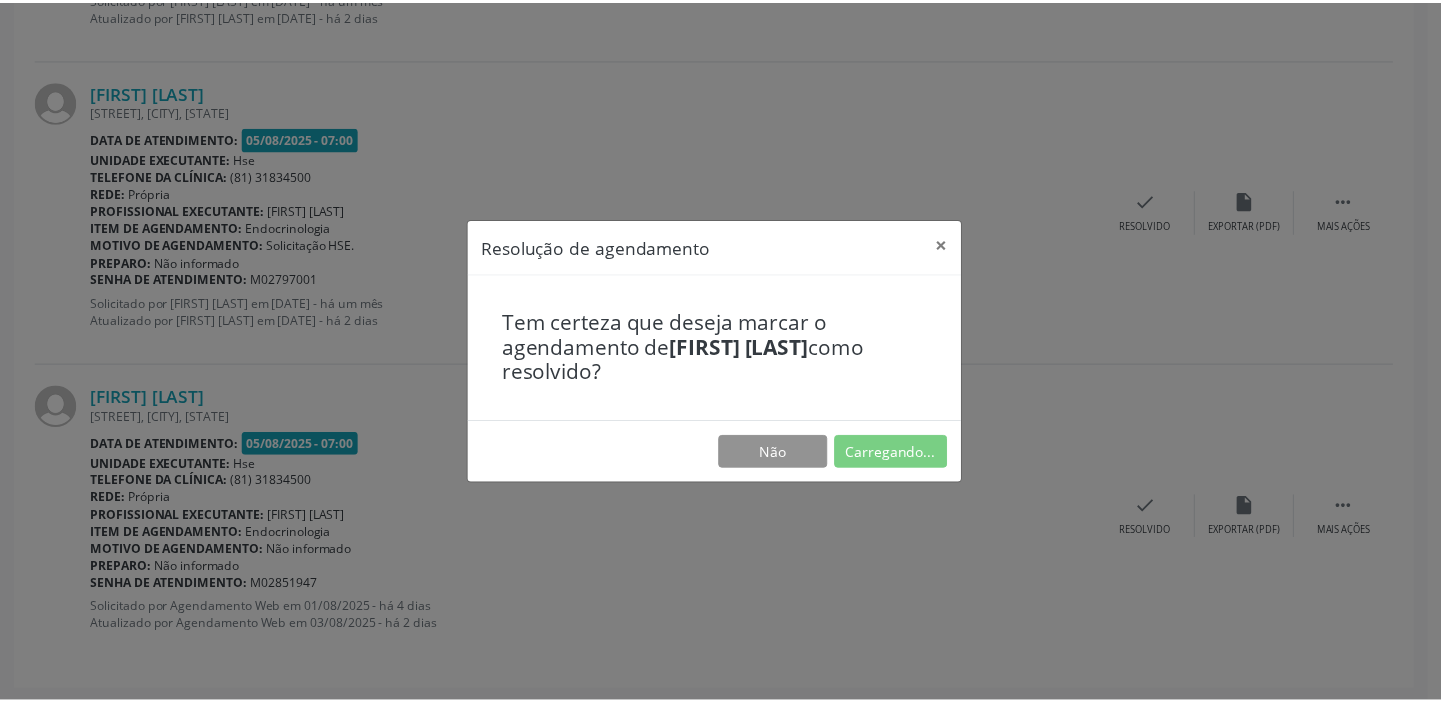 scroll, scrollTop: 148, scrollLeft: 0, axis: vertical 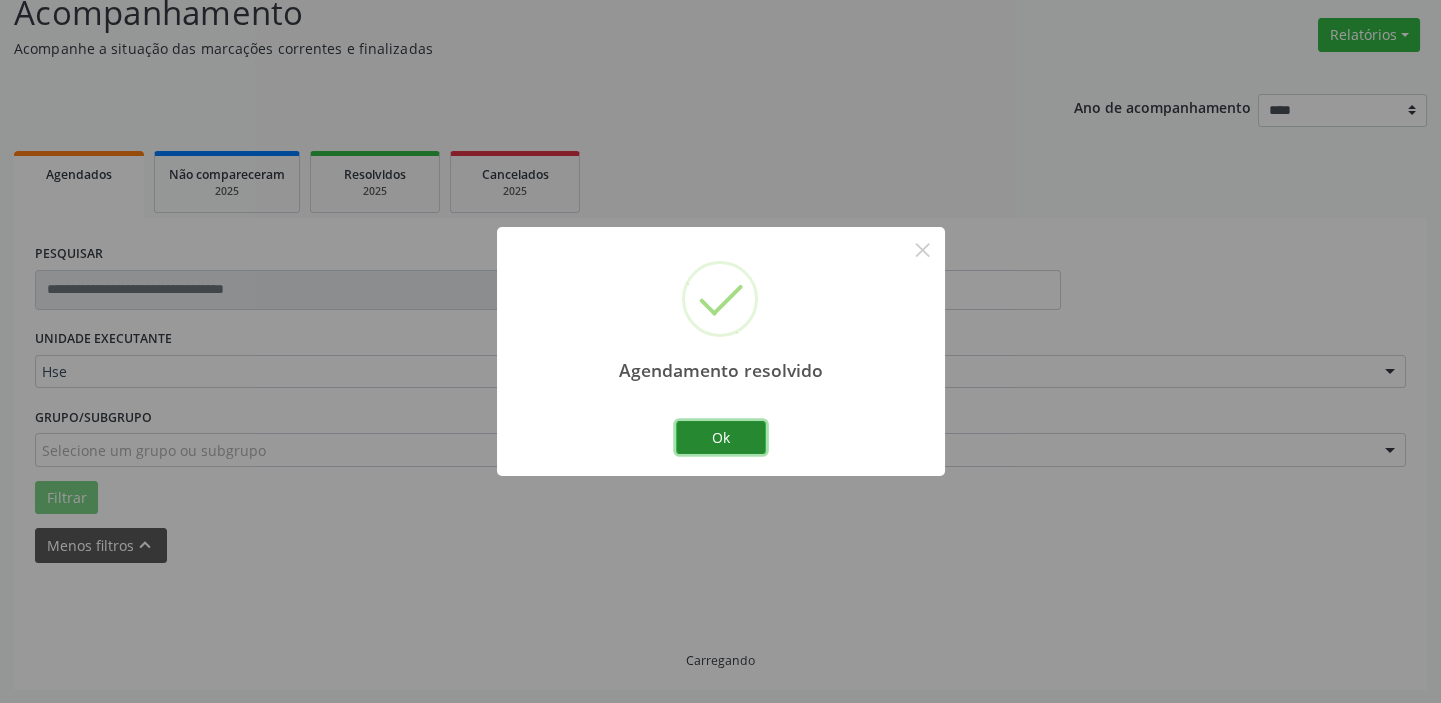 click on "Ok" at bounding box center [721, 438] 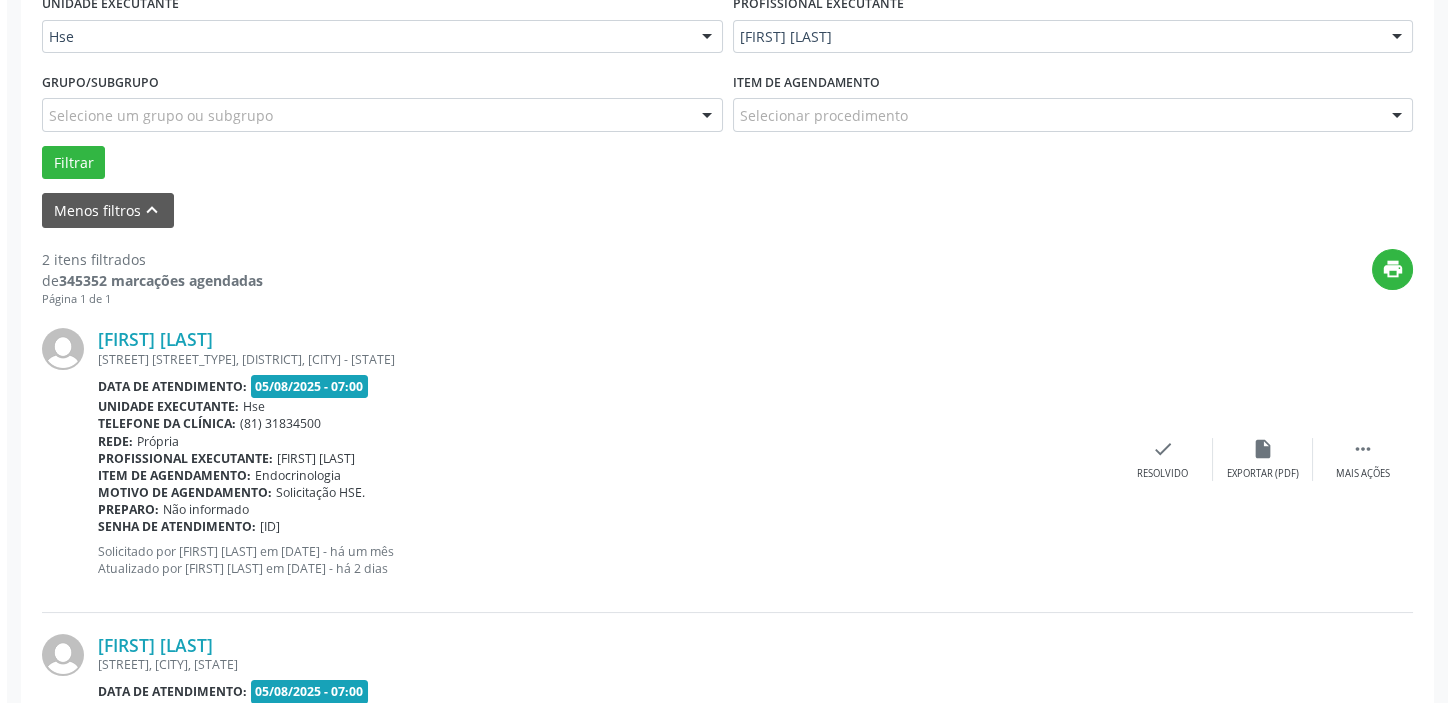 scroll, scrollTop: 511, scrollLeft: 0, axis: vertical 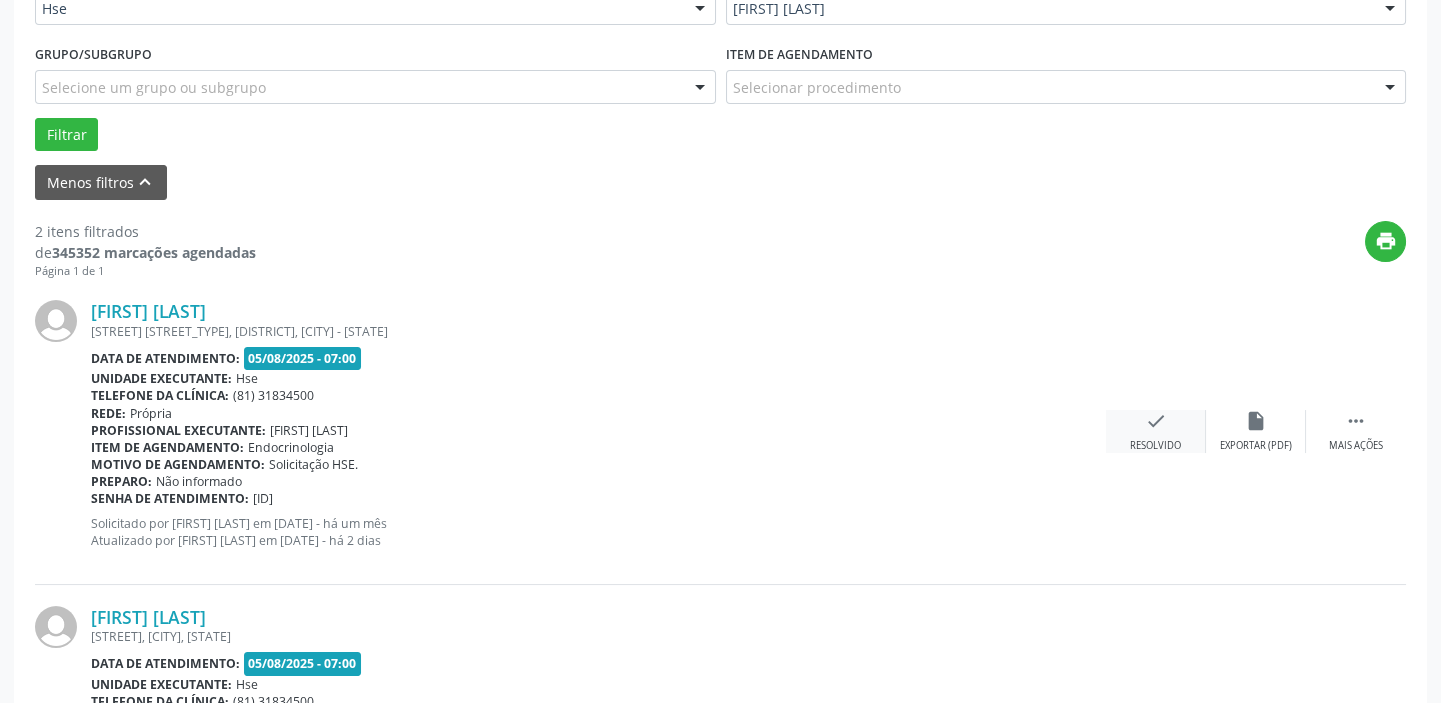 click on "check" at bounding box center (1156, 421) 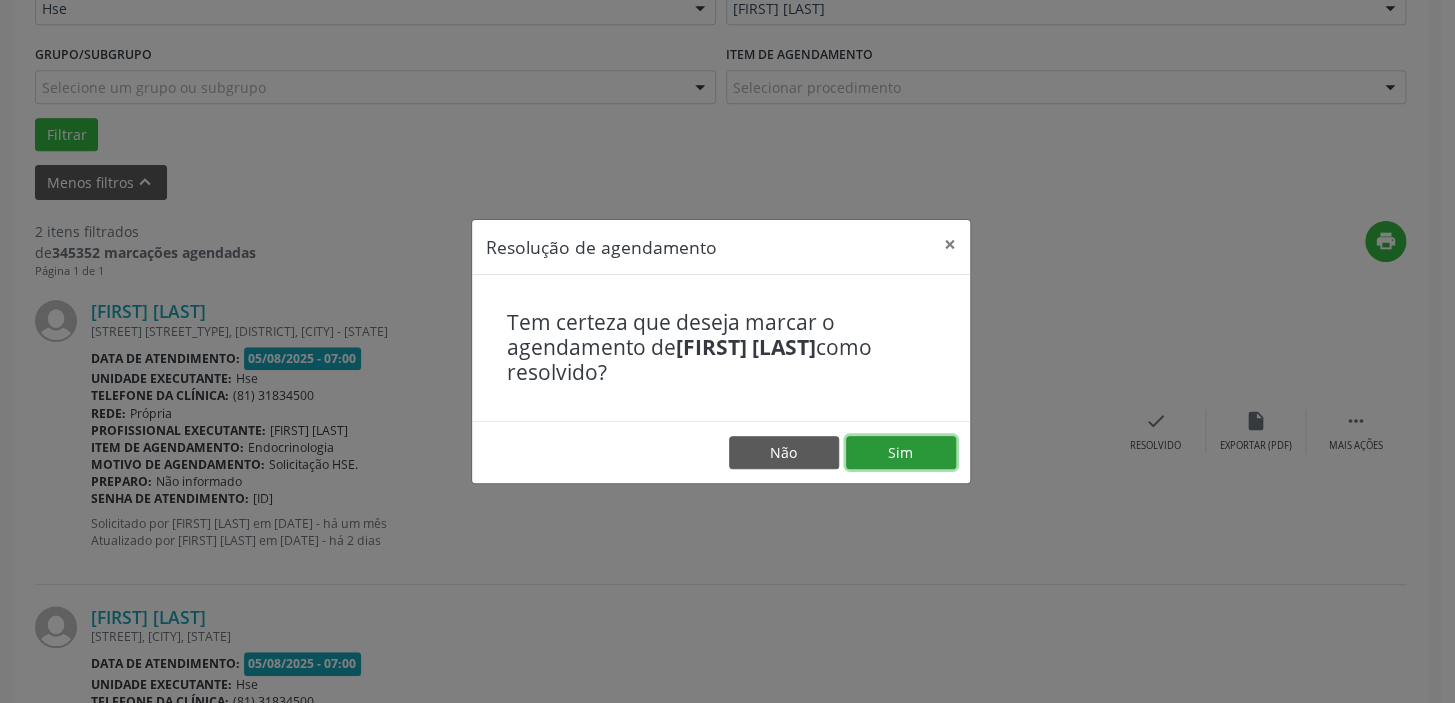 click on "Sim" at bounding box center (901, 453) 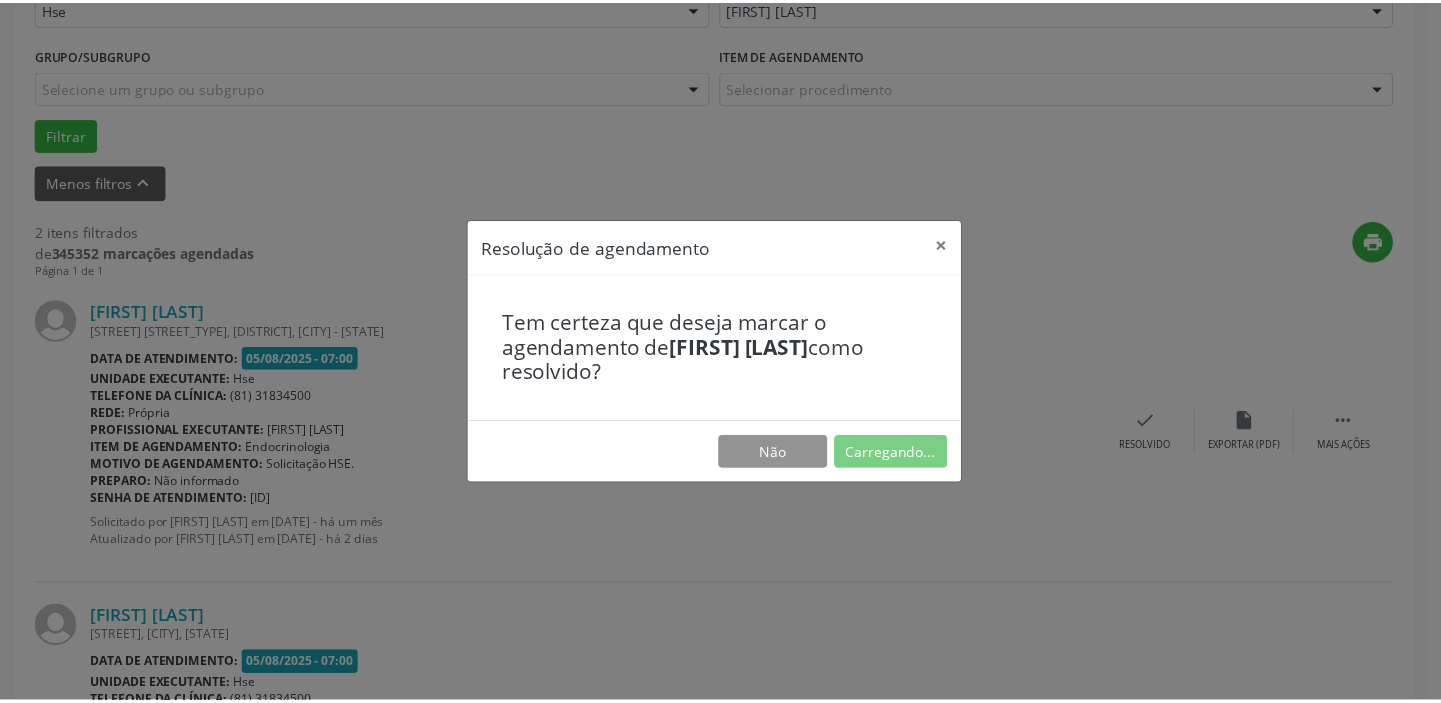 scroll, scrollTop: 148, scrollLeft: 0, axis: vertical 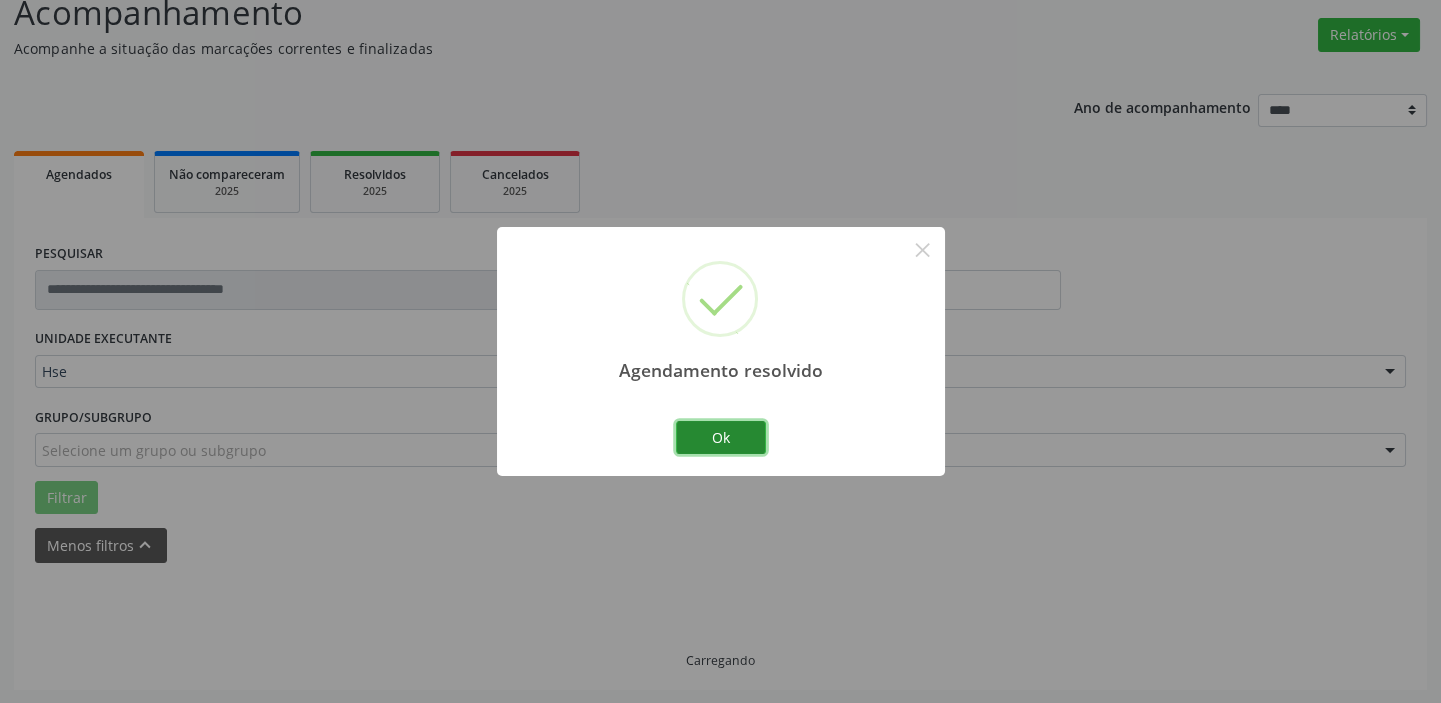 click on "Ok" at bounding box center [721, 438] 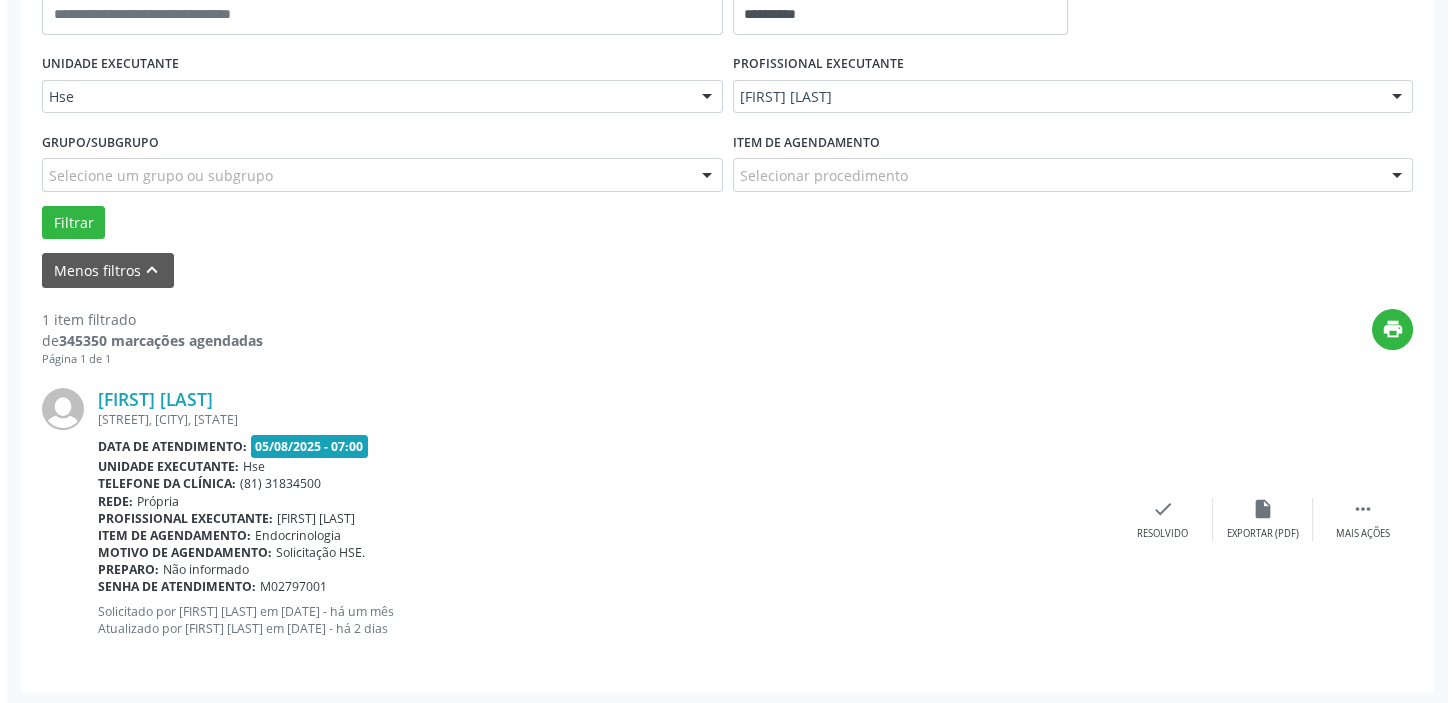 scroll, scrollTop: 426, scrollLeft: 0, axis: vertical 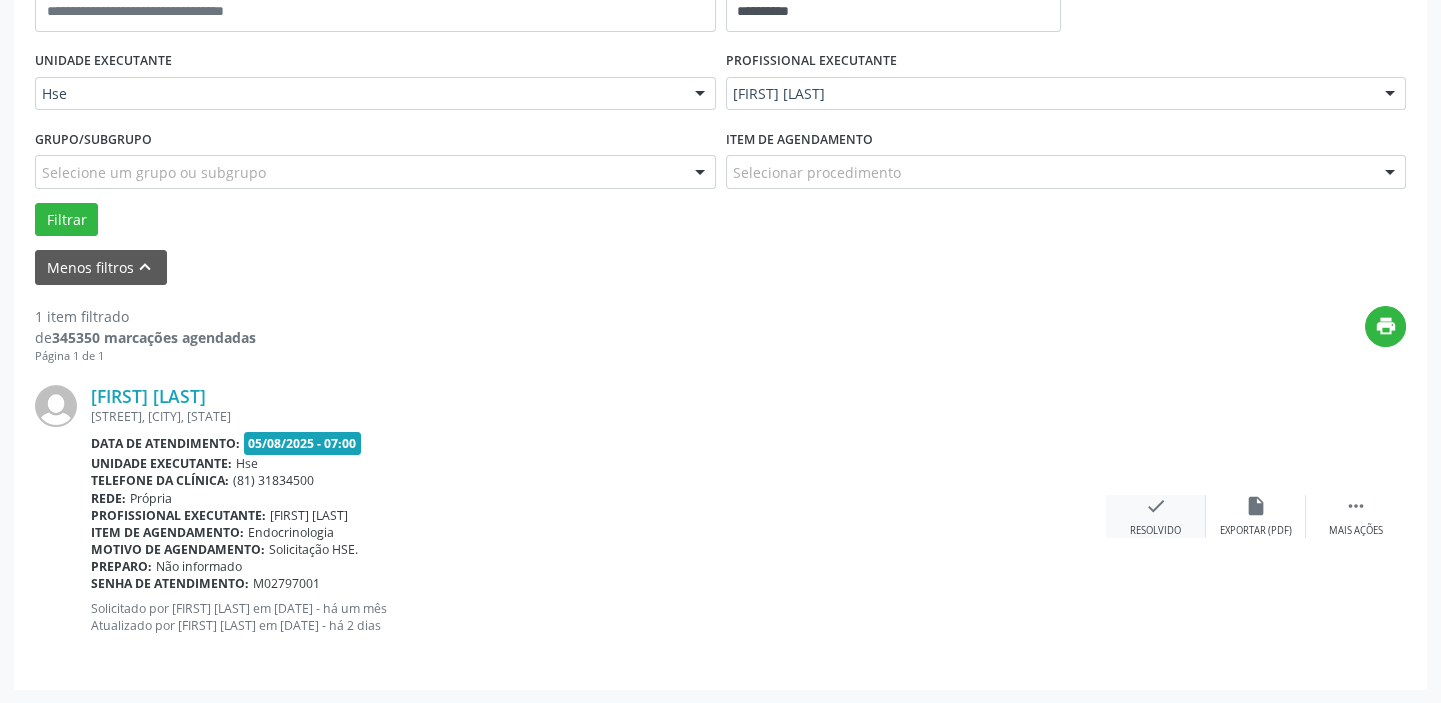 click on "check" at bounding box center (1156, 506) 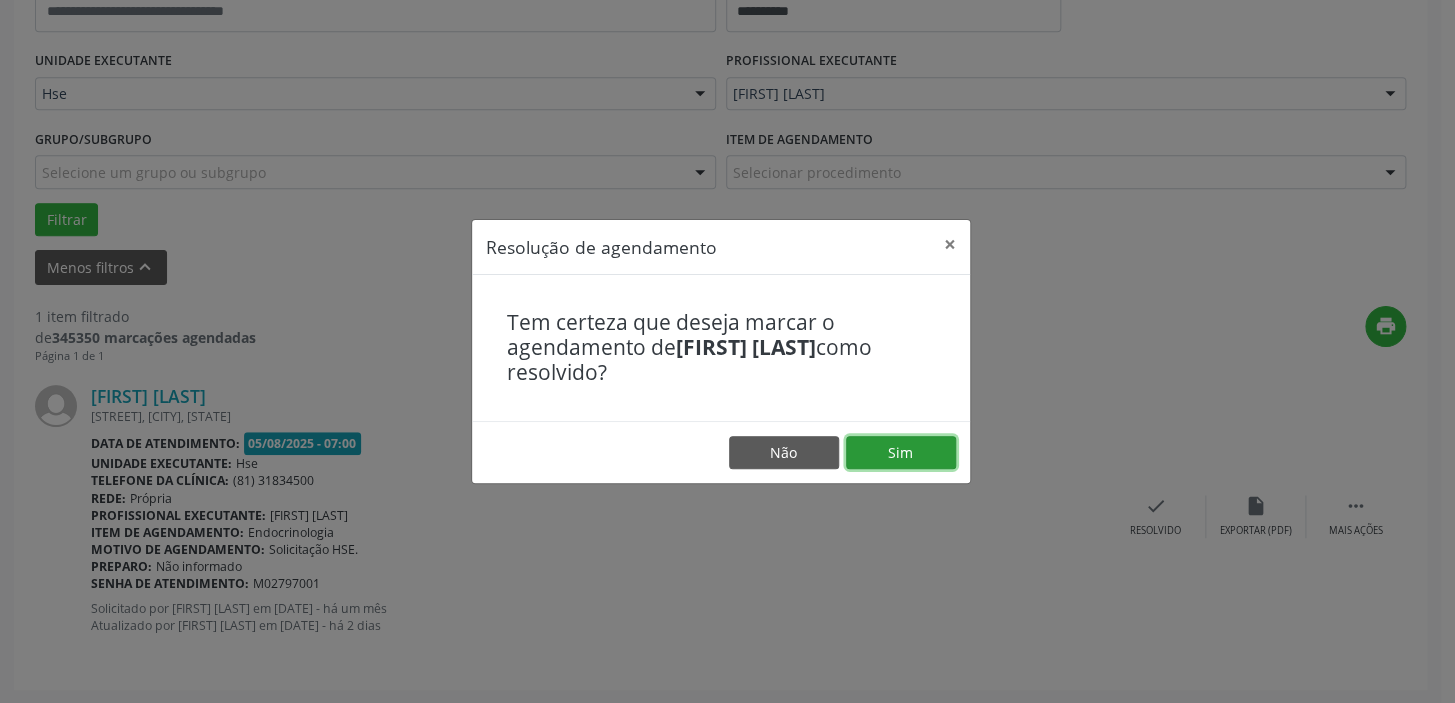 click on "Sim" at bounding box center [901, 453] 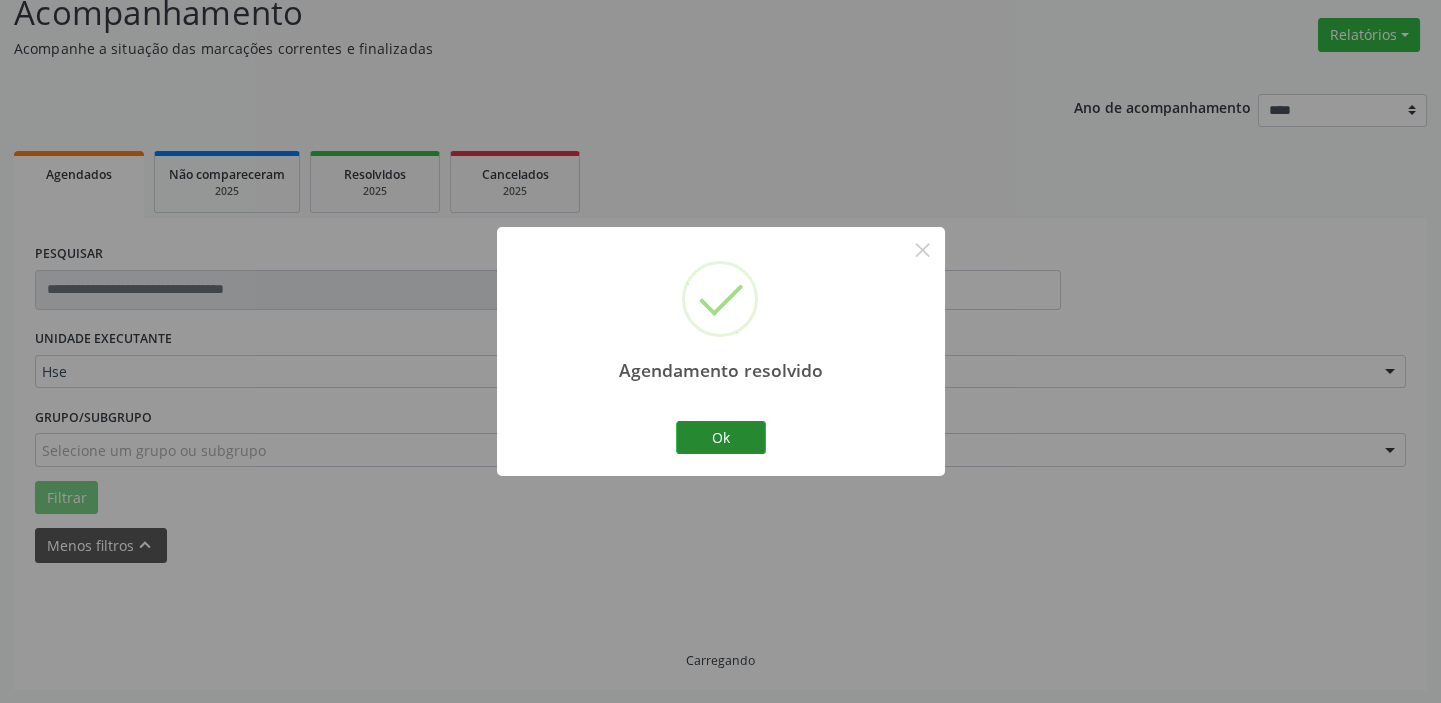 scroll, scrollTop: 104, scrollLeft: 0, axis: vertical 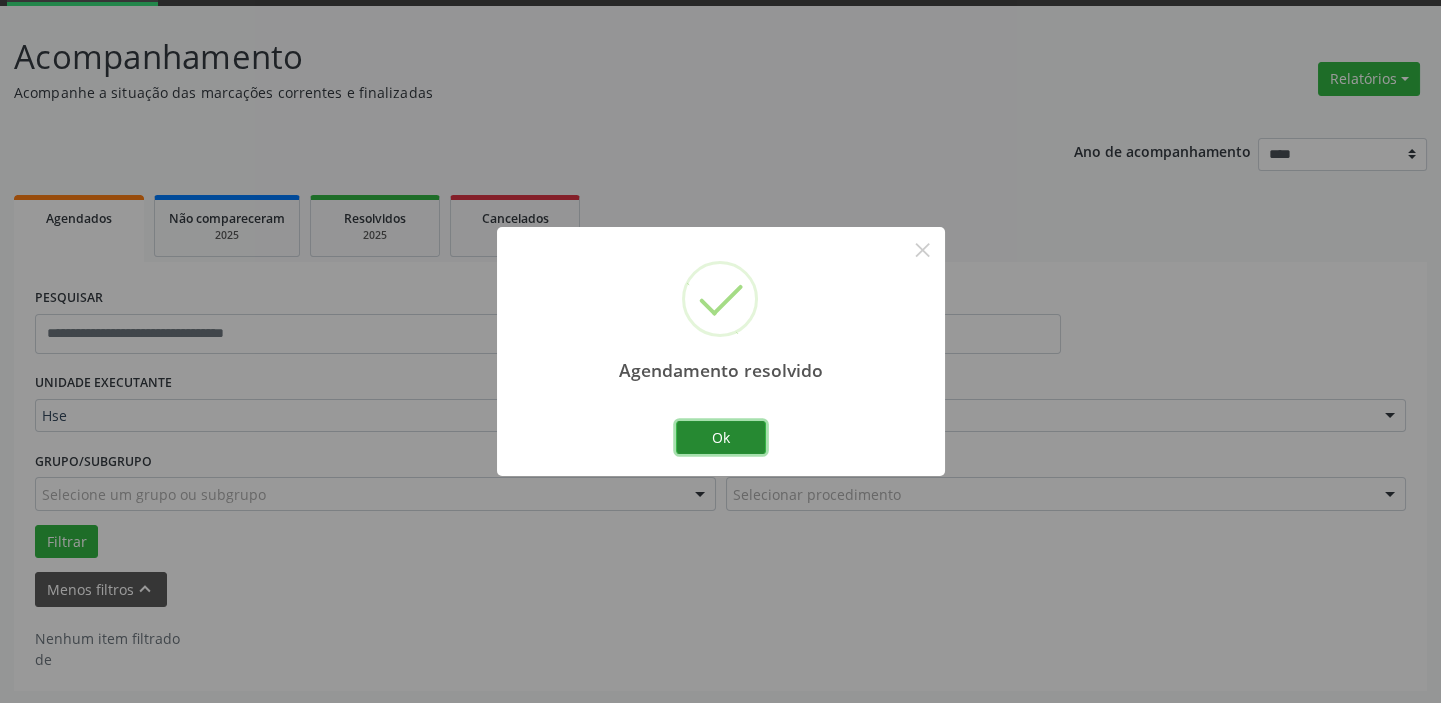 click on "Ok" at bounding box center [721, 438] 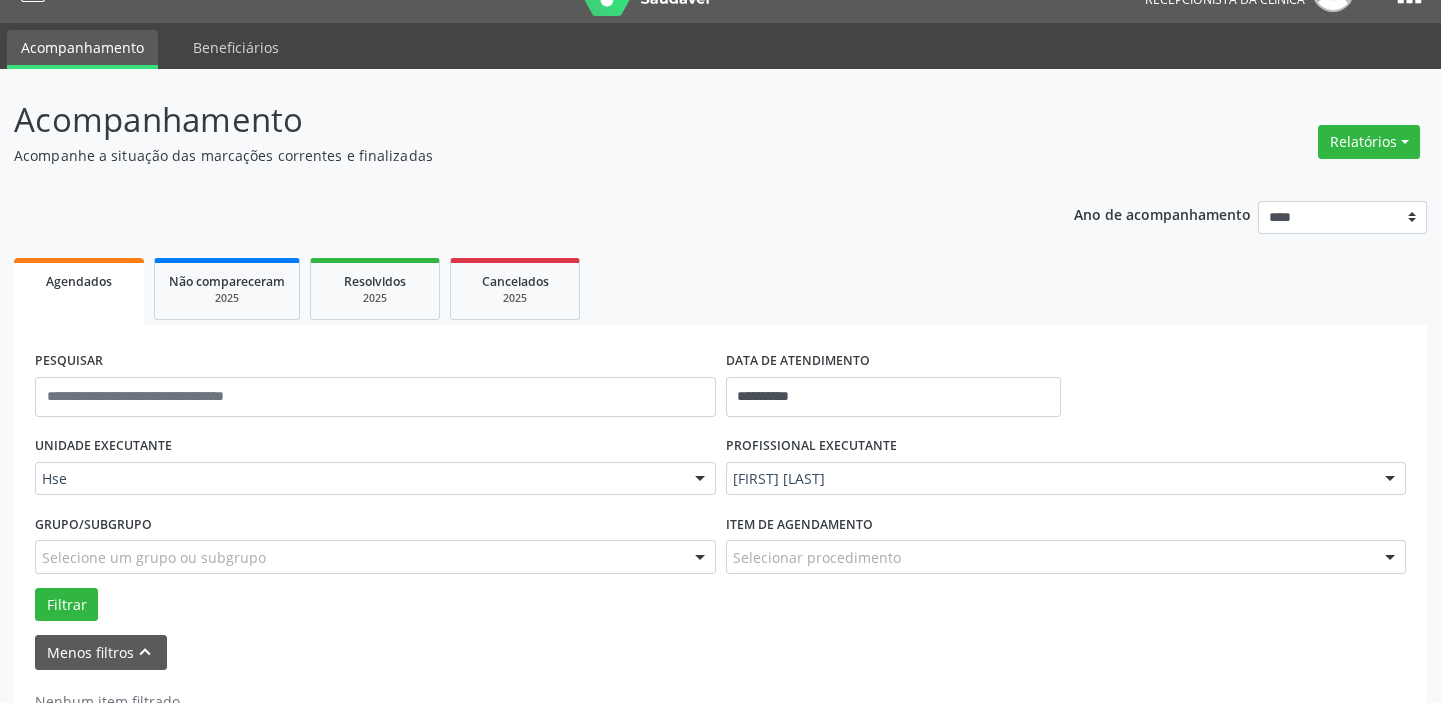 scroll, scrollTop: 0, scrollLeft: 0, axis: both 